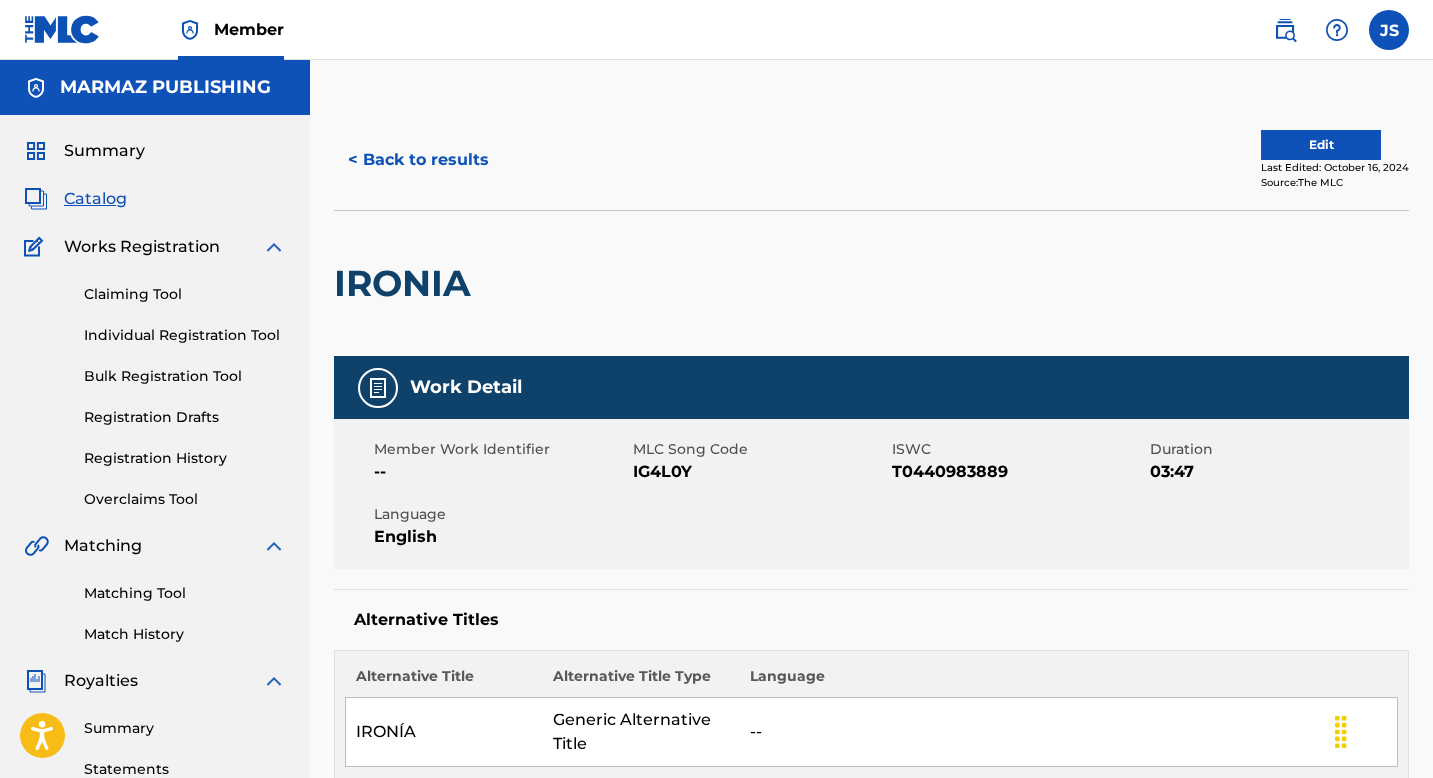 scroll, scrollTop: 0, scrollLeft: 0, axis: both 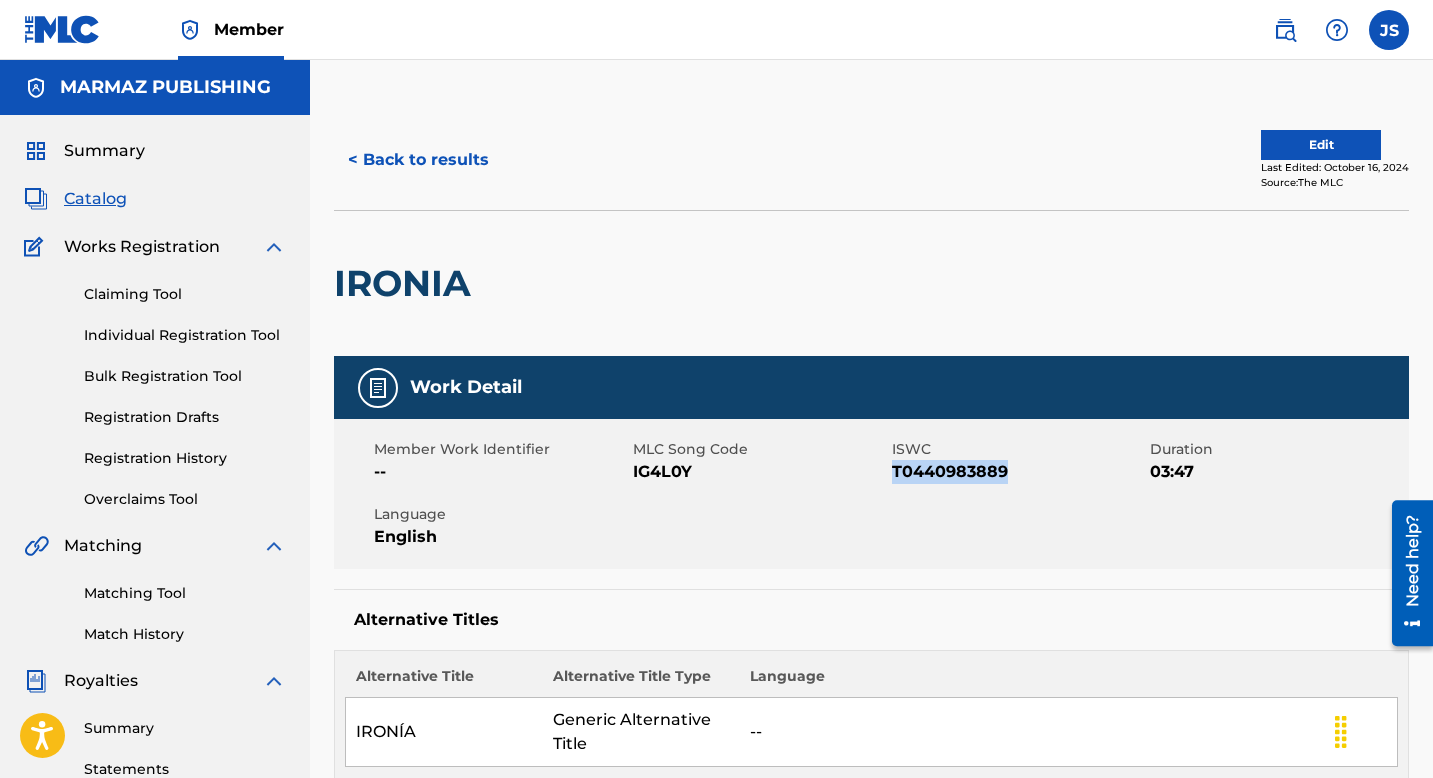 click on "< Back to results" at bounding box center [418, 160] 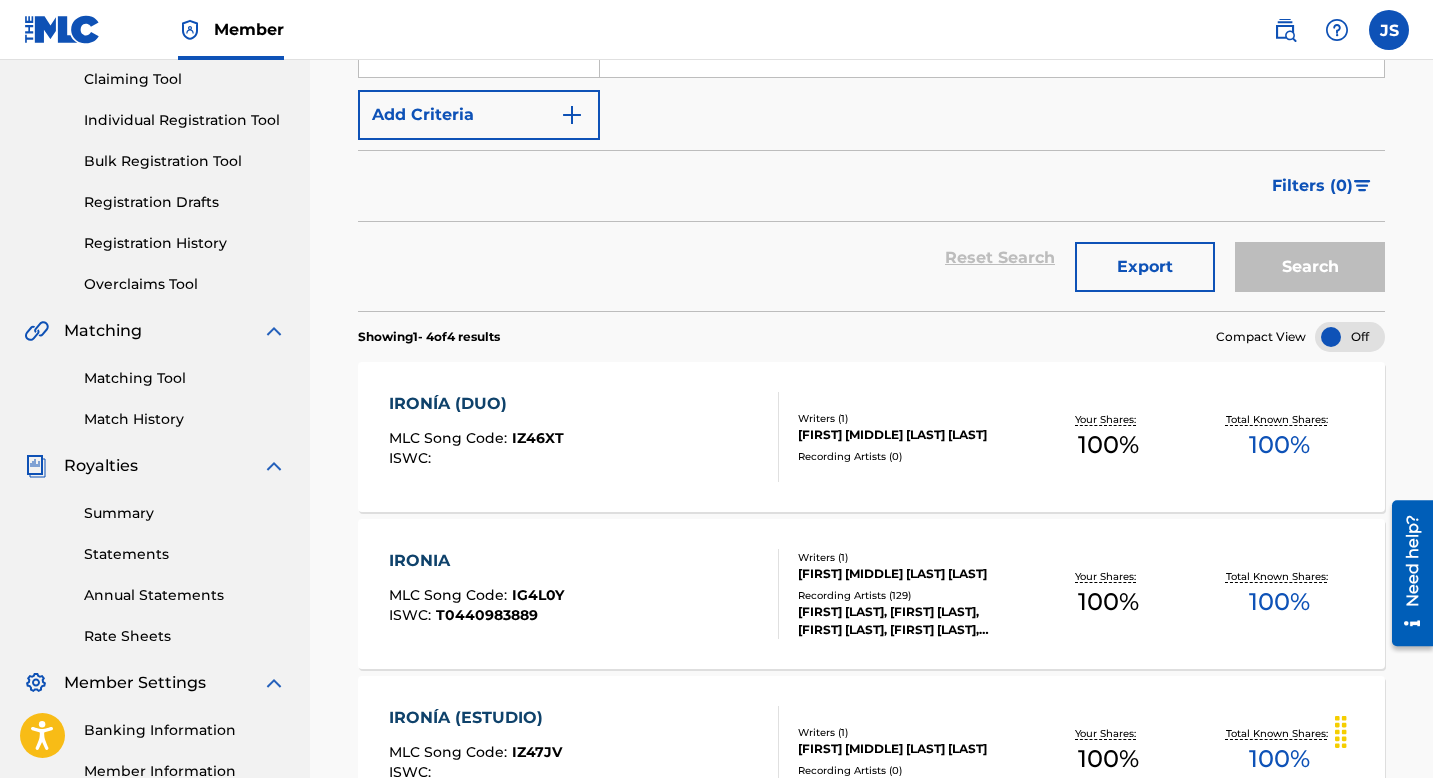 scroll, scrollTop: 120, scrollLeft: 0, axis: vertical 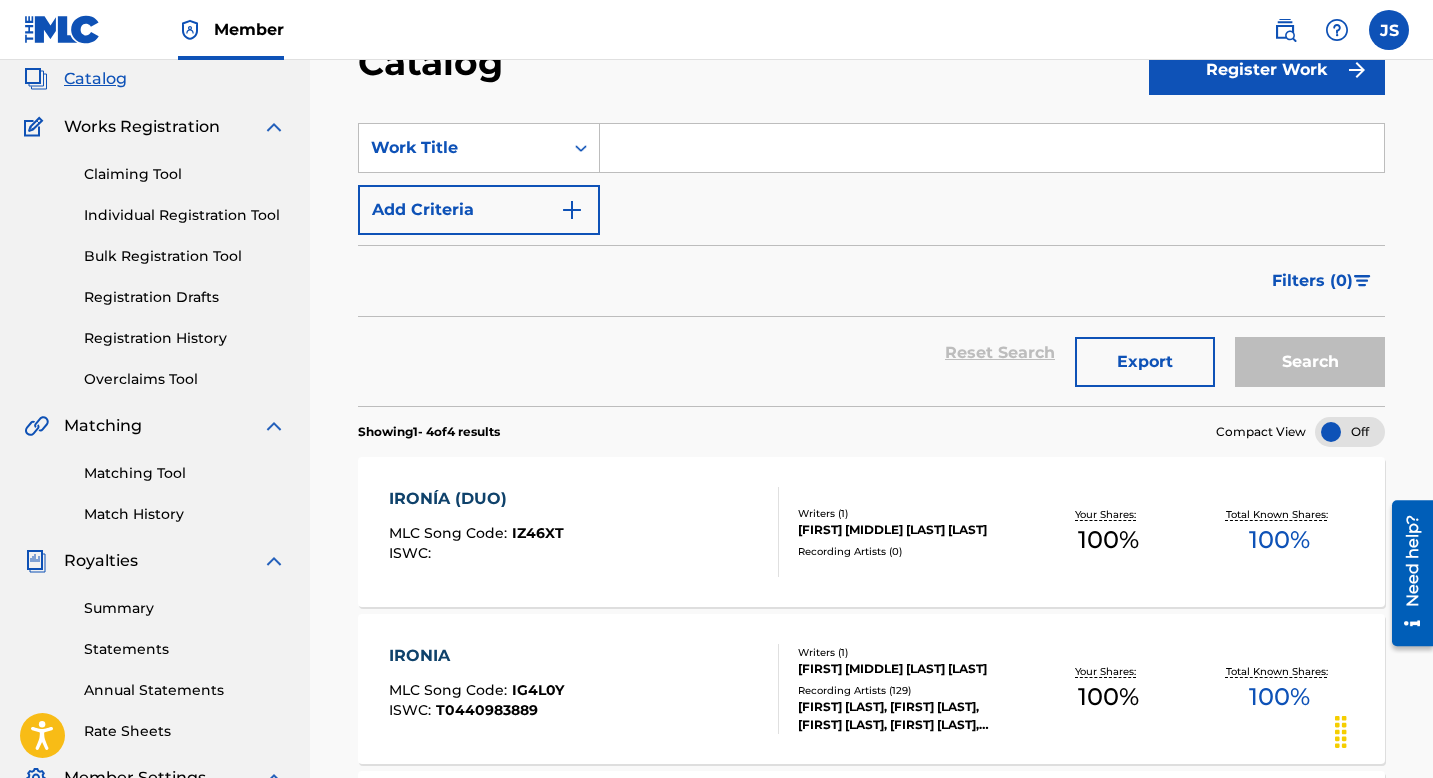 click at bounding box center (992, 148) 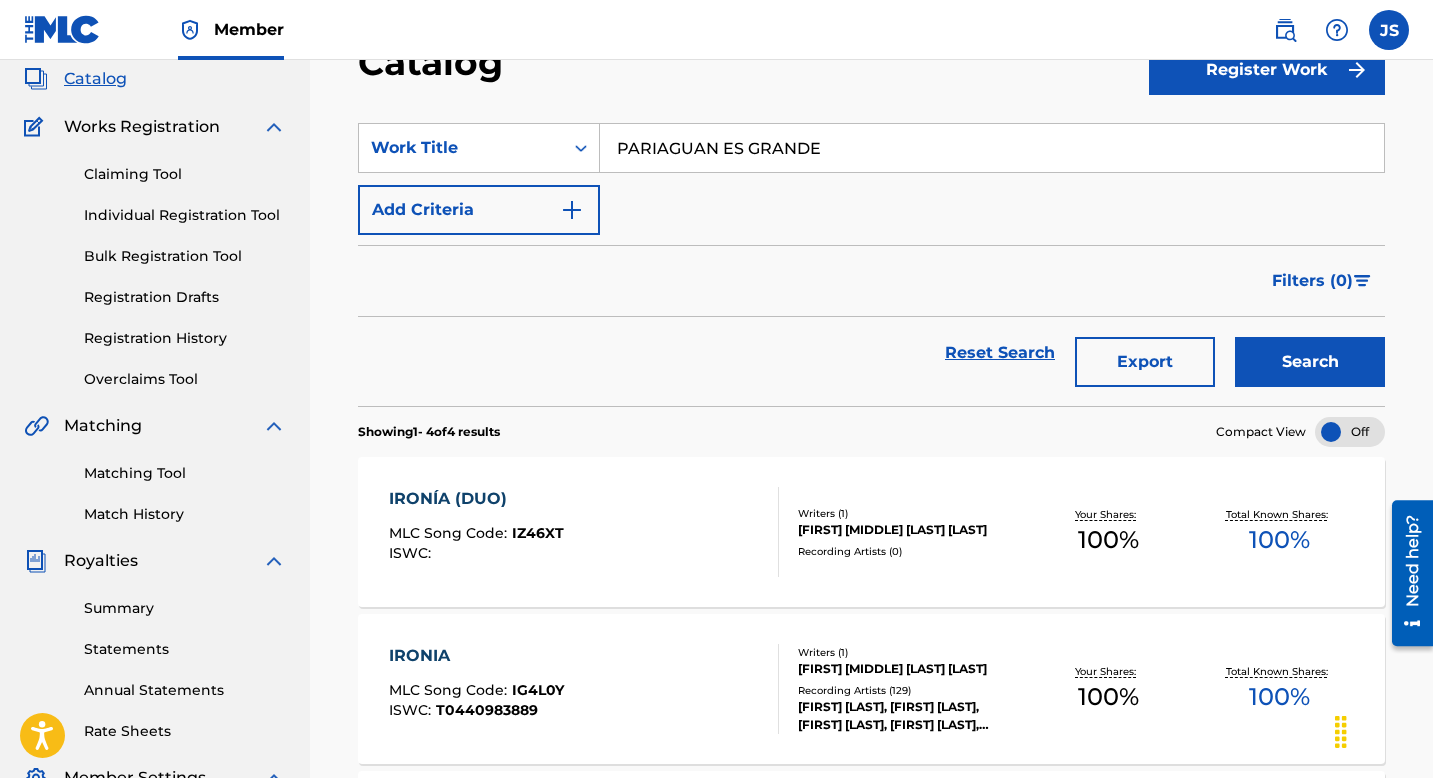 click on "Search" at bounding box center (1310, 362) 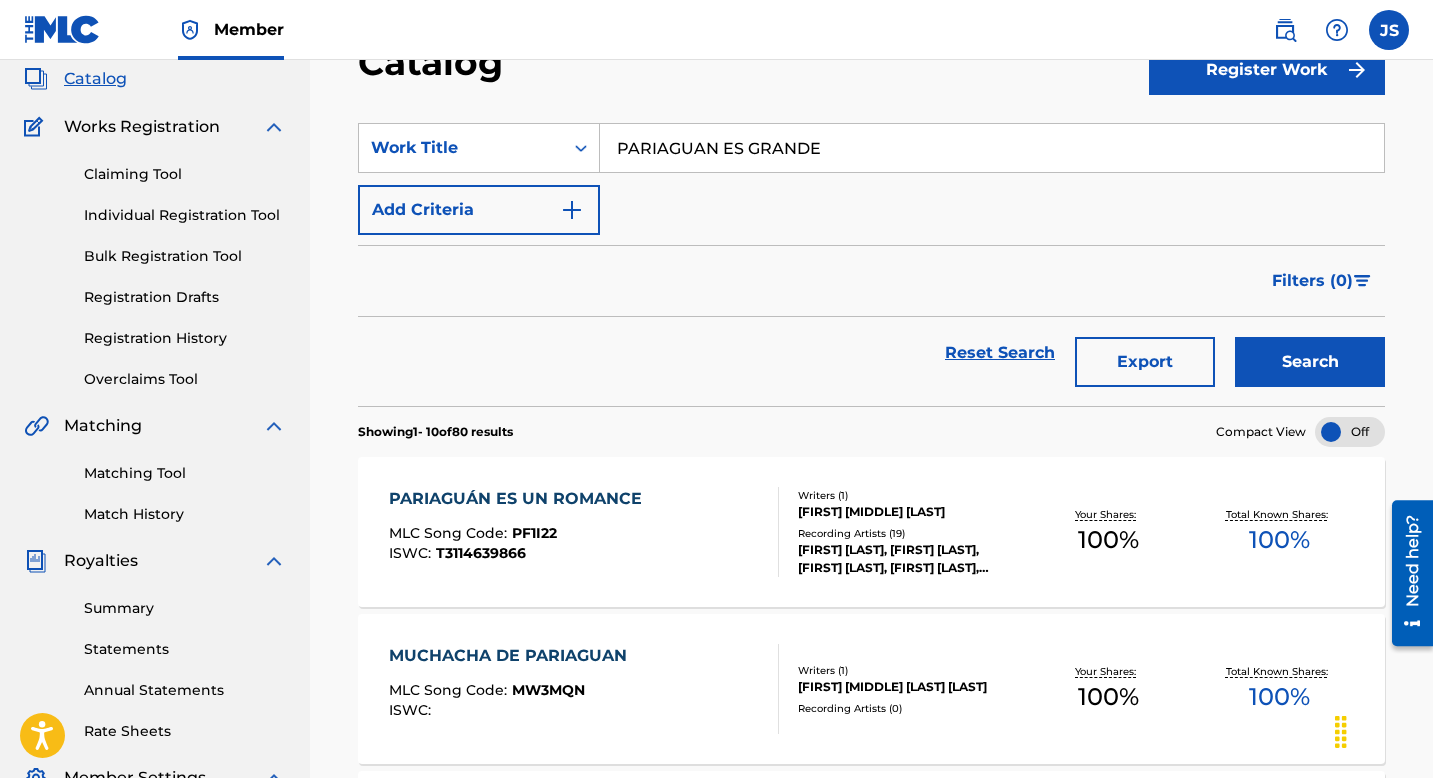 click on "PARIAGUAN ES GRANDE" at bounding box center (992, 148) 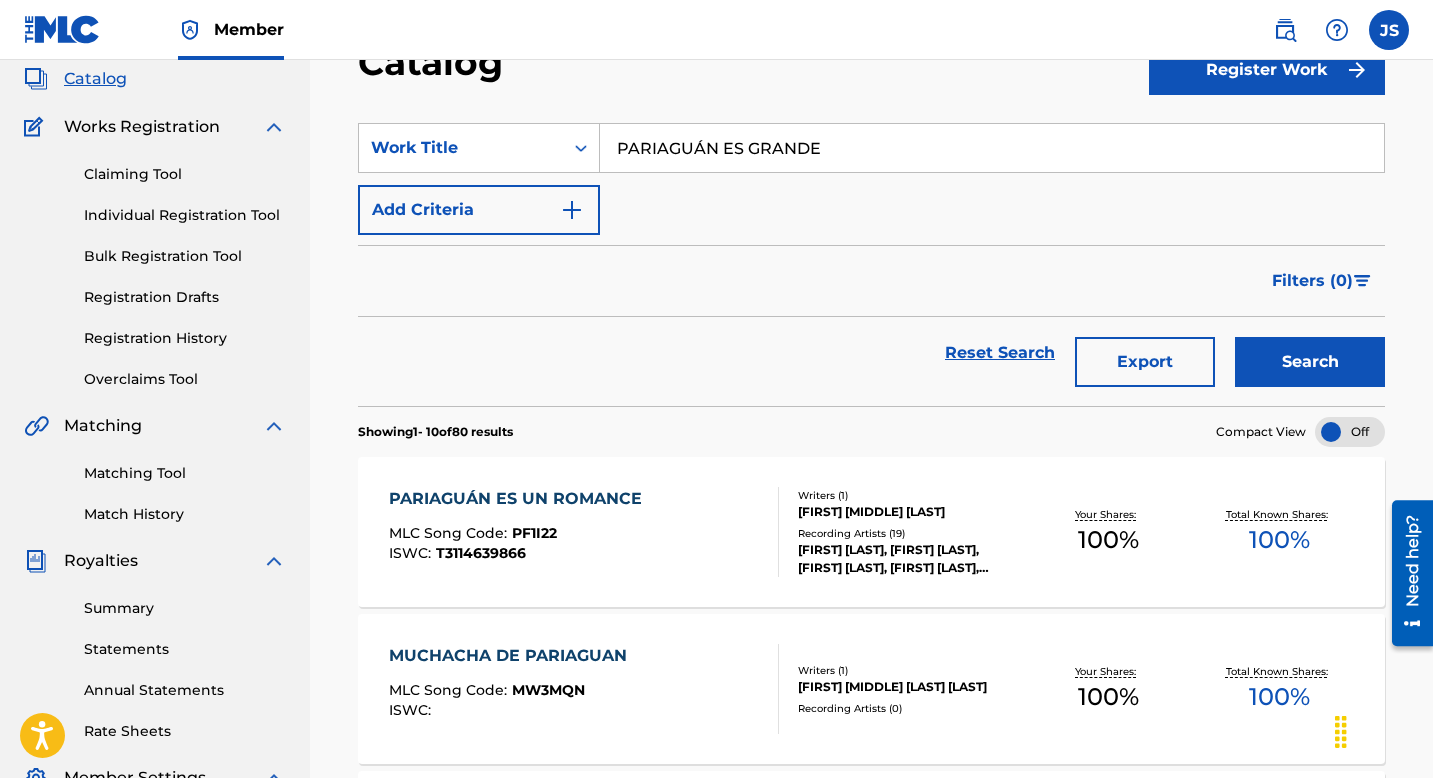 type on "PARIAGUÁN ES GRANDE" 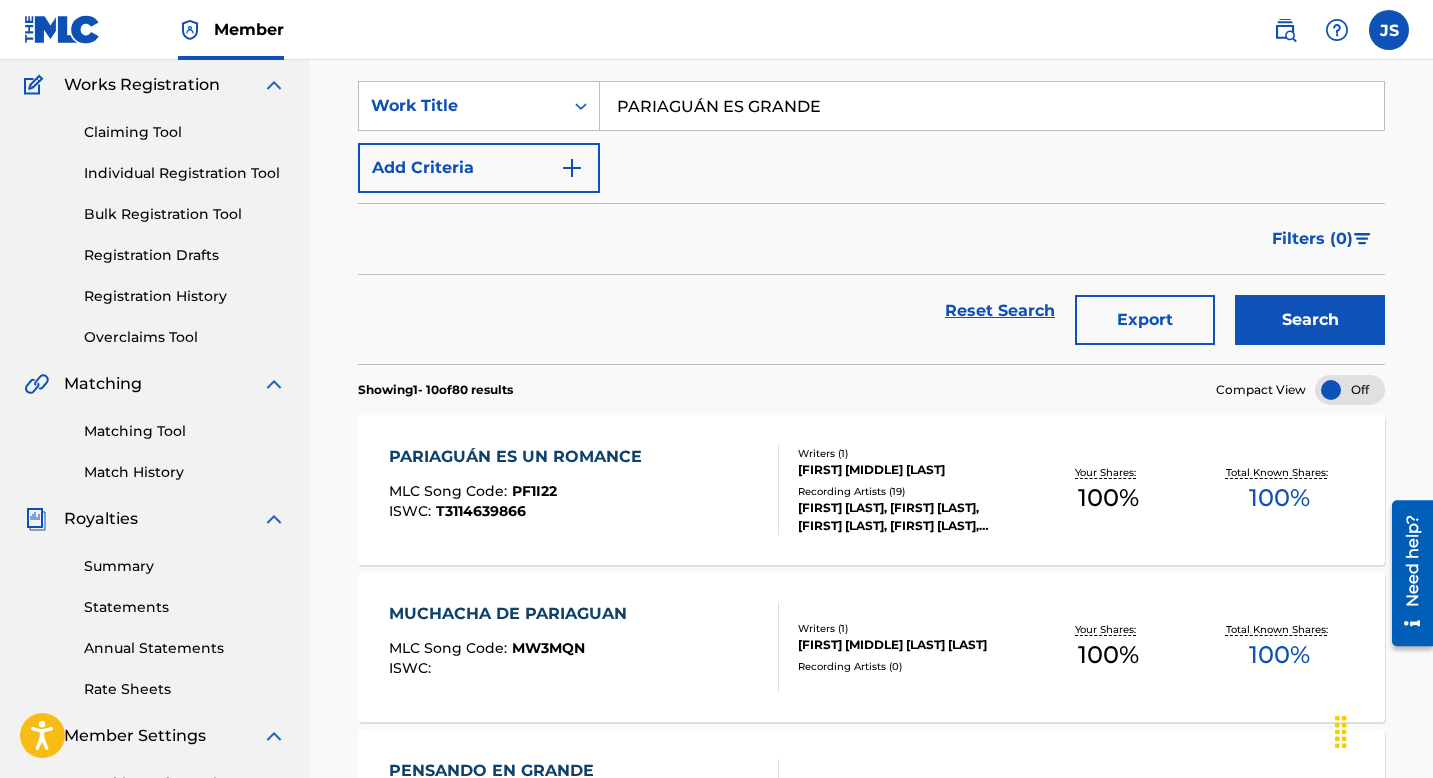 scroll, scrollTop: 0, scrollLeft: 0, axis: both 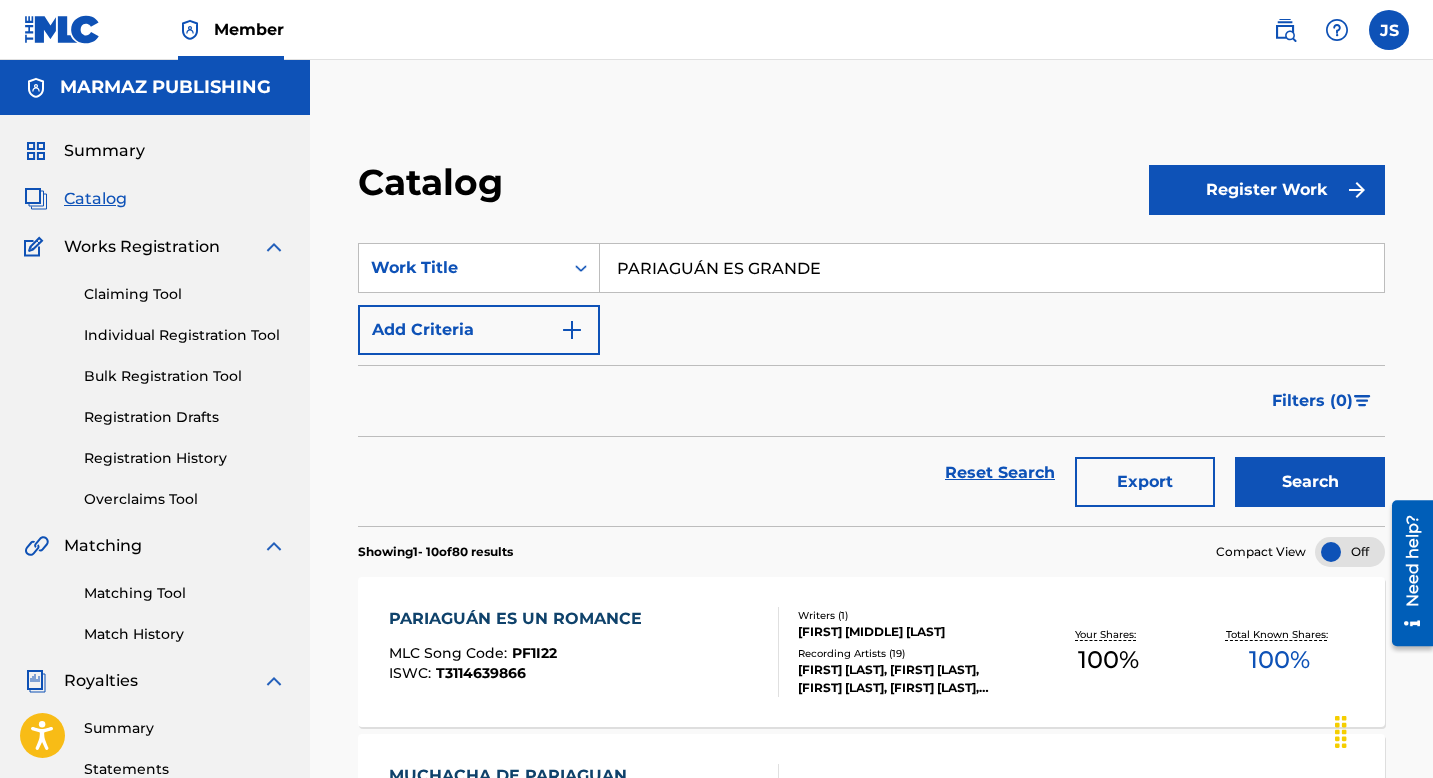 click on "Add Criteria" at bounding box center (479, 330) 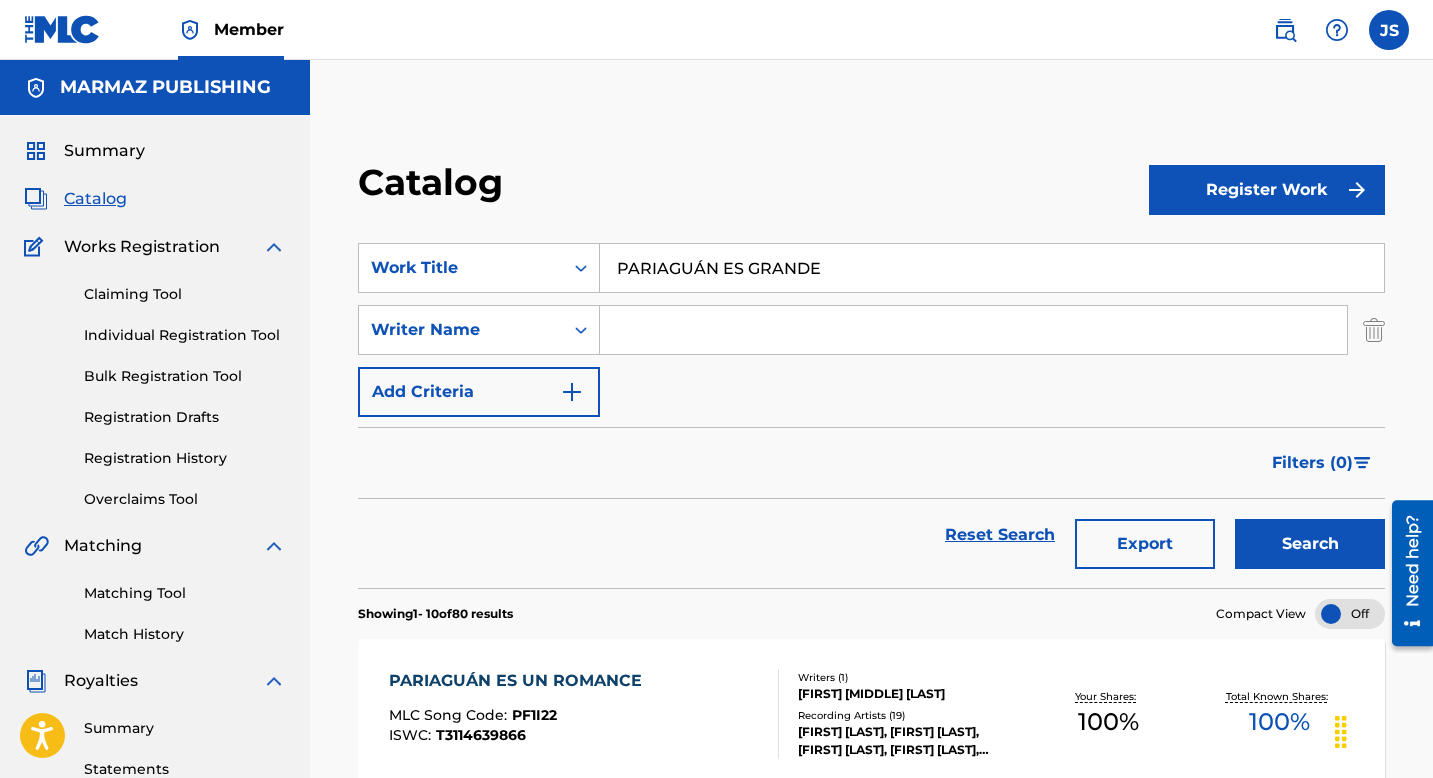 click at bounding box center [973, 330] 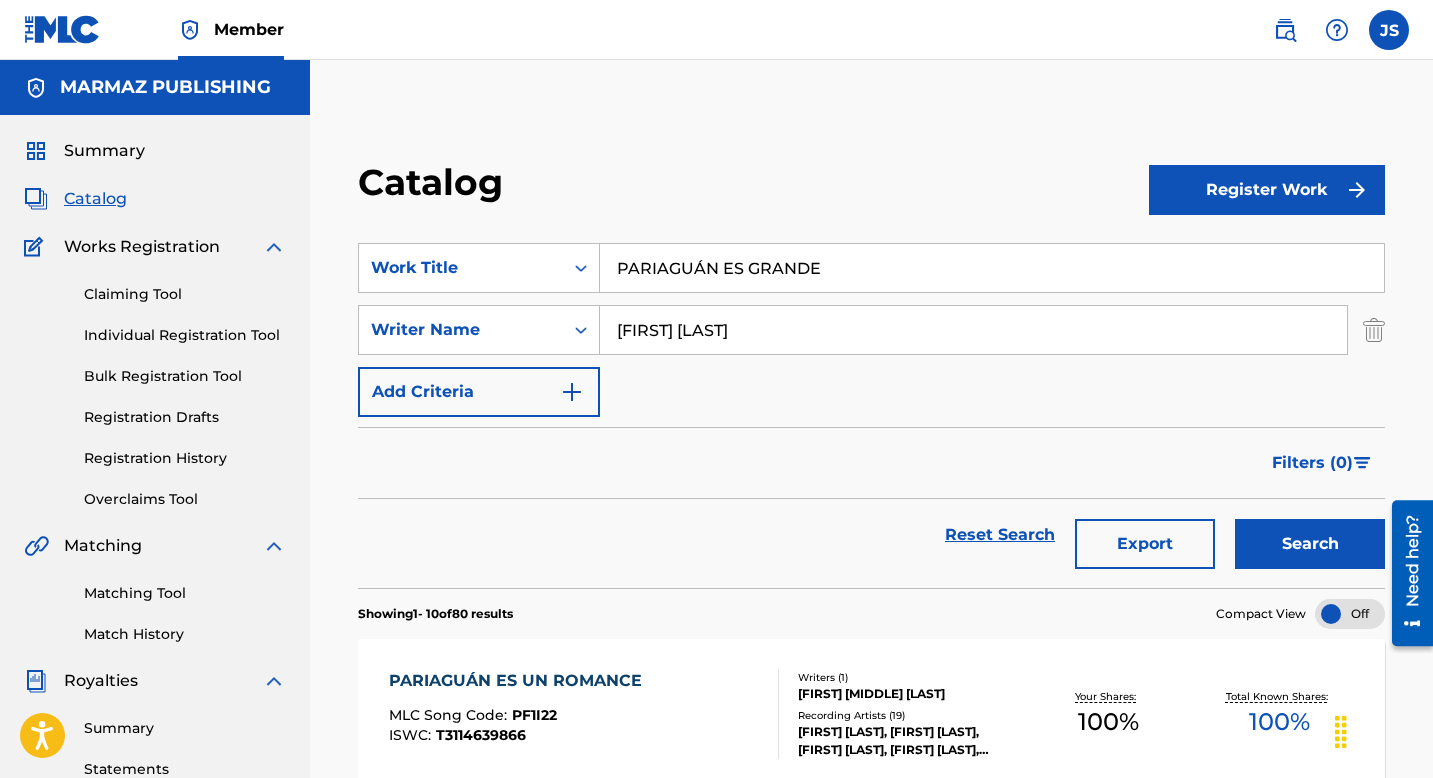 click on "Search" at bounding box center (1310, 544) 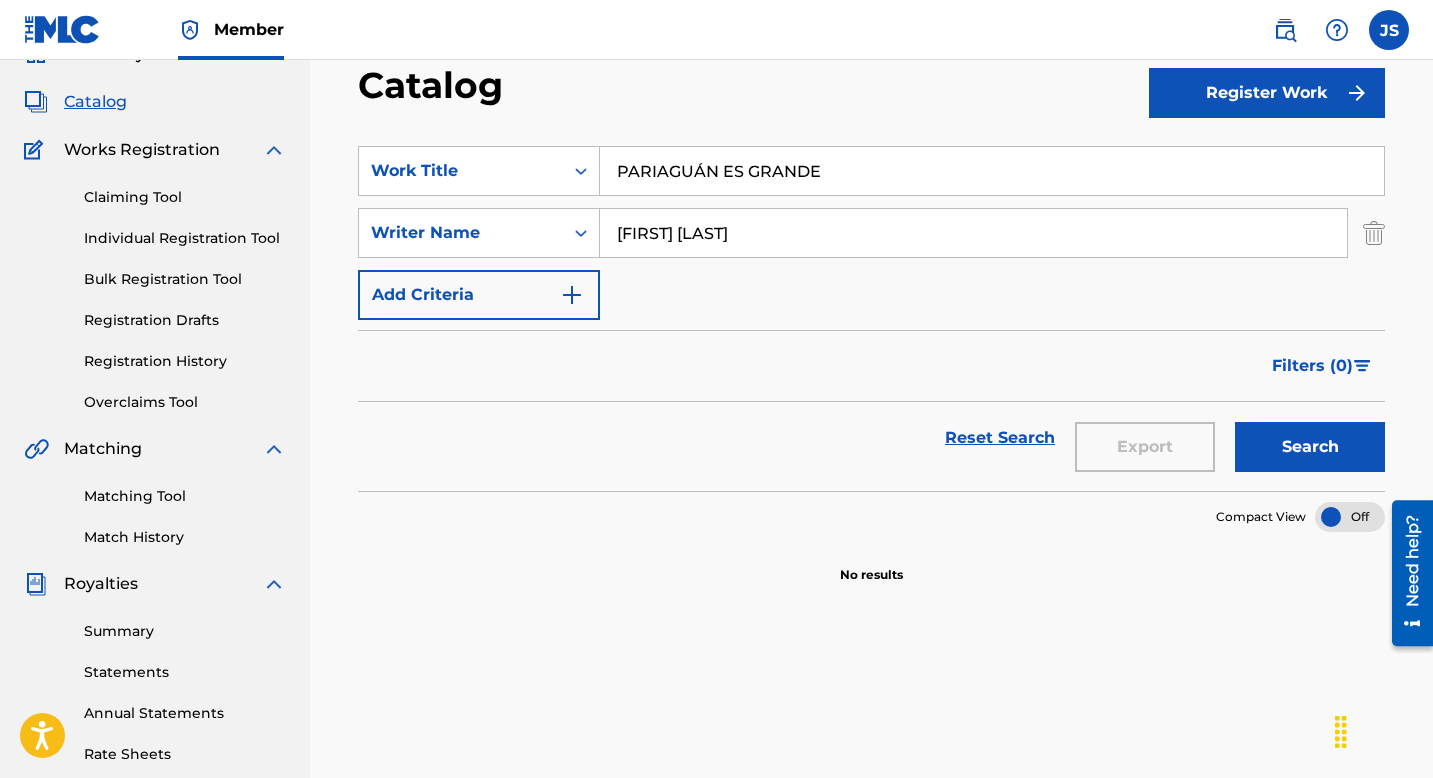 scroll, scrollTop: 88, scrollLeft: 0, axis: vertical 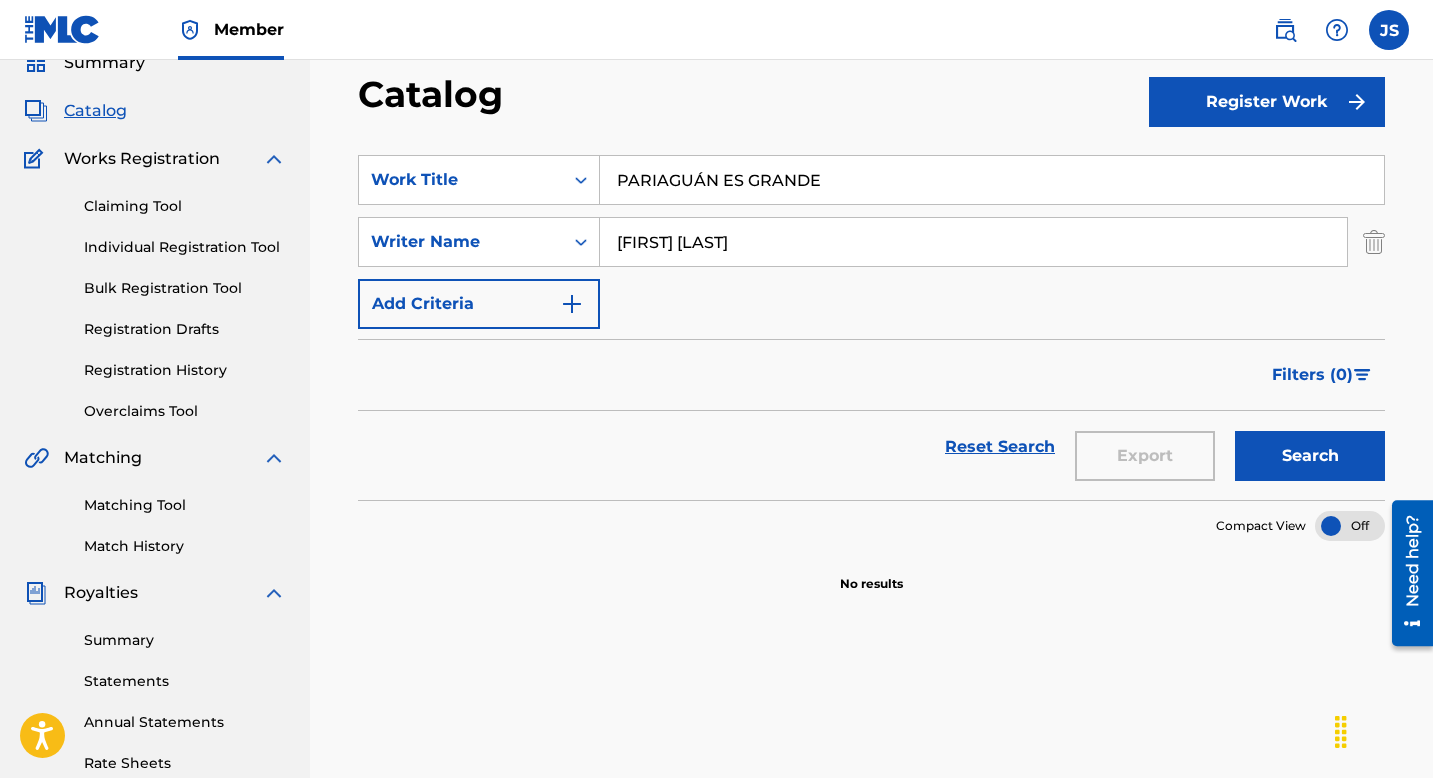 click on "Add Criteria" at bounding box center [479, 304] 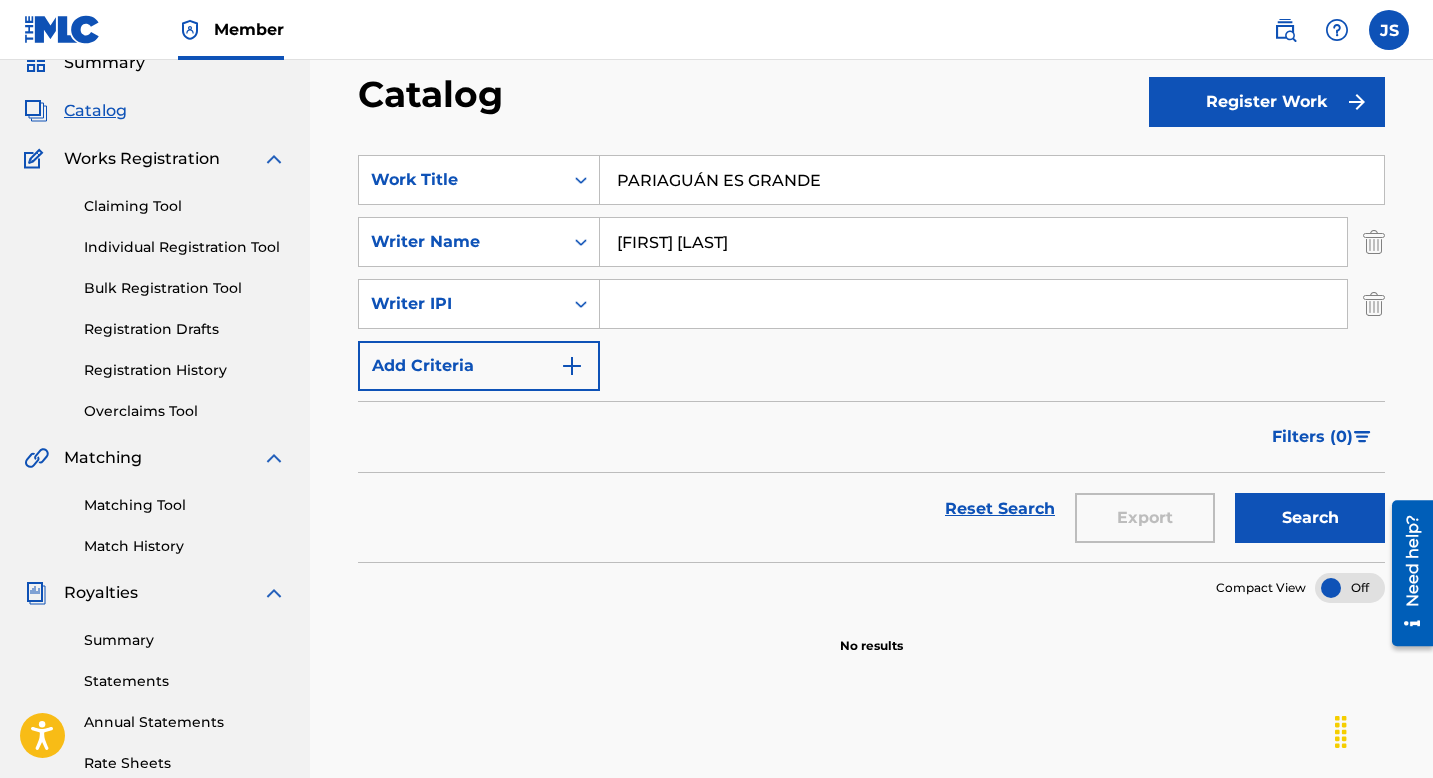 click on "PARIAGUÁN ES GRANDE" at bounding box center [992, 180] 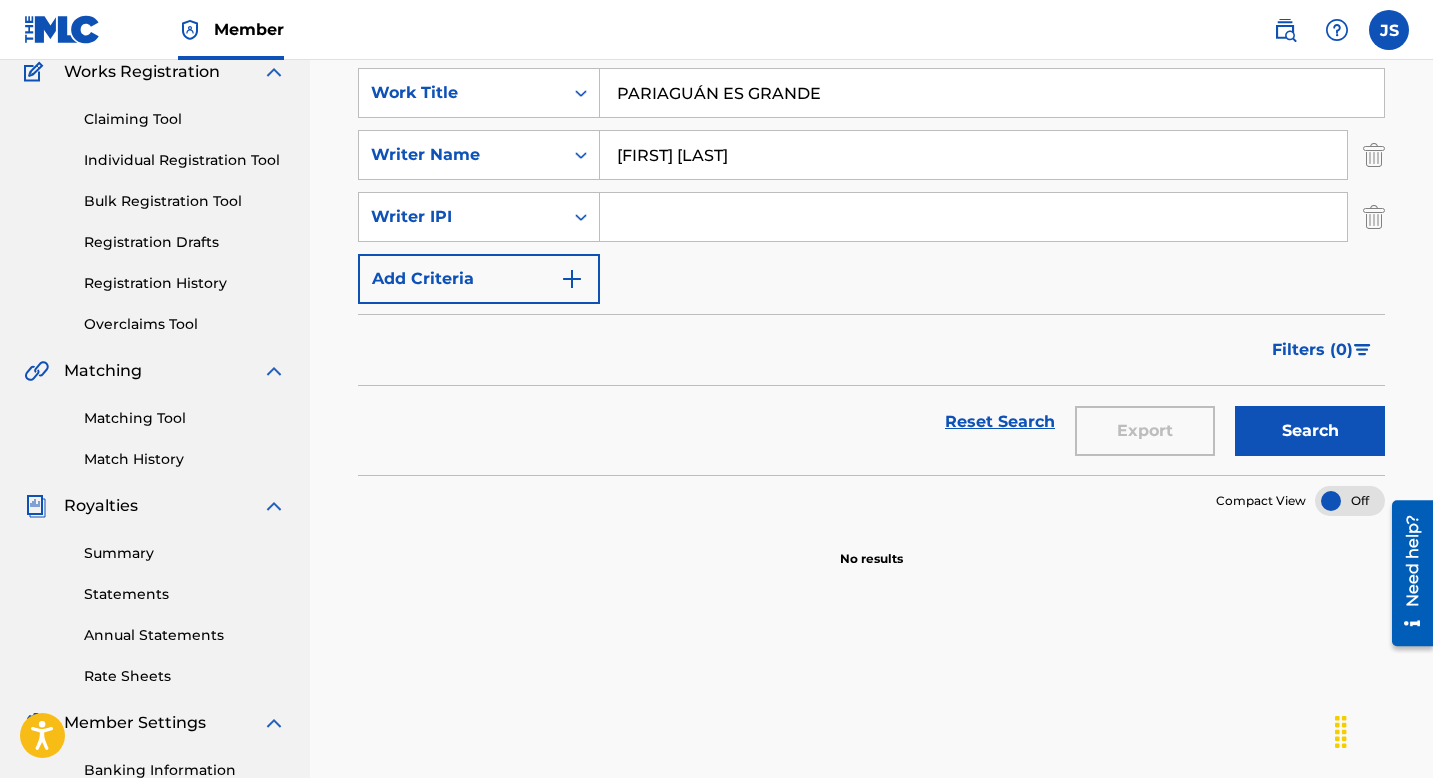 scroll, scrollTop: 177, scrollLeft: 0, axis: vertical 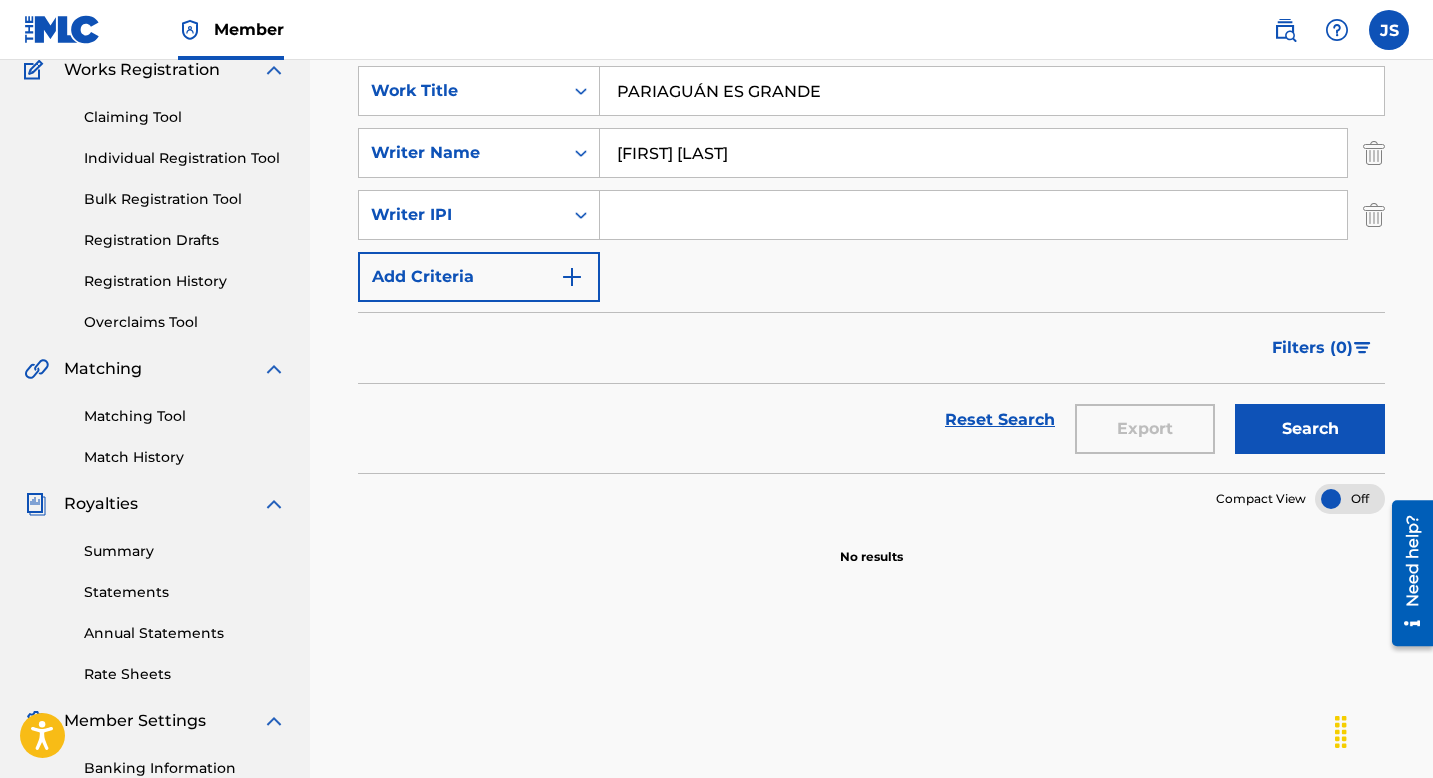 click on "Add Criteria" at bounding box center (479, 277) 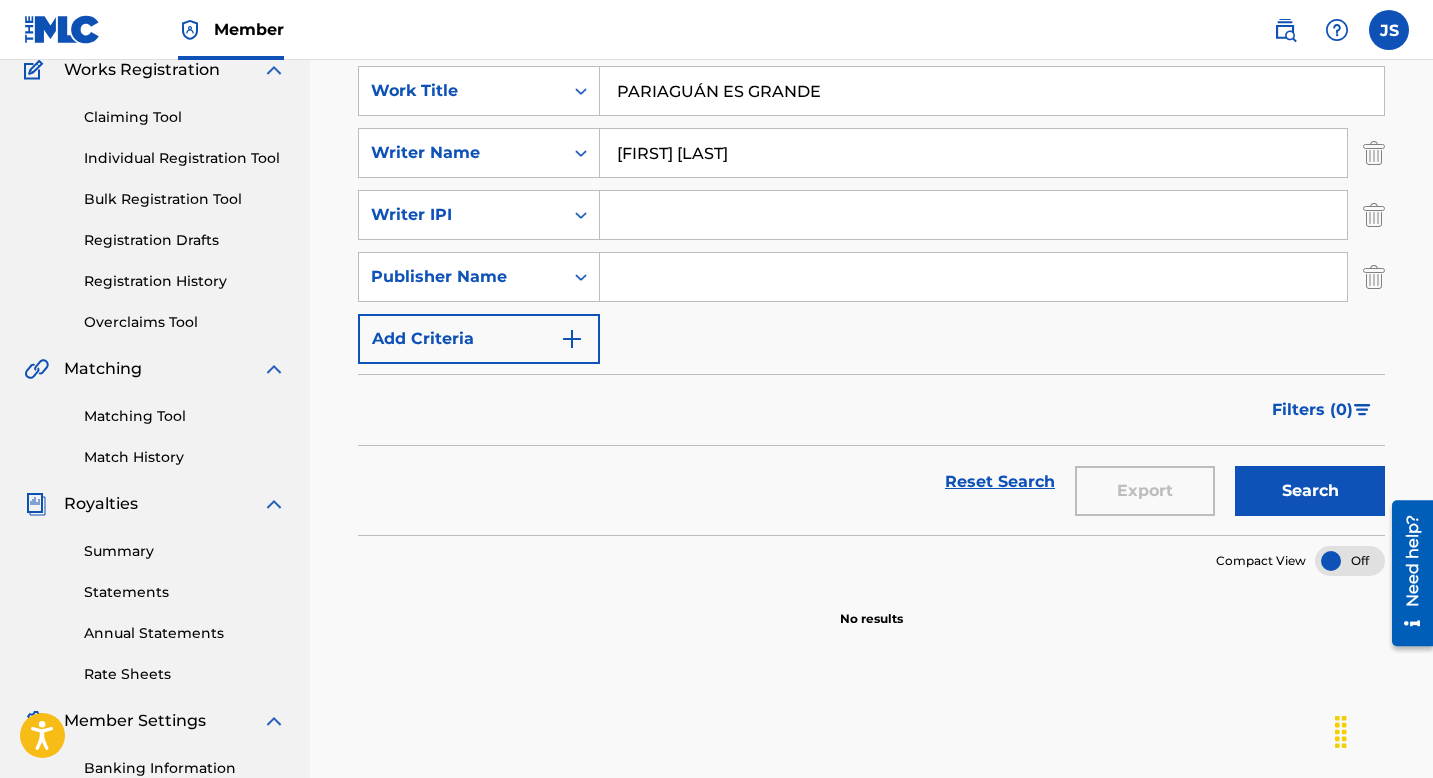 click at bounding box center (973, 277) 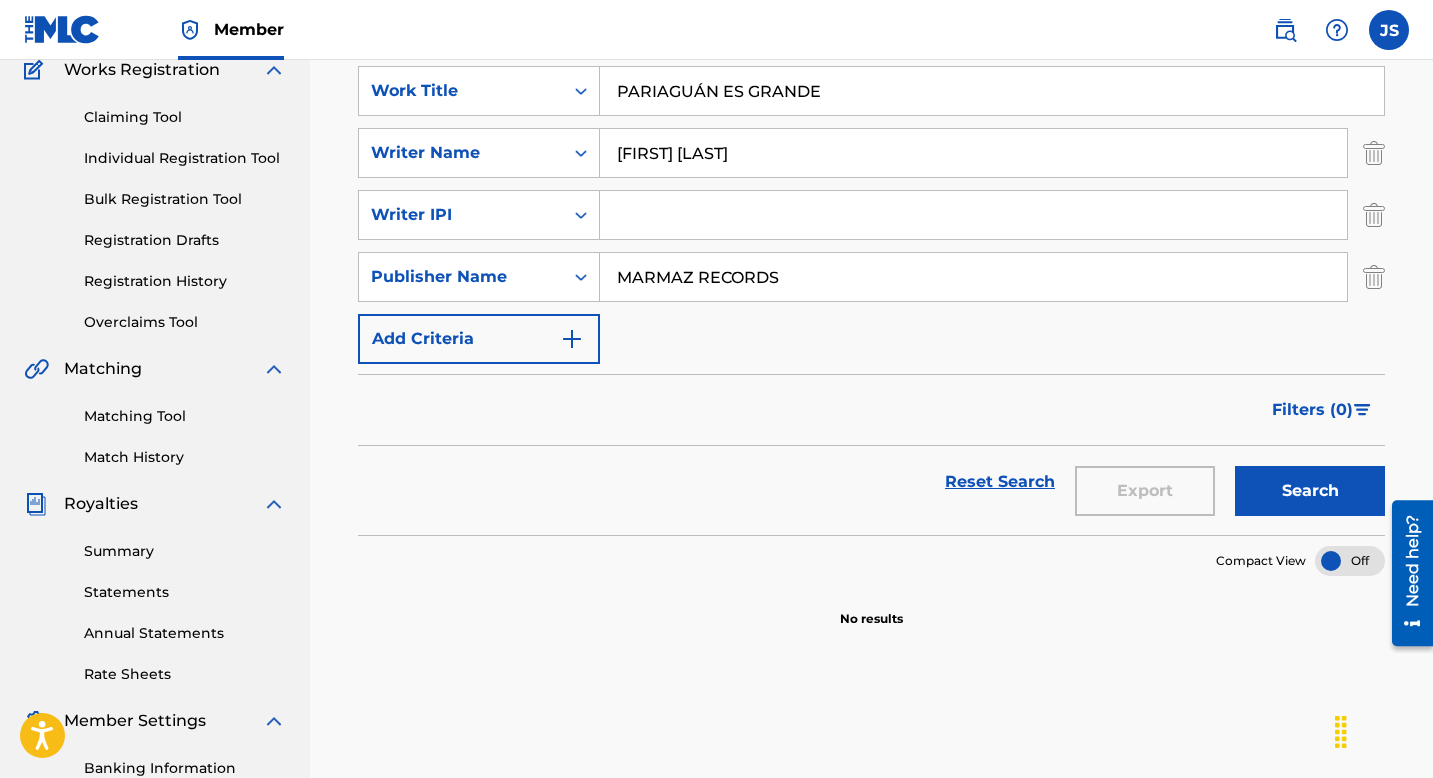 type on "MARMAZ RECORDS" 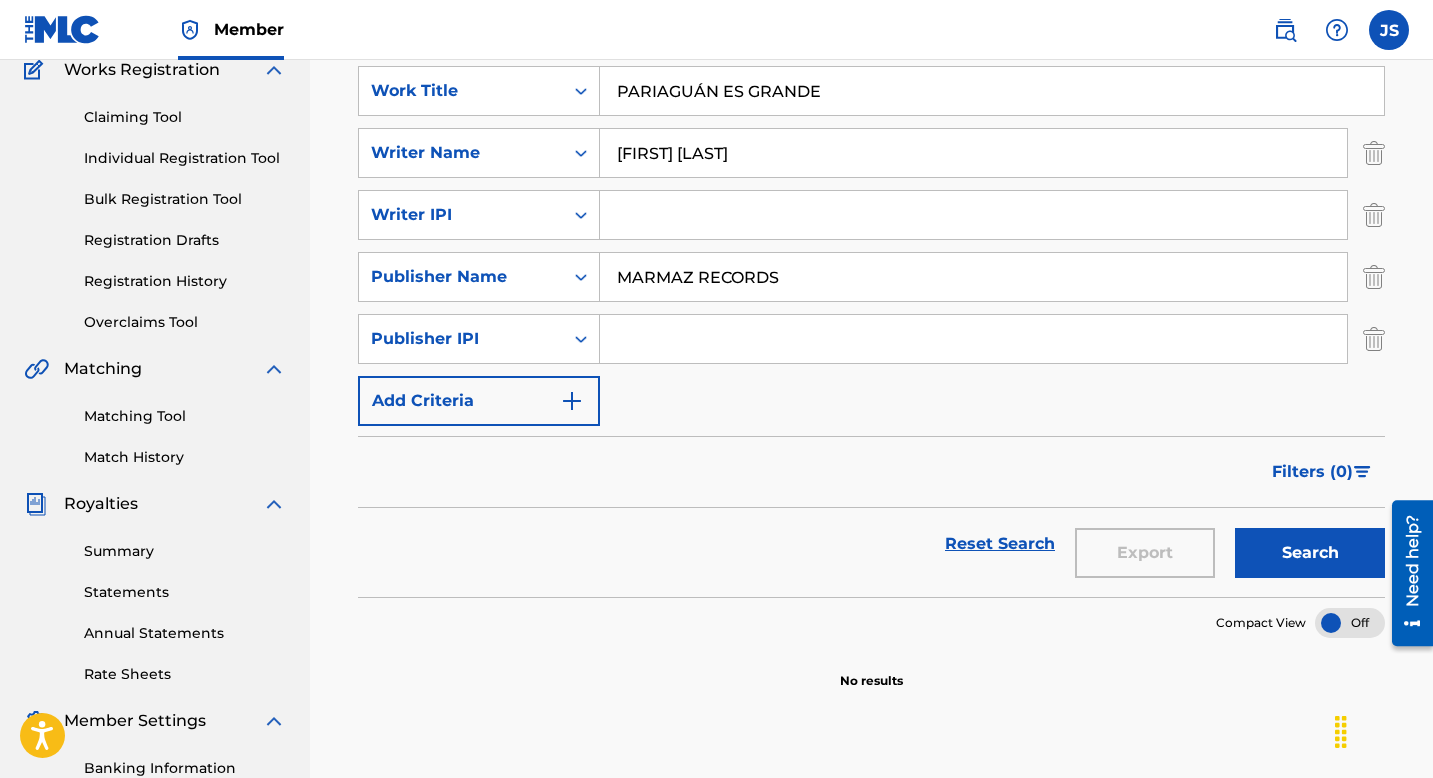 click on "Search" at bounding box center [1310, 553] 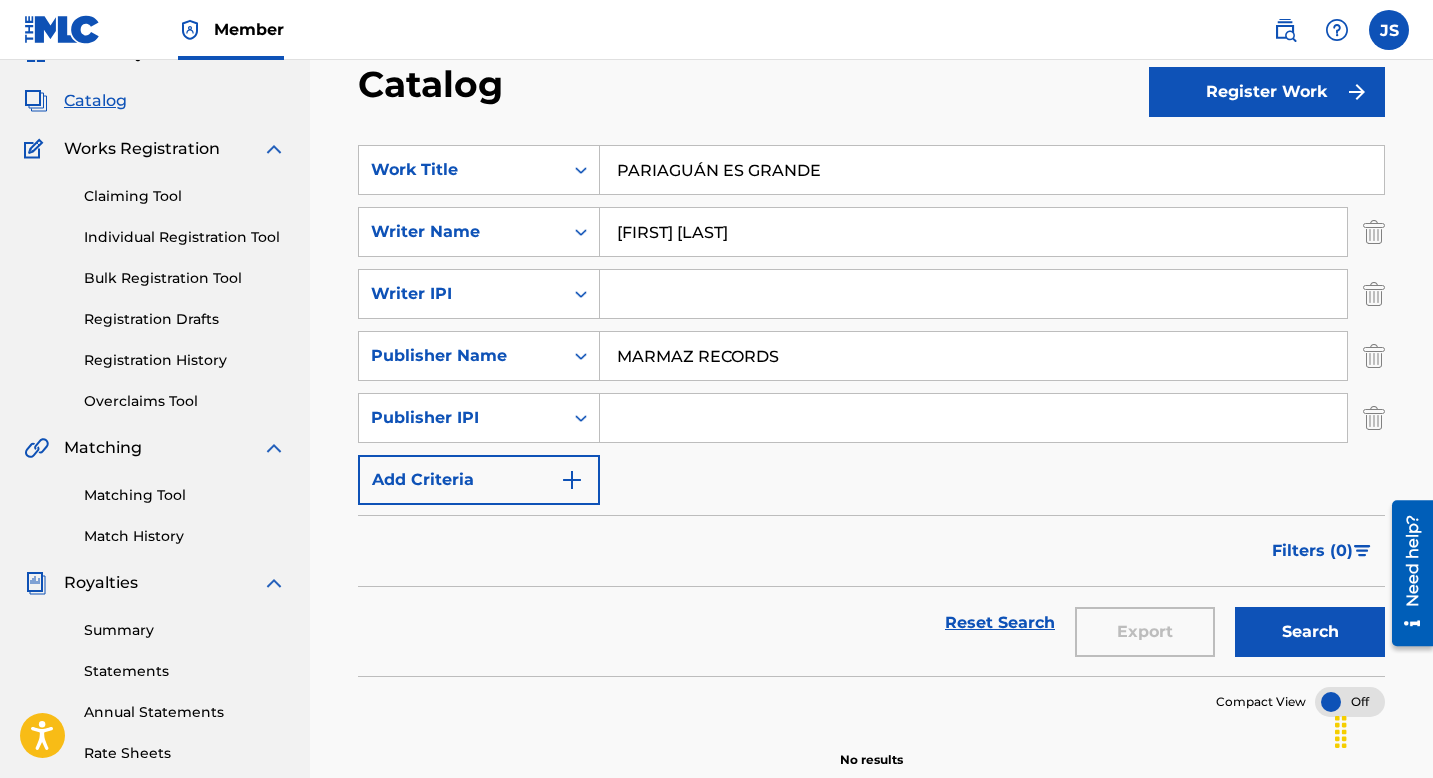 scroll, scrollTop: 0, scrollLeft: 0, axis: both 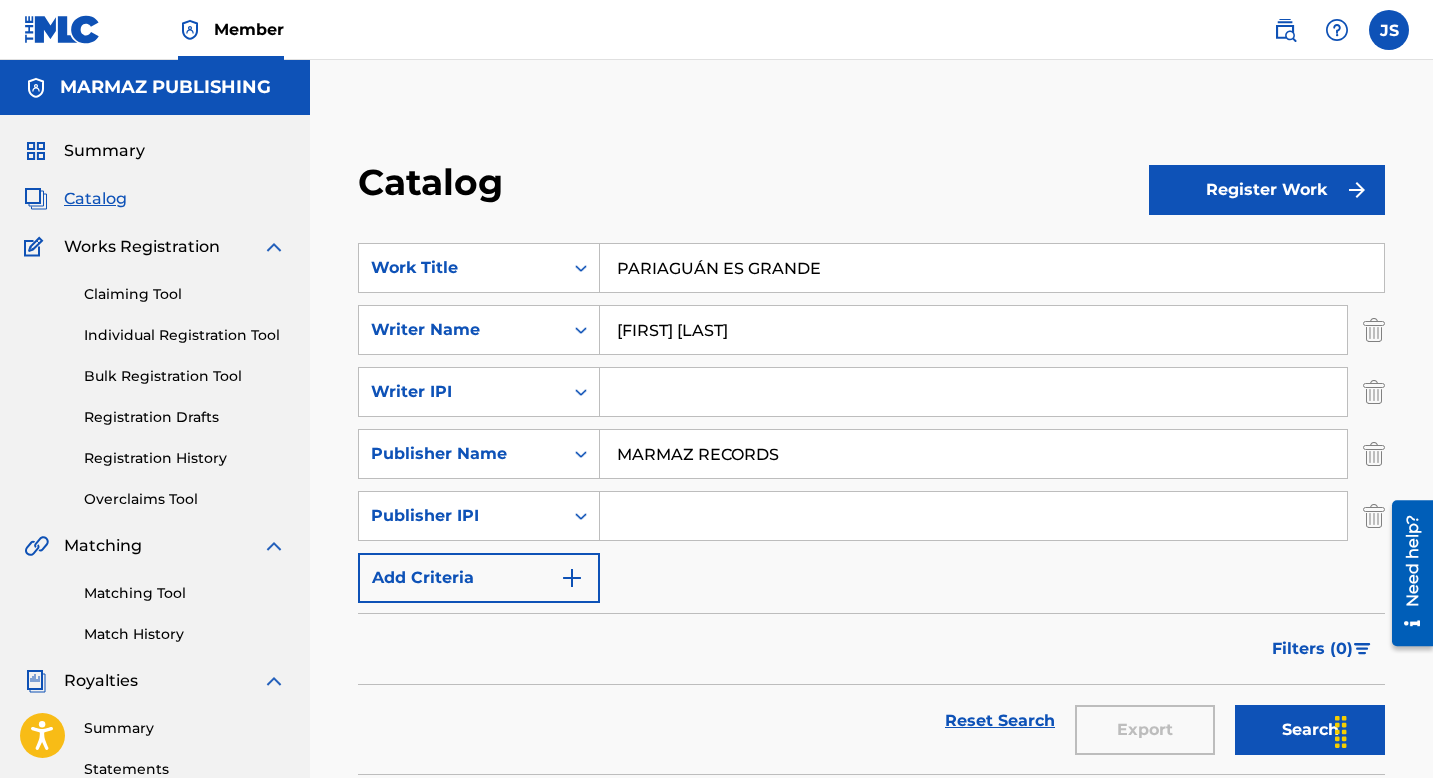 click on "SearchWithCriteriabaf7a774-b992-40a7-97b0-a78733ce4c79 Work Title PARIAGUÁN ES GRANDE SearchWithCriteria06176868-783b-4119-880f-5d2b902e038d Writer Name [FIRST] [LAST] SearchWithCriteria285ef009-ace5-4e85-9fe0-11540b4cd5c0 Writer IPI SearchWithCriteria14007579-e04f-416a-9d62-0429a03b7e99 Publisher Name MARMAZ RECORDS SearchWithCriteriad6e15b66-32b3-4882-abe3-70c2f62df147 Publisher IPI Add Criteria Filter Hold Filters Overclaim   Dispute   Remove Filters Apply Filters Filters ( 0 ) Reset Search Export Search" at bounding box center (871, 496) 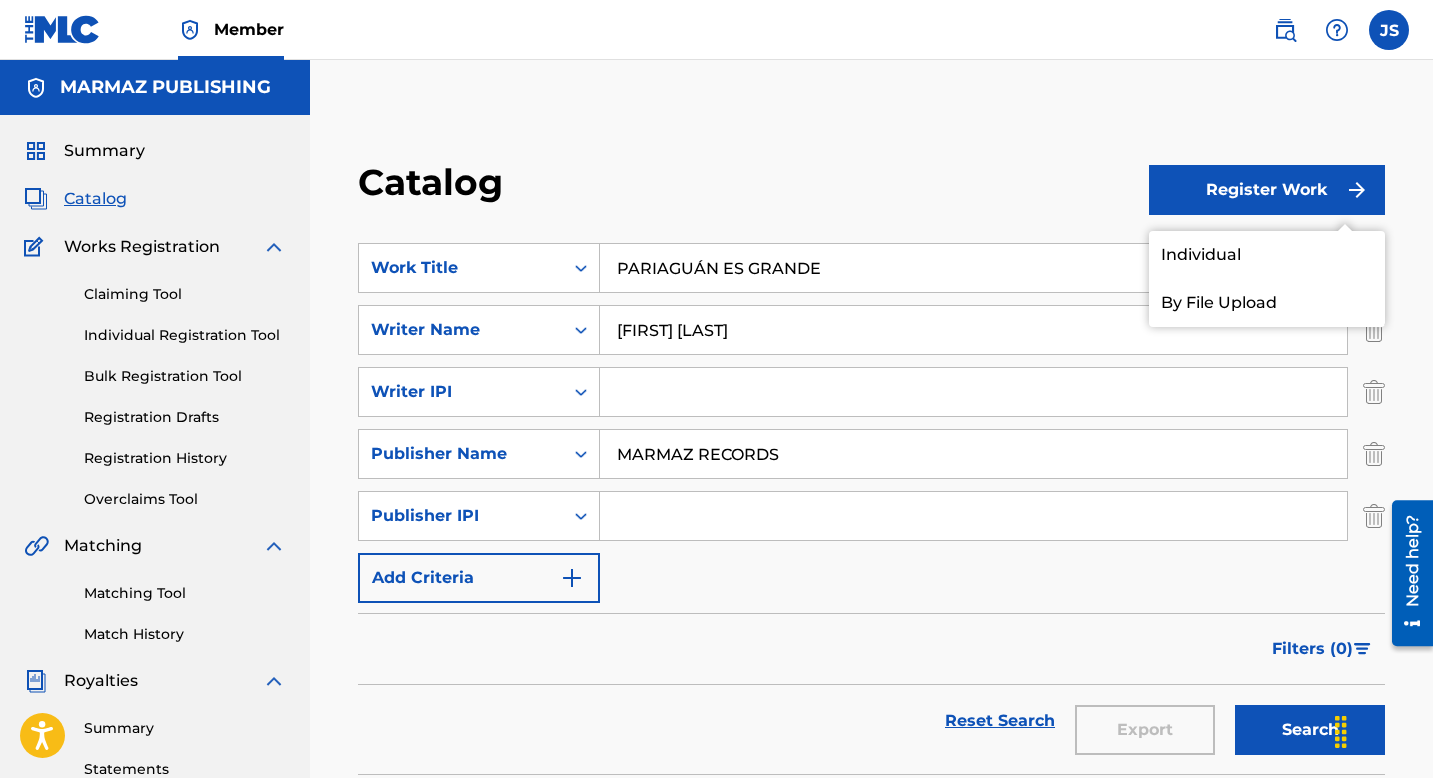 click on "Individual" at bounding box center (1267, 255) 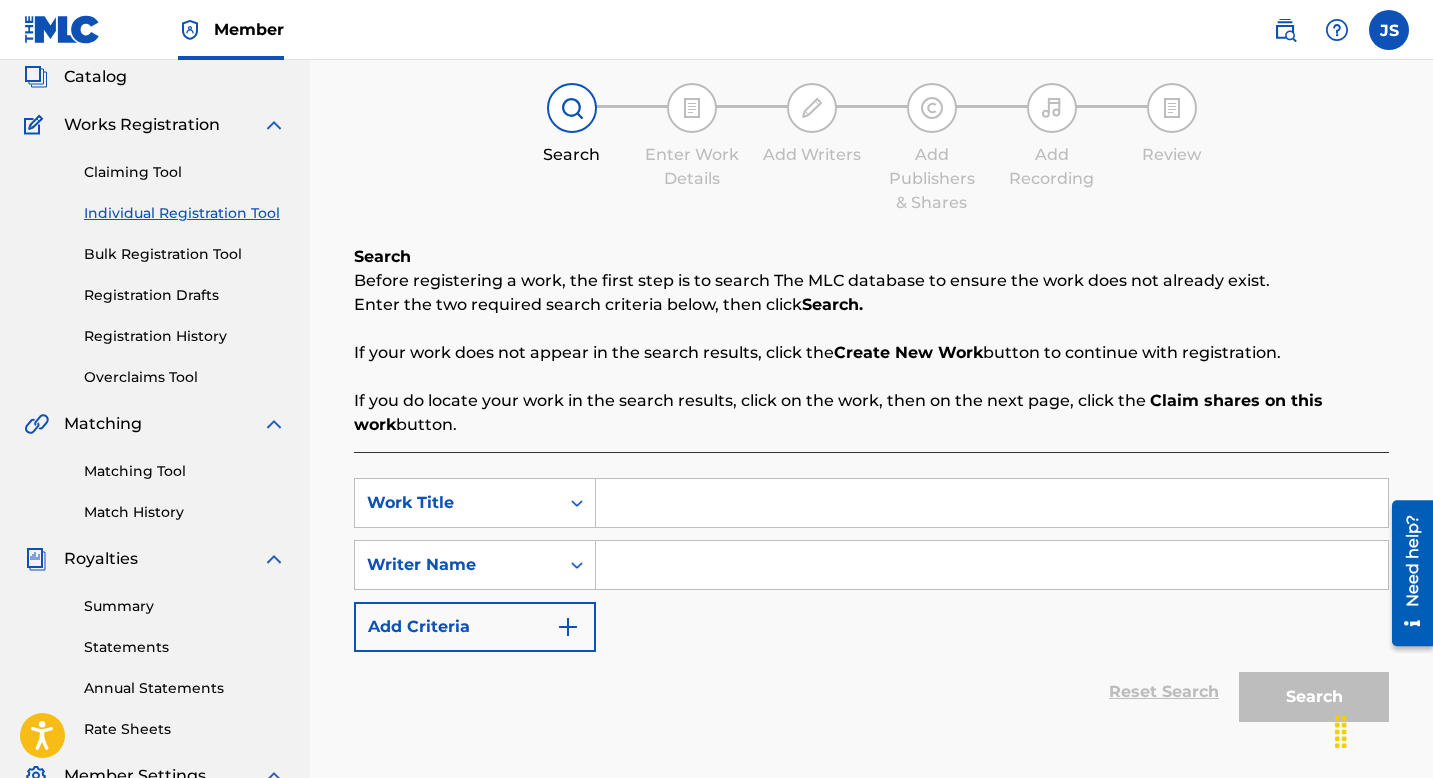 scroll, scrollTop: 129, scrollLeft: 0, axis: vertical 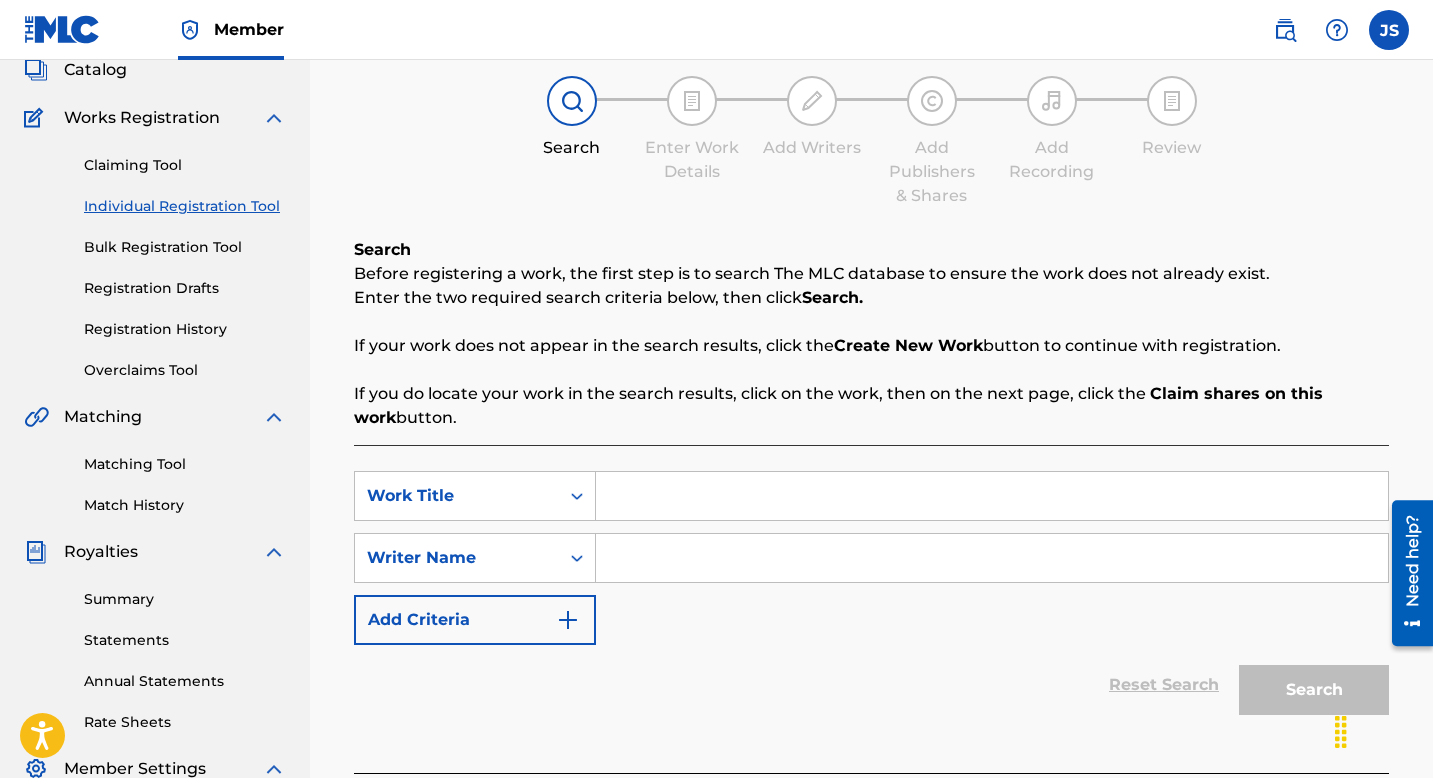 click at bounding box center (992, 496) 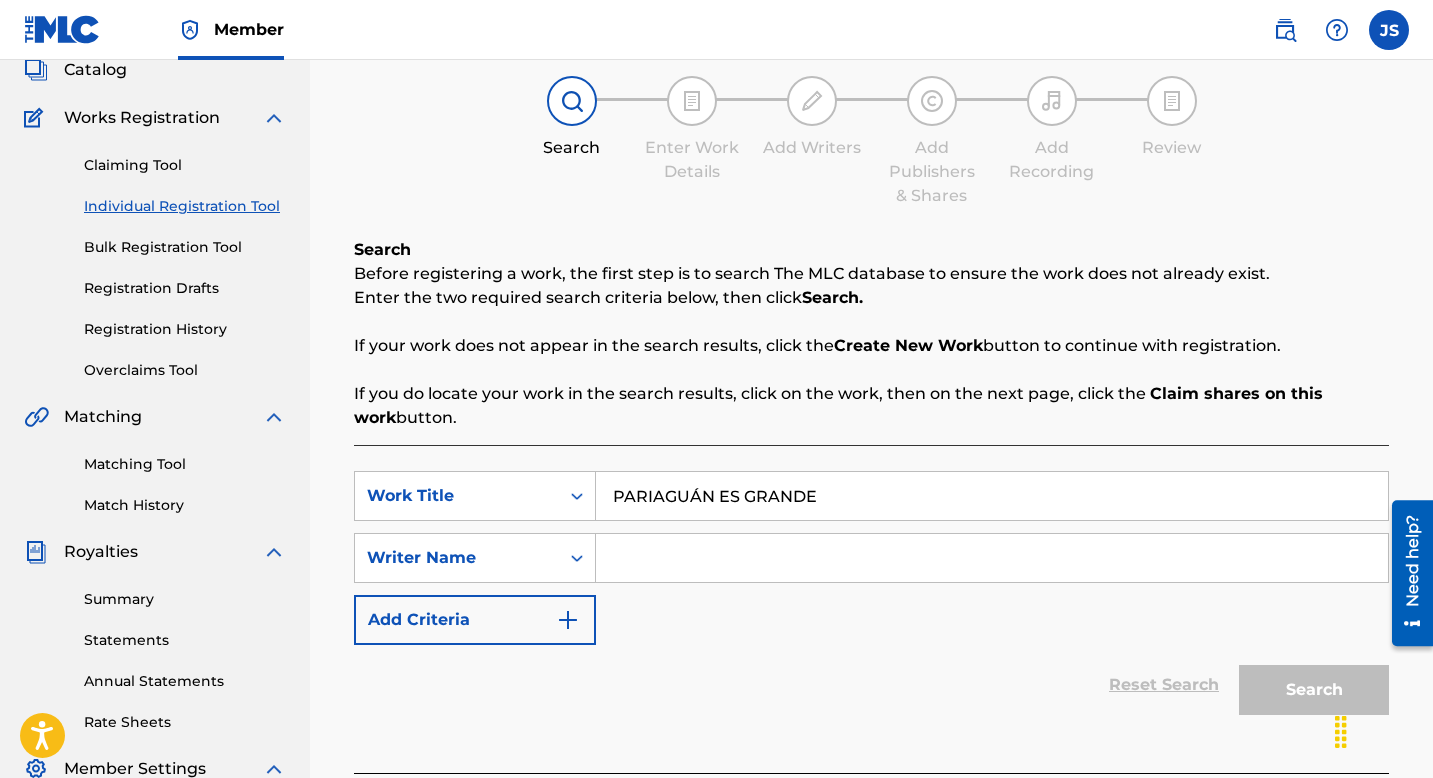type on "PARIAGUÁN ES GRANDE" 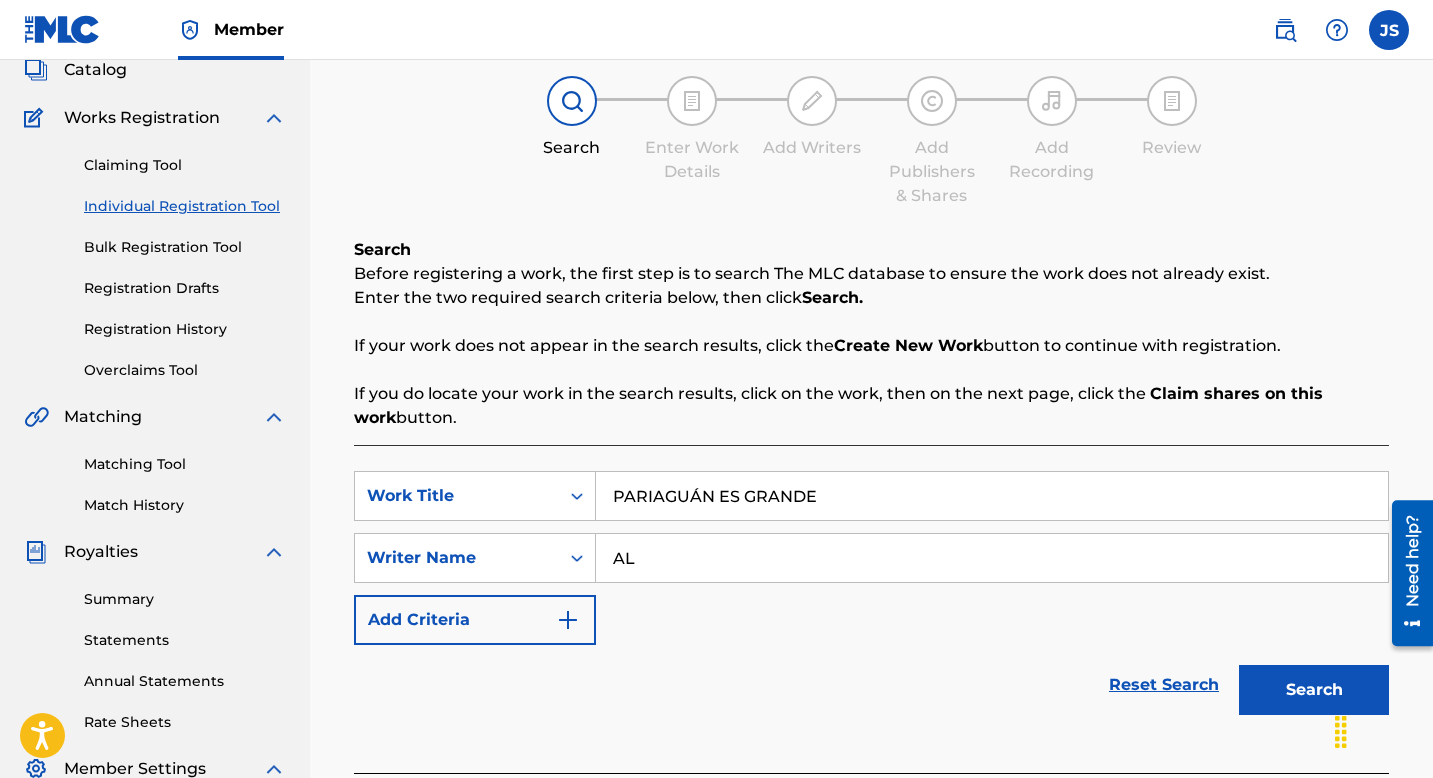 type on "[FIRST] [LAST]" 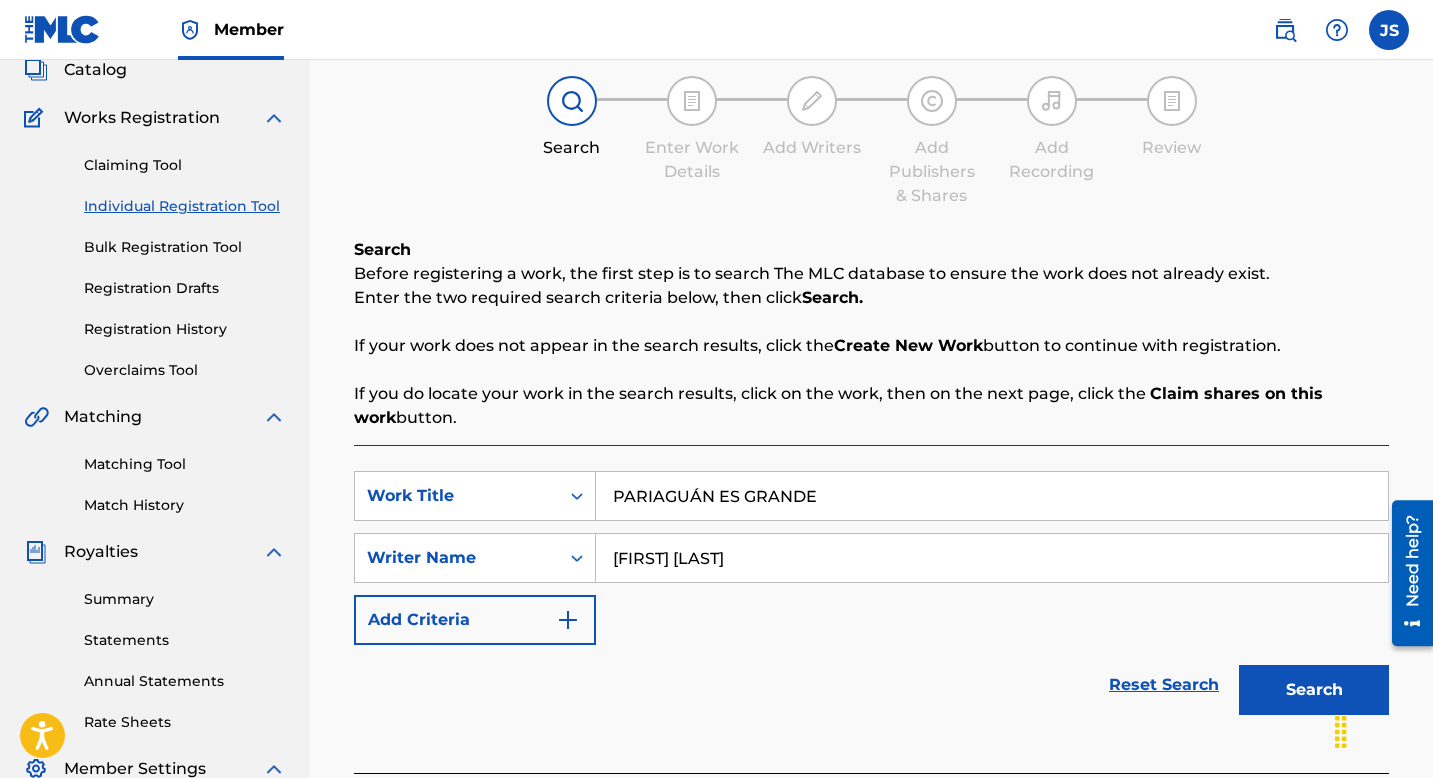 click on "Search" at bounding box center (1314, 690) 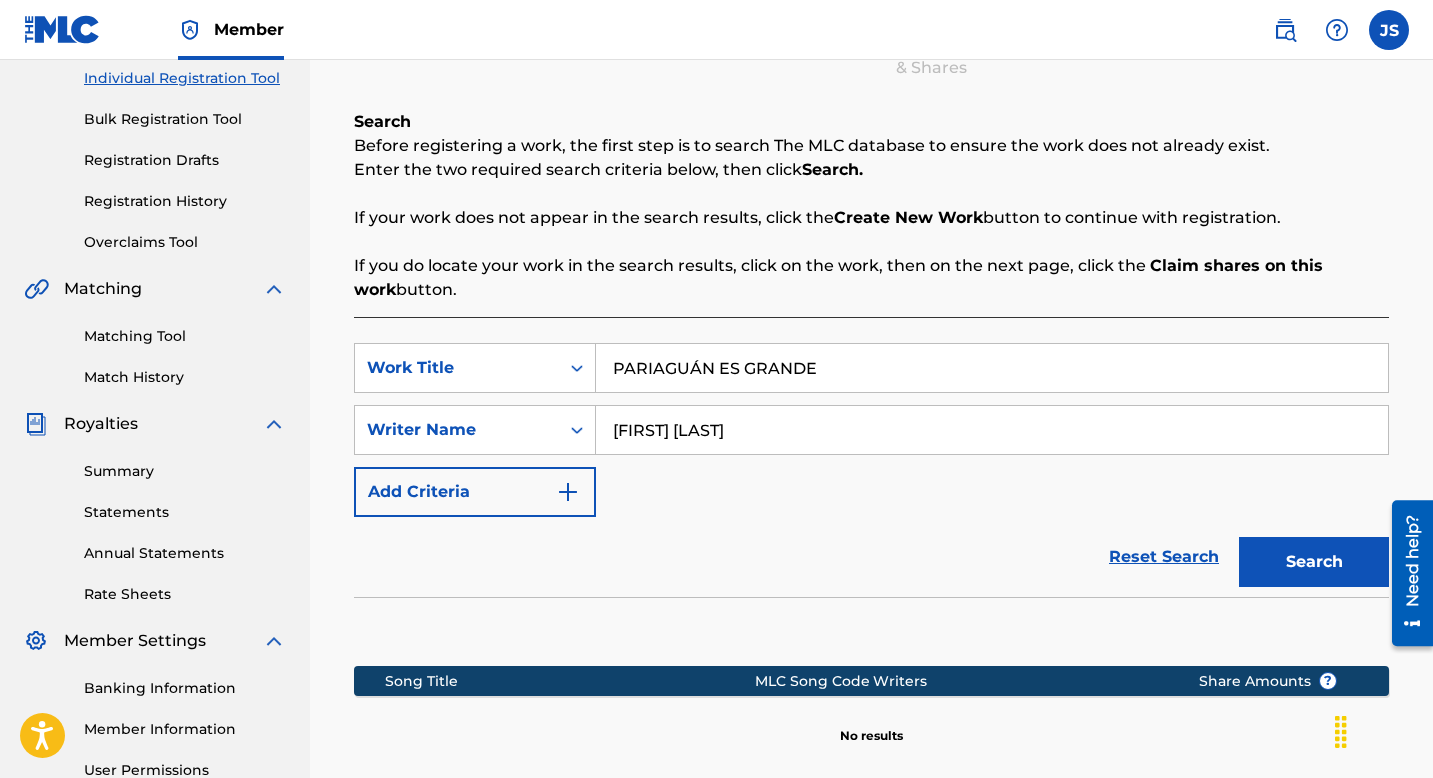 scroll, scrollTop: 491, scrollLeft: 0, axis: vertical 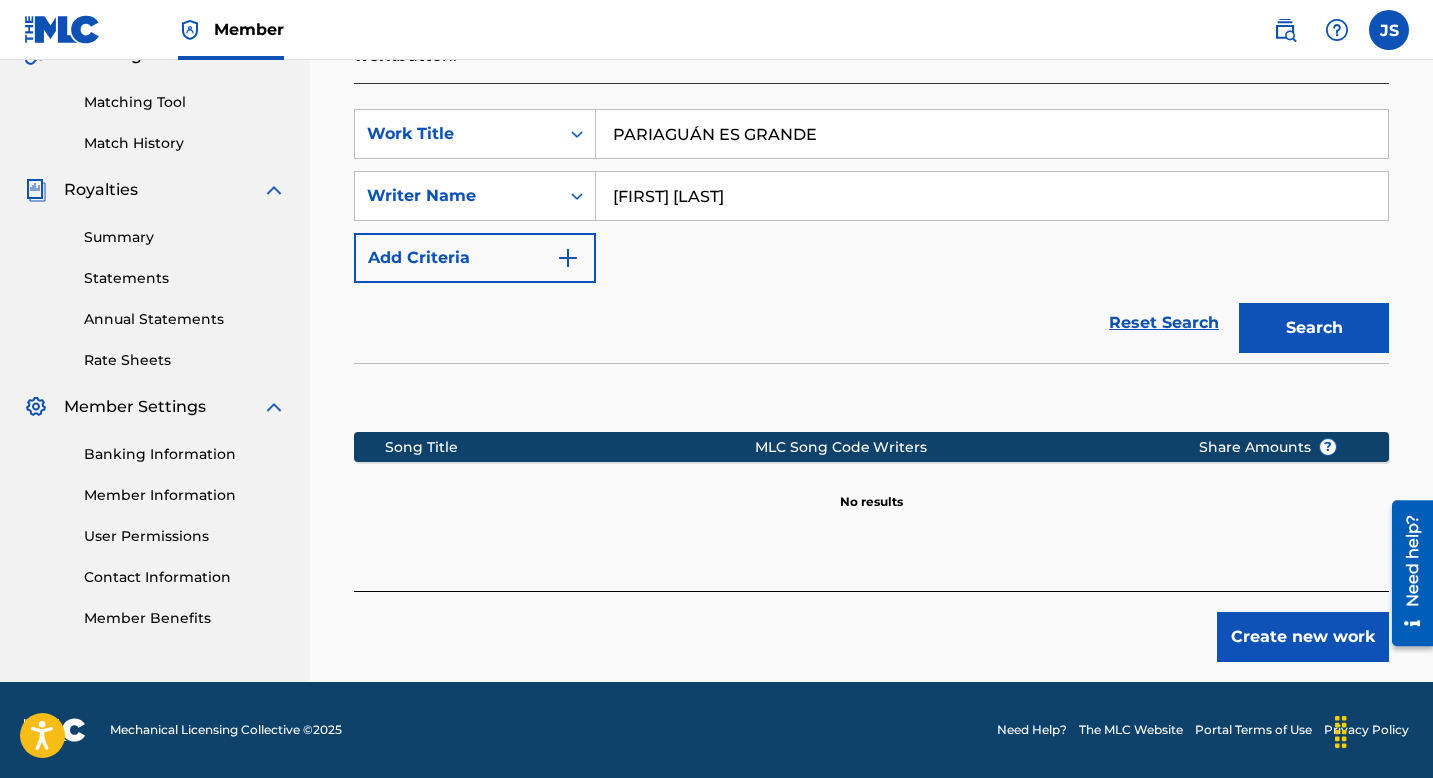 click on "Create new work" at bounding box center (1303, 637) 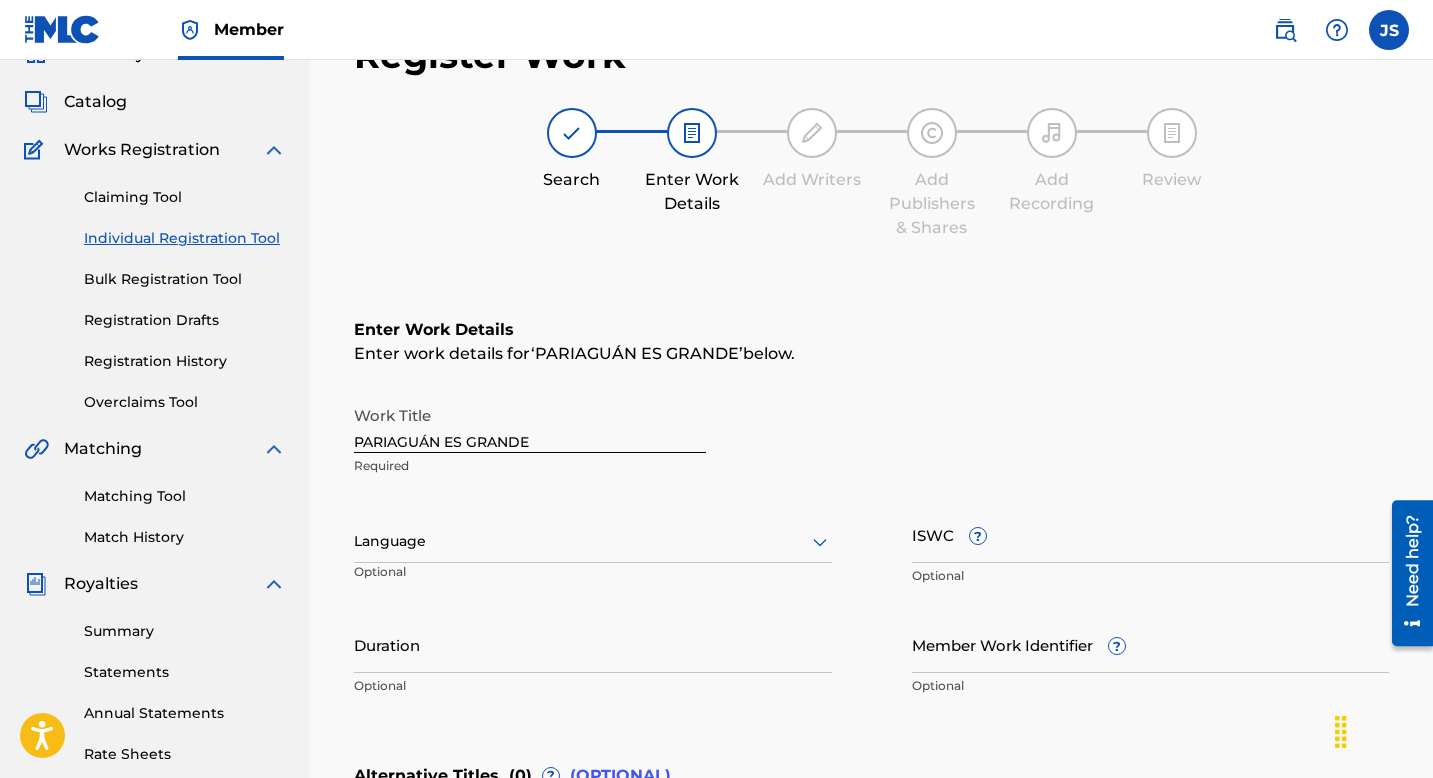 scroll, scrollTop: 90, scrollLeft: 0, axis: vertical 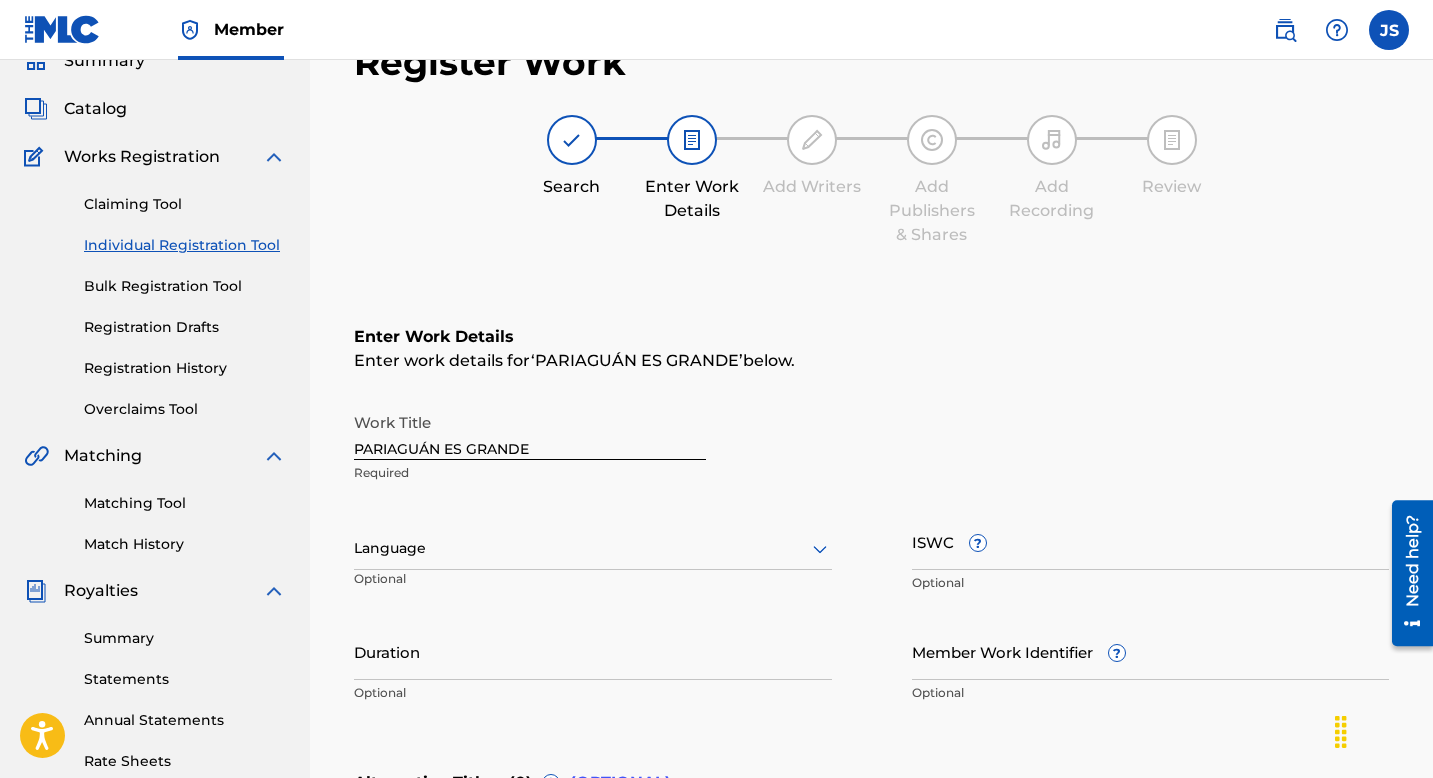 click at bounding box center (593, 548) 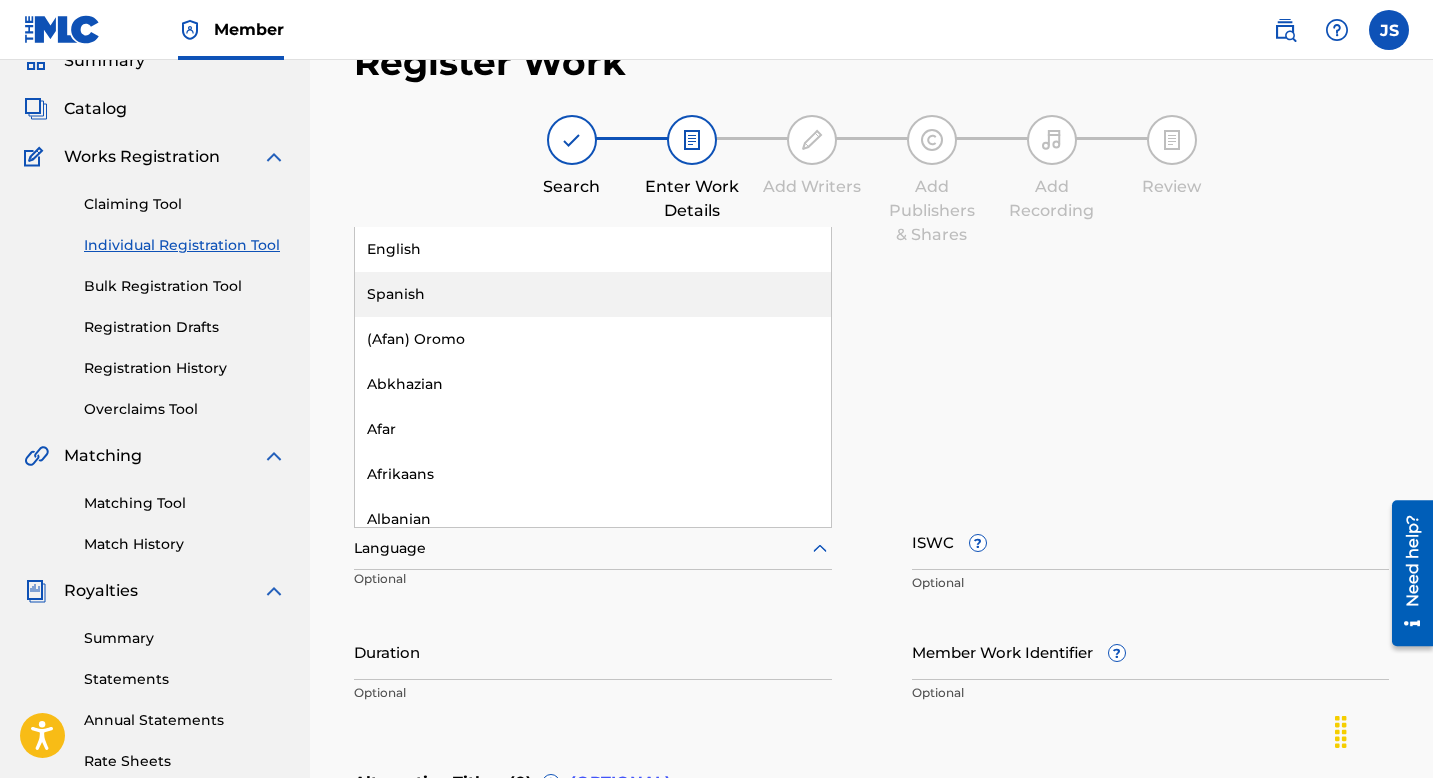 click on "Spanish" at bounding box center (593, 294) 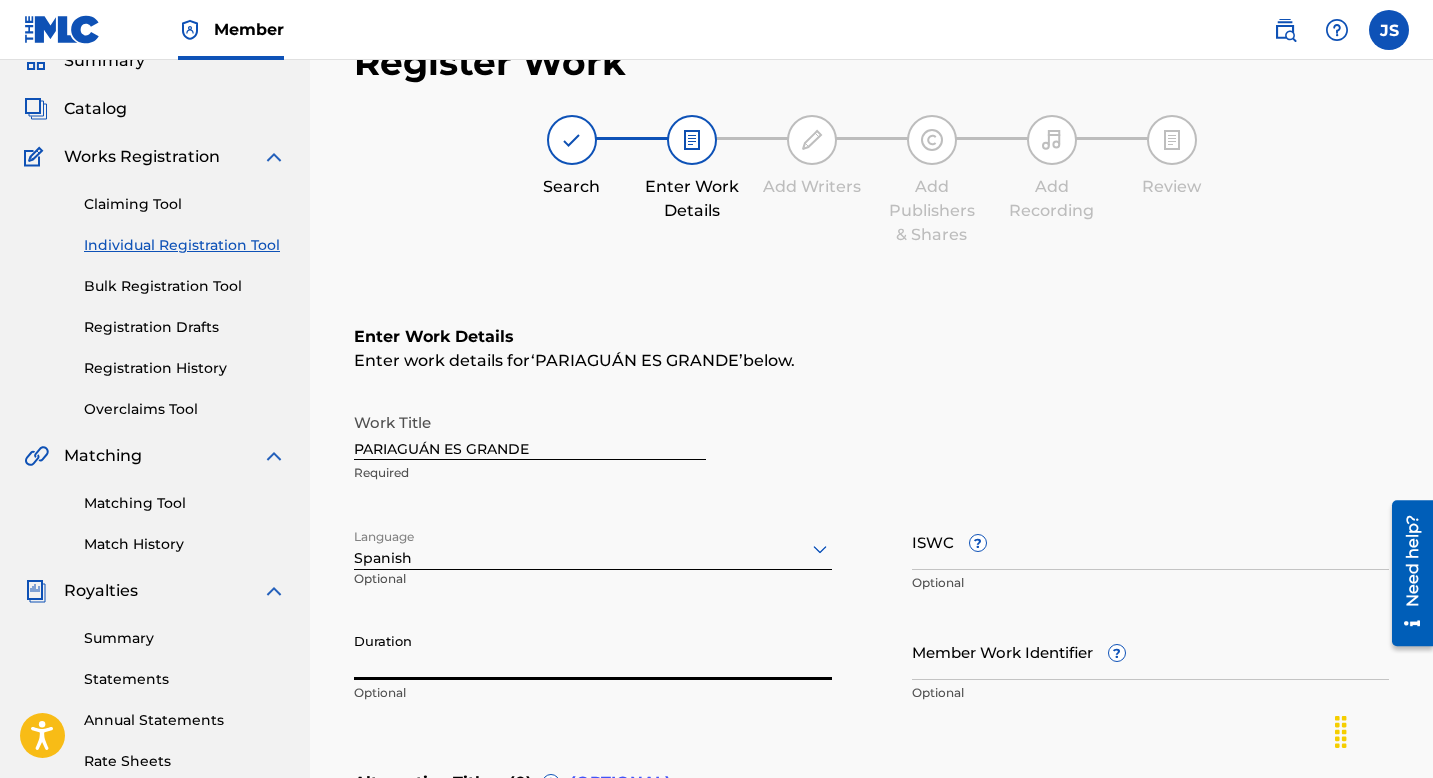 click on "Duration" at bounding box center (593, 651) 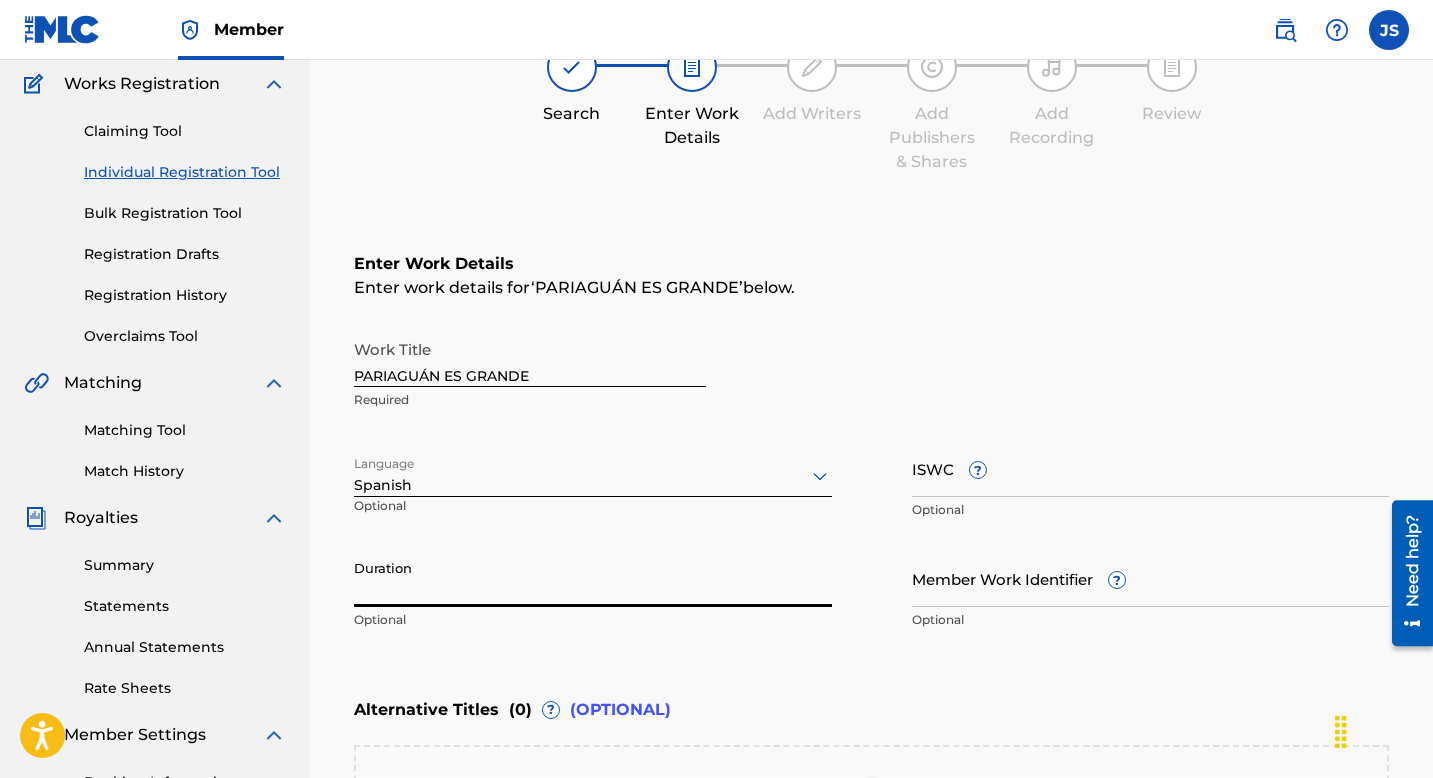 scroll, scrollTop: 205, scrollLeft: 0, axis: vertical 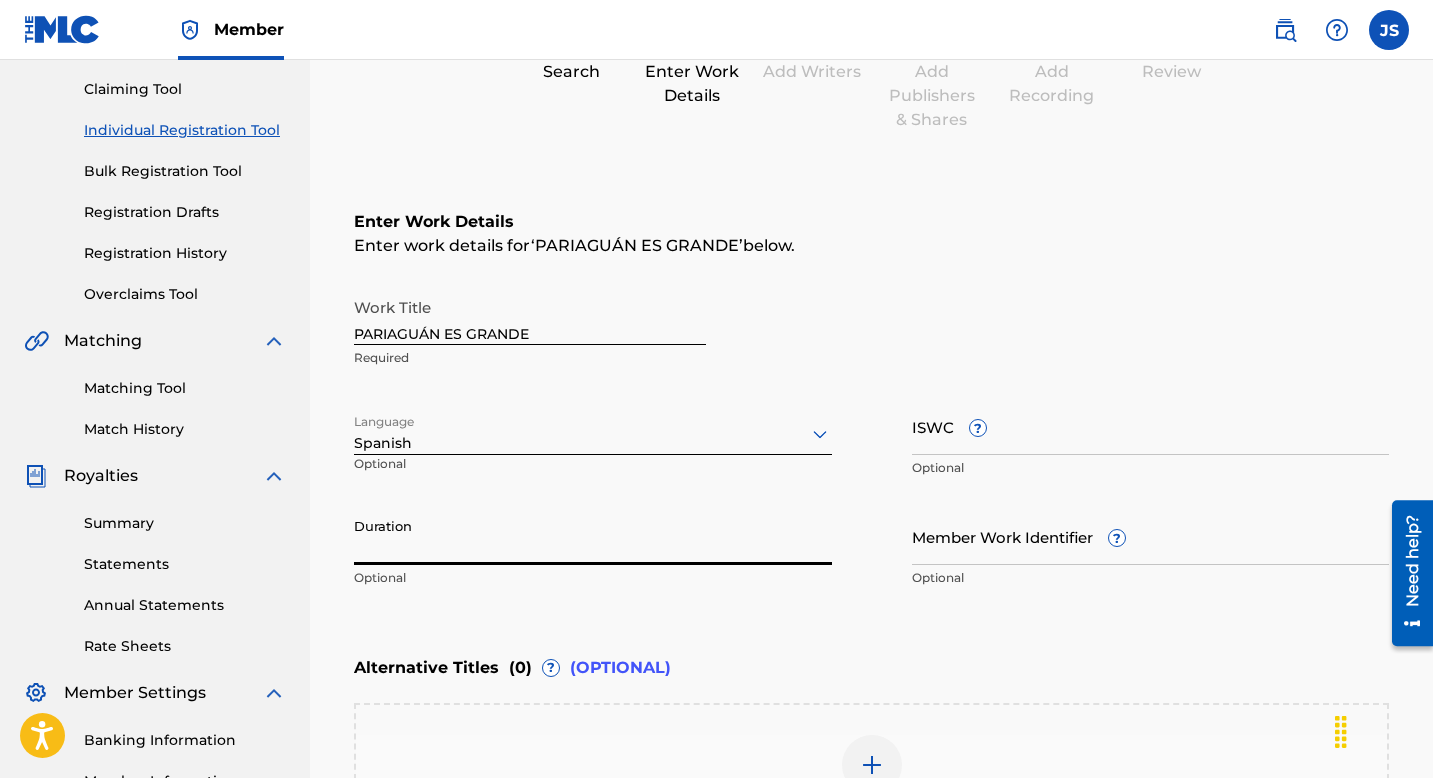 click on "ISWC   ?" at bounding box center (1151, 426) 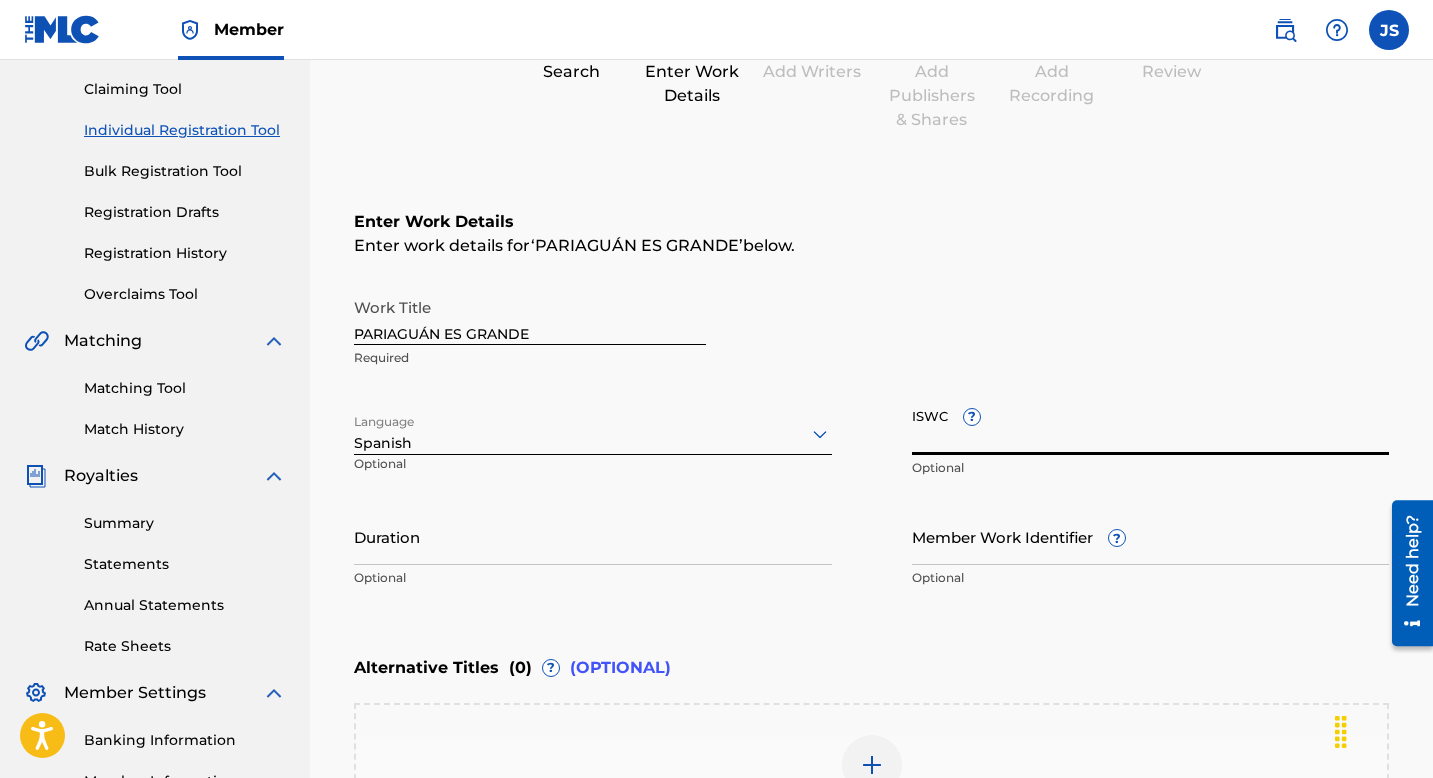 click on "Member Work Identifier   ?" at bounding box center [1151, 536] 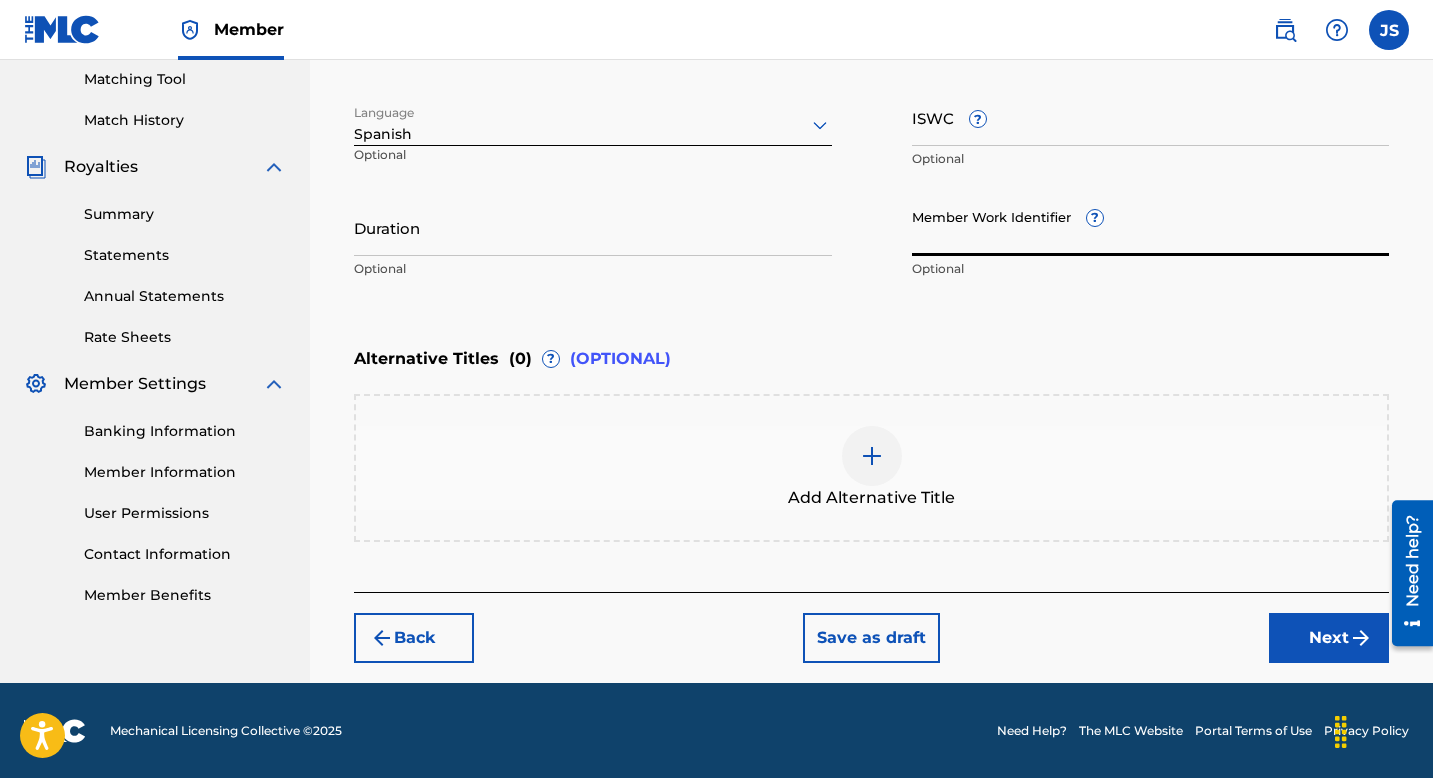 scroll, scrollTop: 513, scrollLeft: 0, axis: vertical 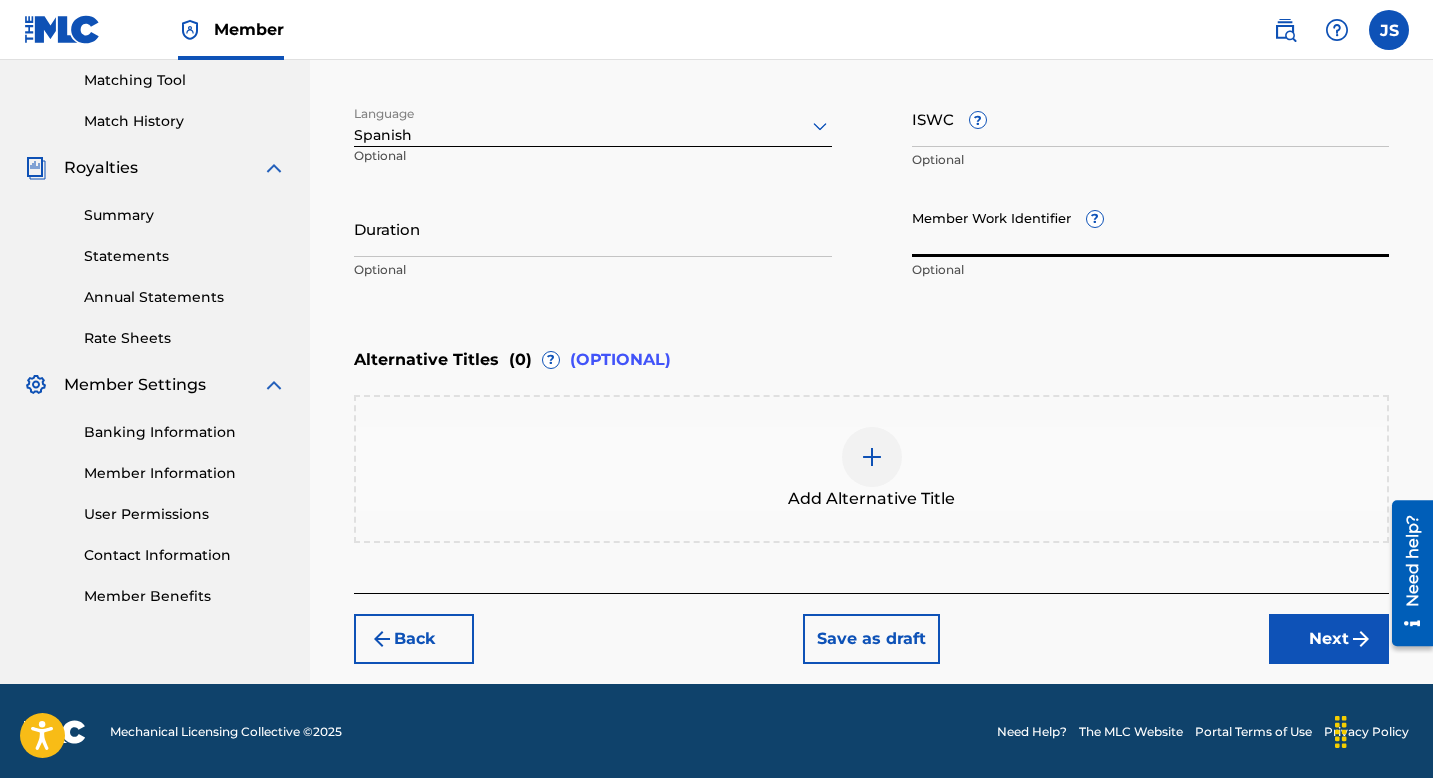 click on "Next" at bounding box center [1329, 639] 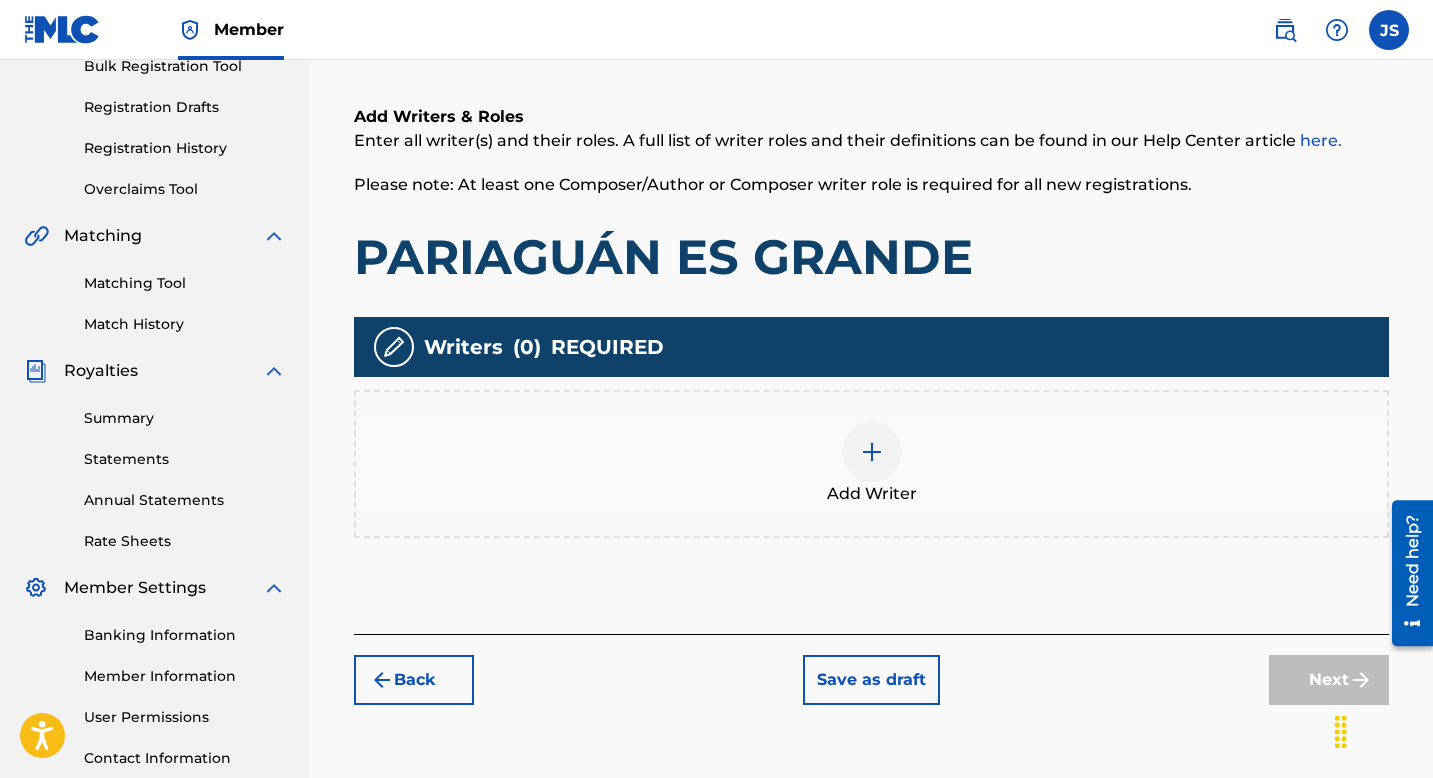 scroll, scrollTop: 392, scrollLeft: 0, axis: vertical 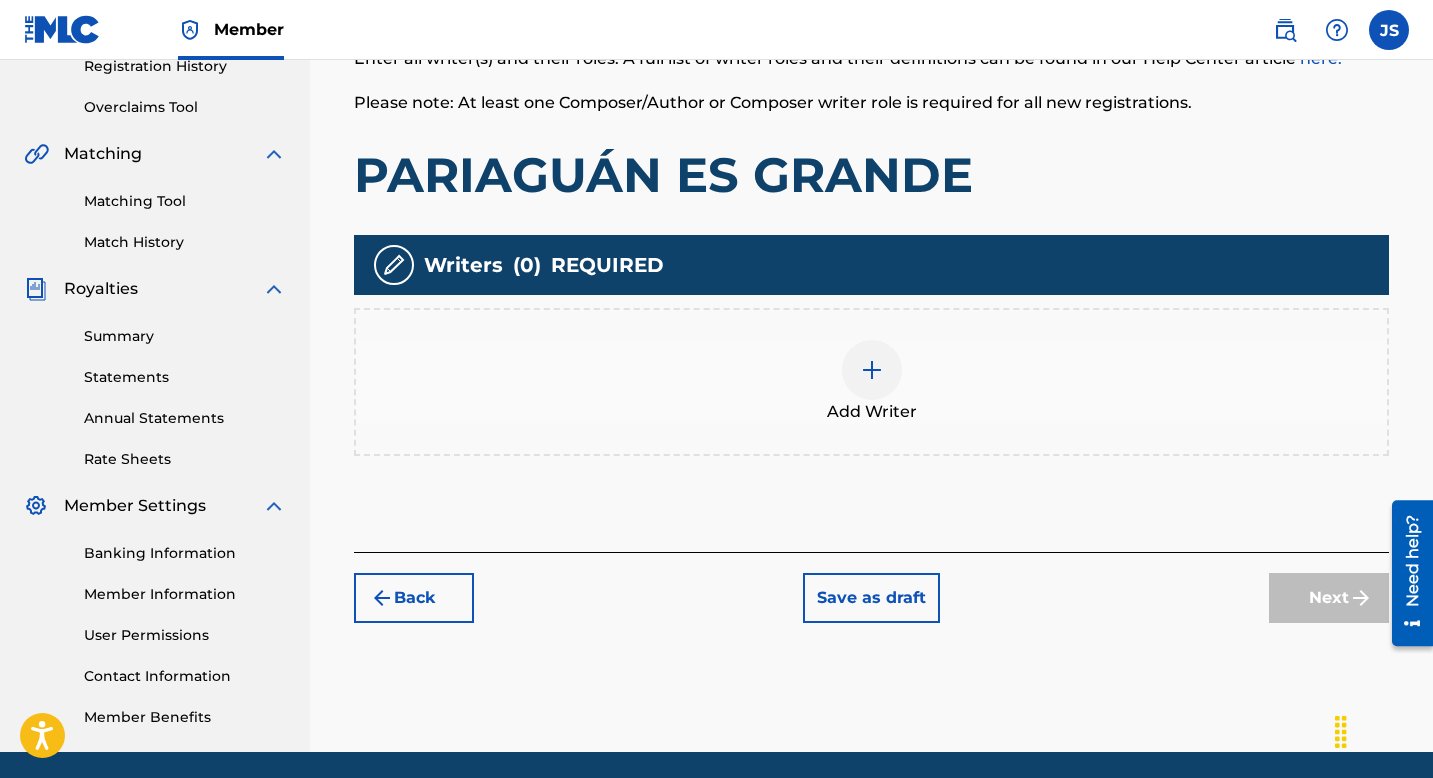 click at bounding box center (872, 370) 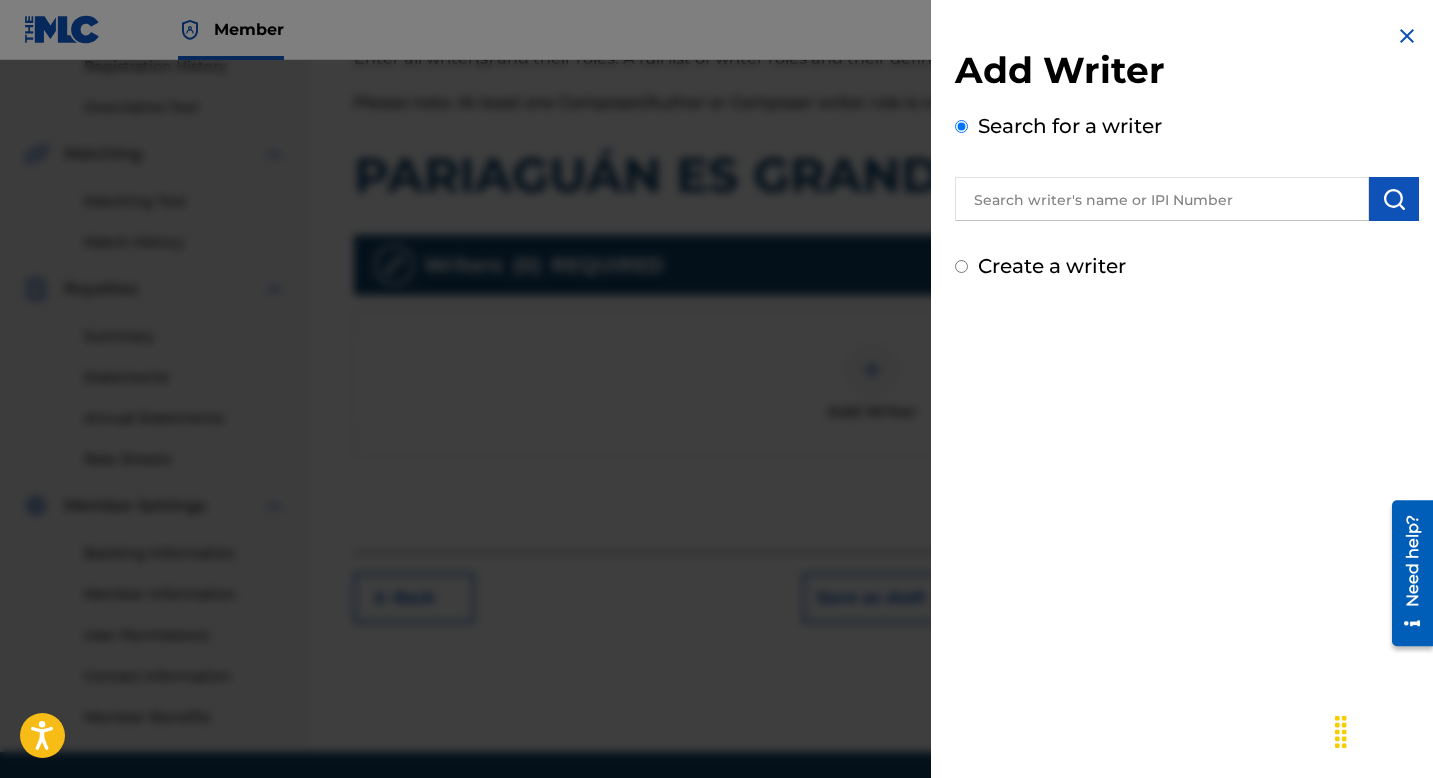 click at bounding box center (1162, 199) 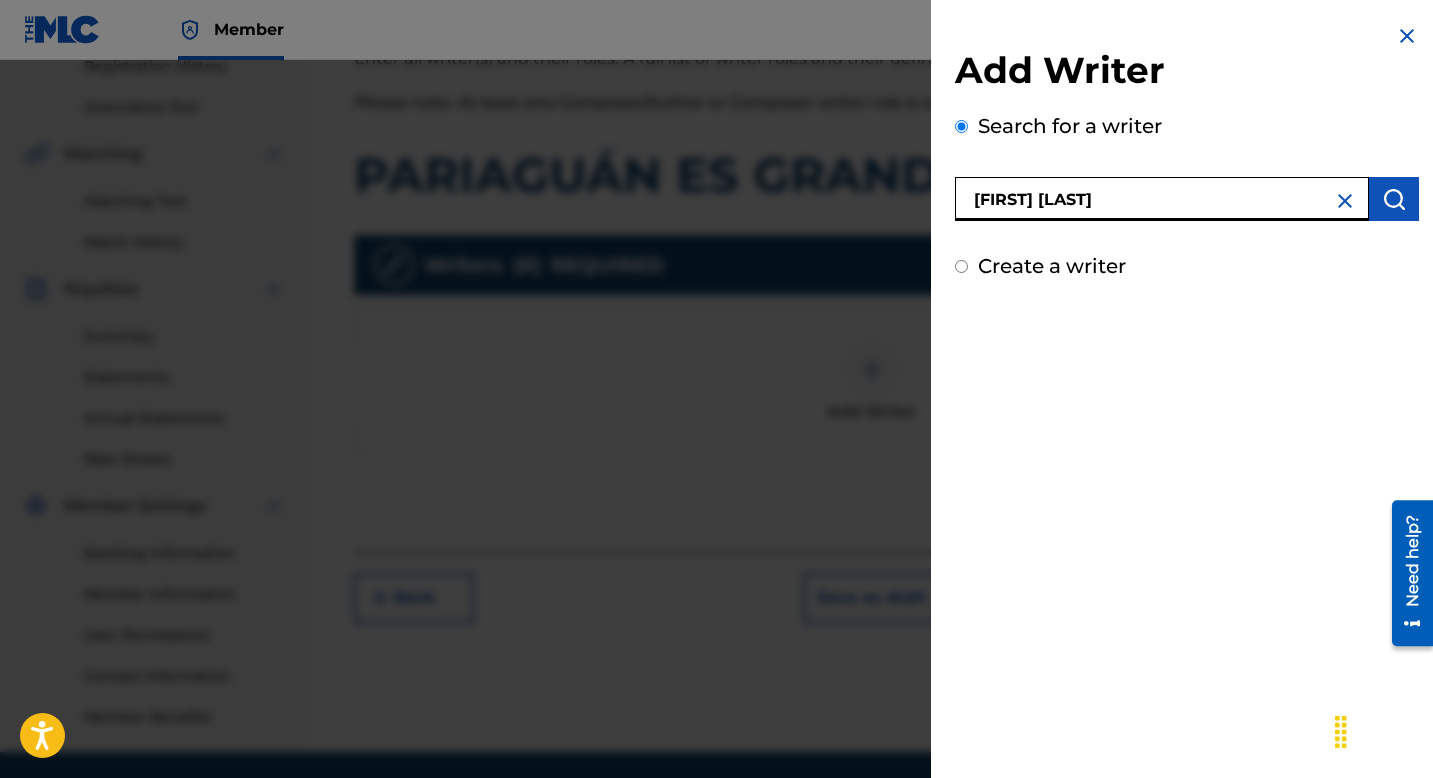 type on "[FIRST] [LAST]" 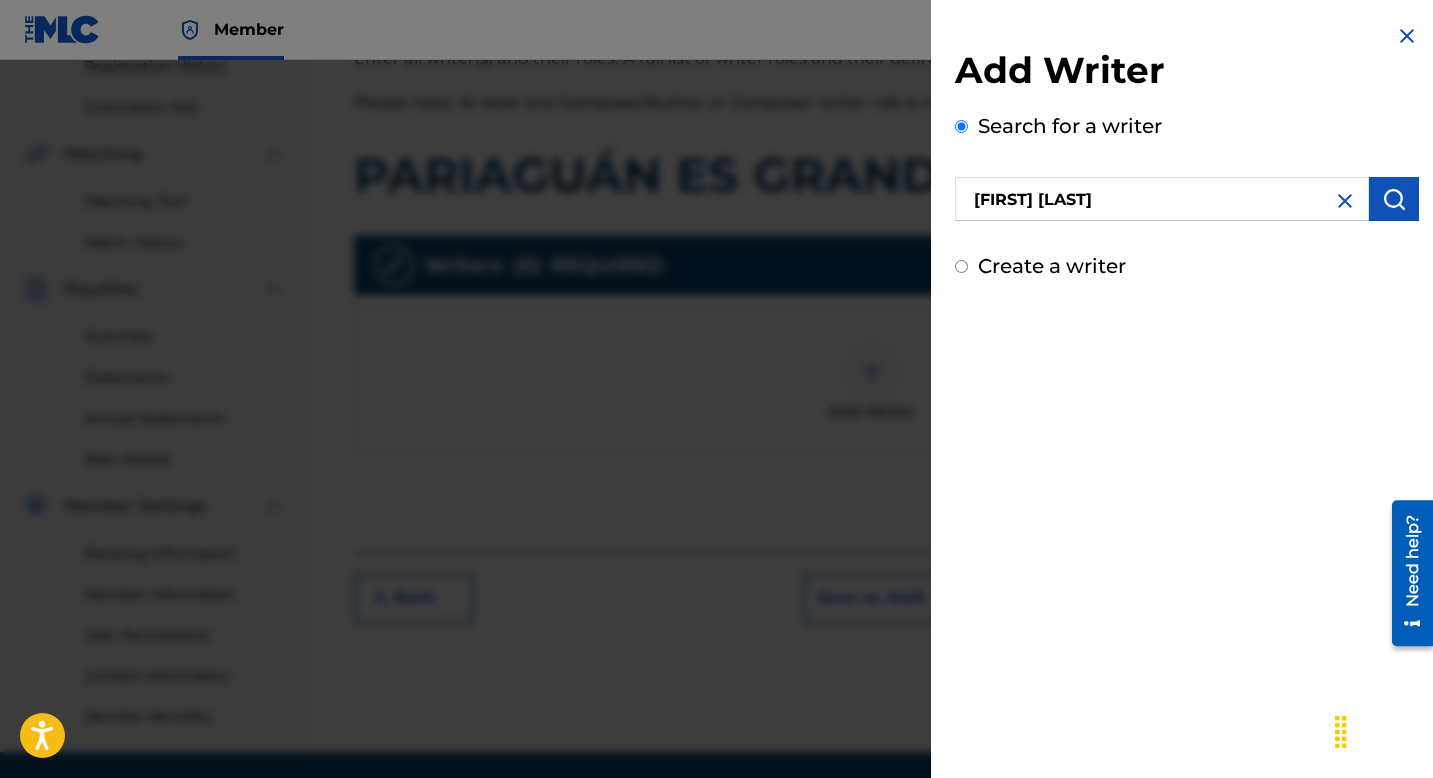 click at bounding box center [1394, 199] 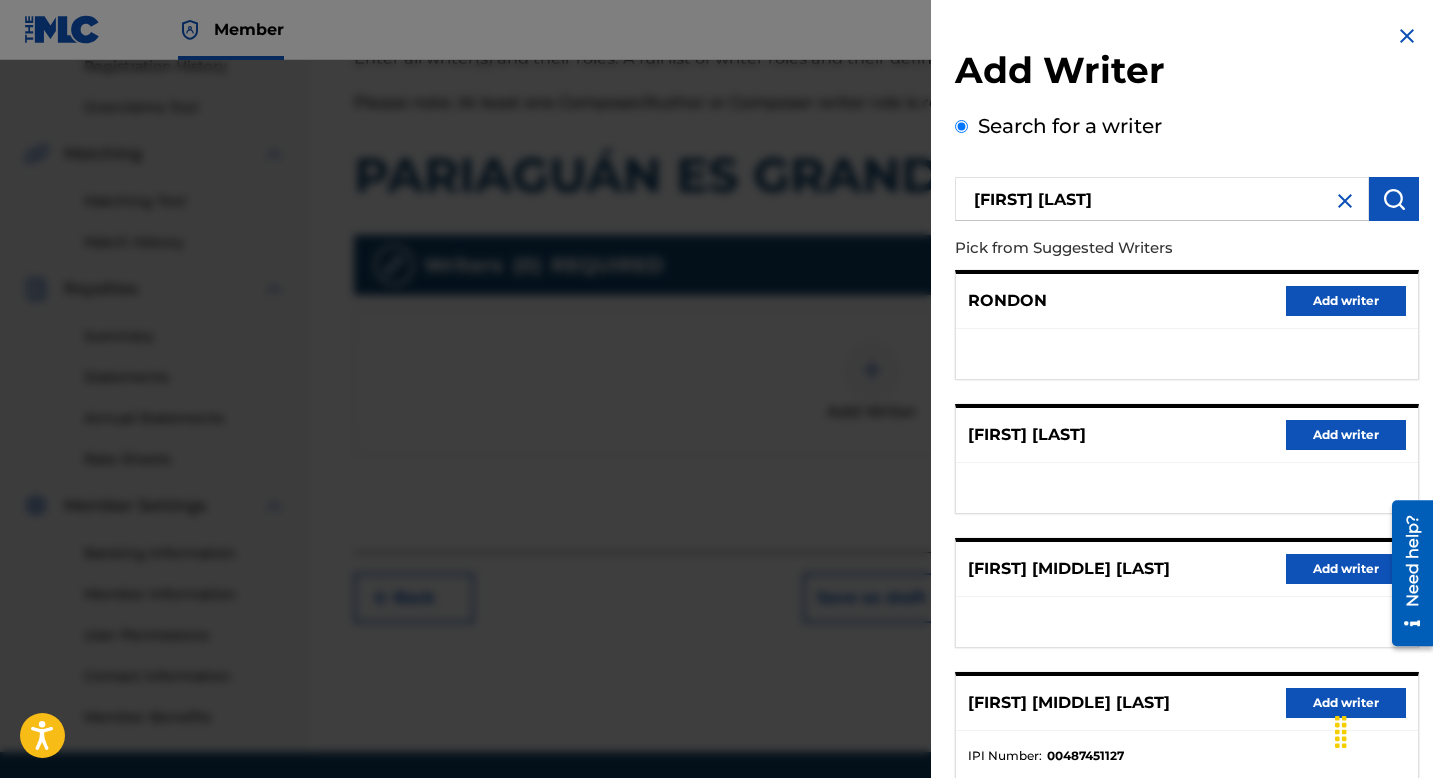 click on "[FIRST] [LAST]" at bounding box center (1162, 199) 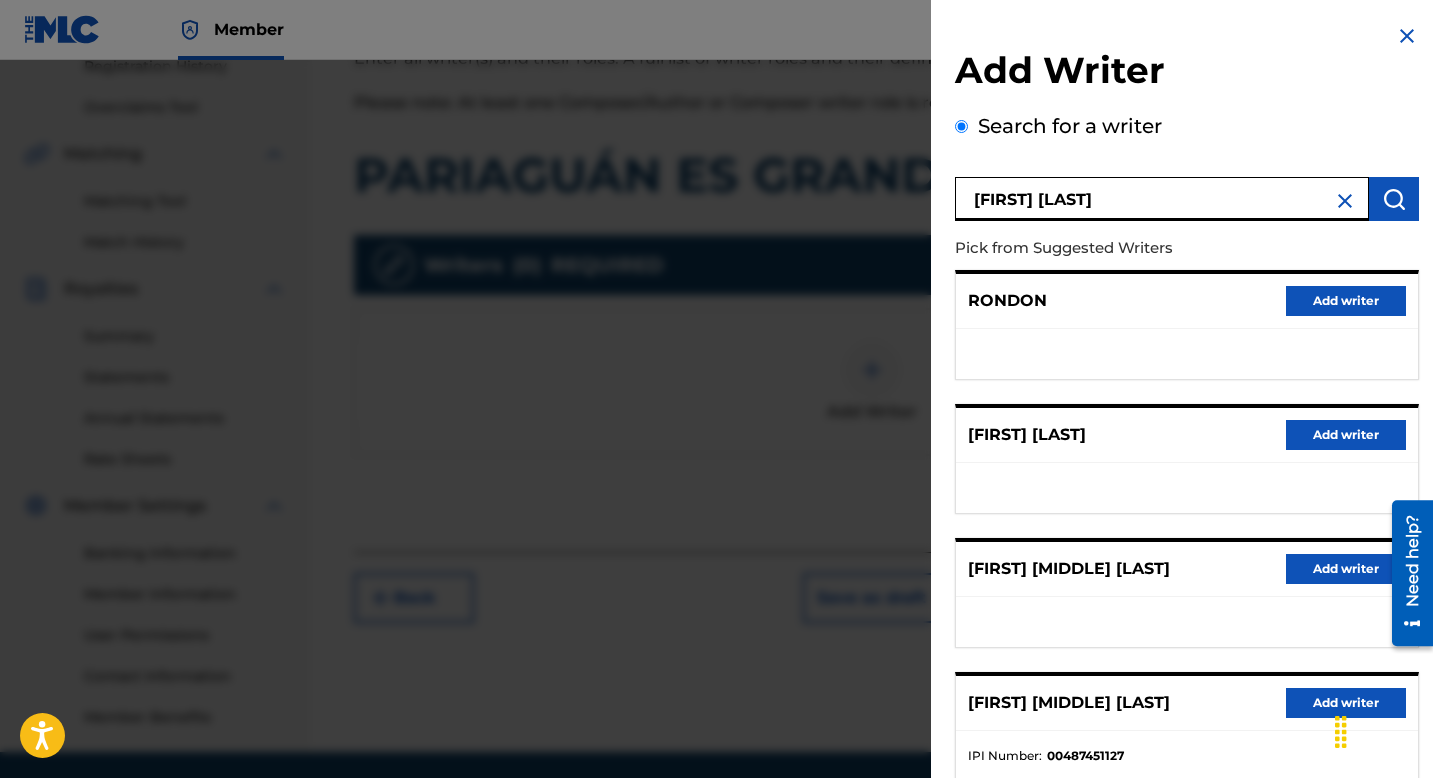 click on "Add writer" at bounding box center [1346, 569] 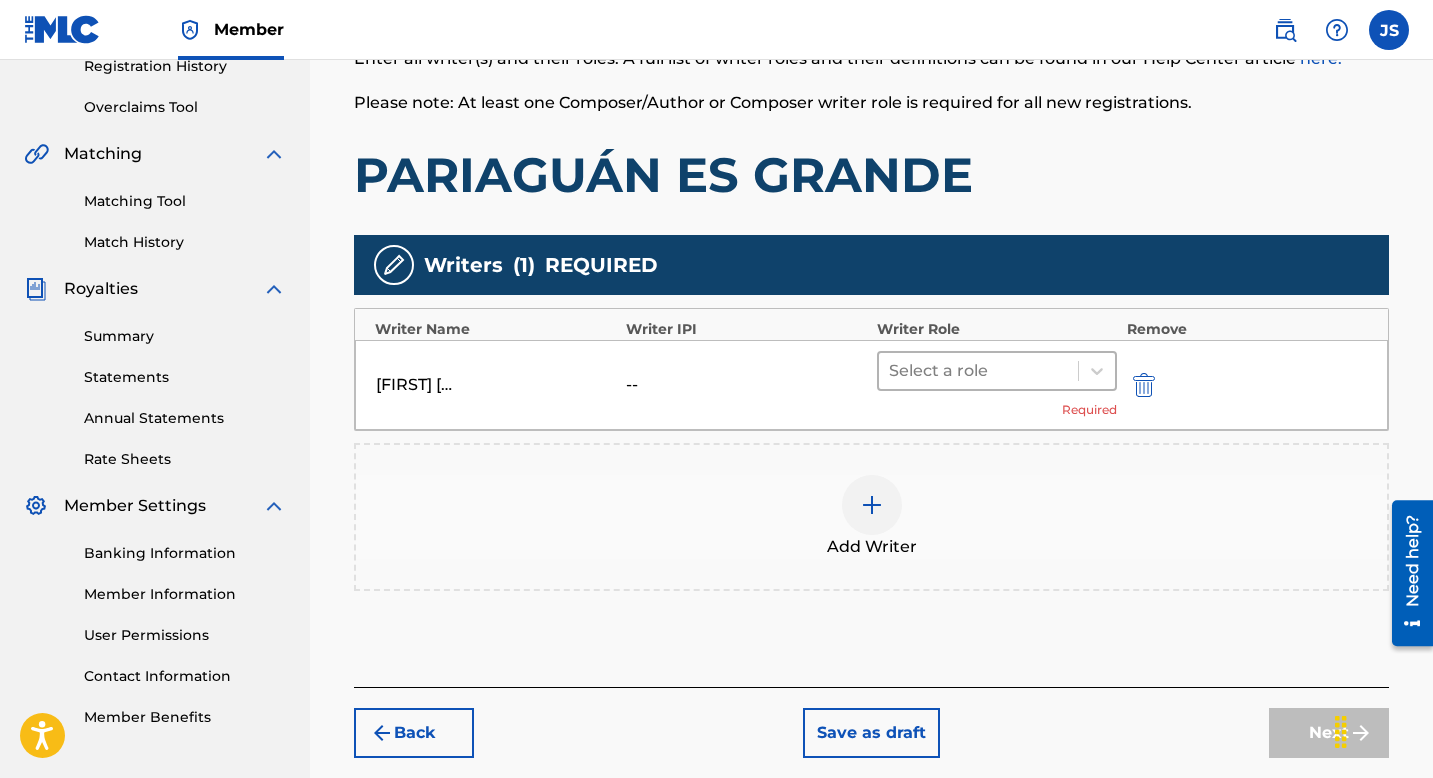 click at bounding box center (978, 371) 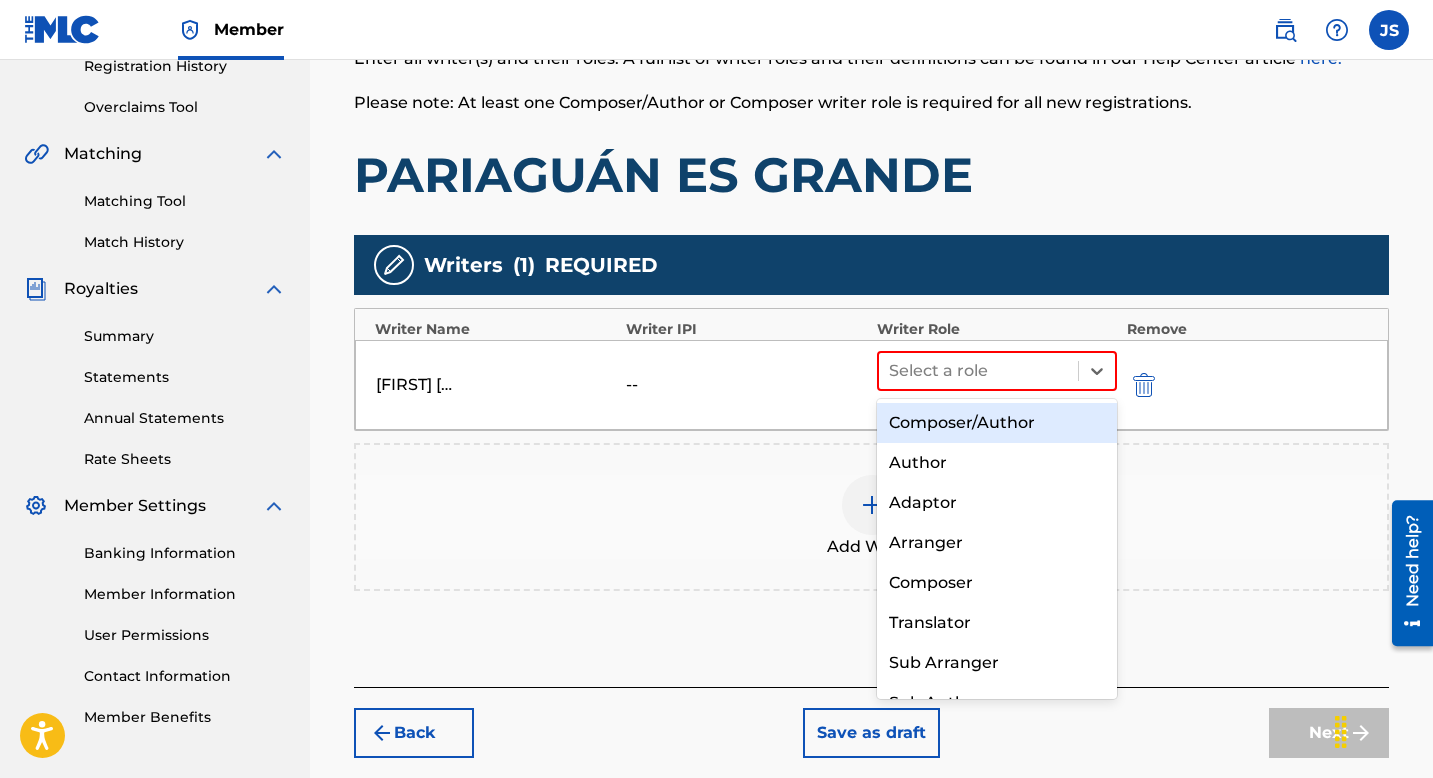 click on "Composer/Author" at bounding box center (997, 423) 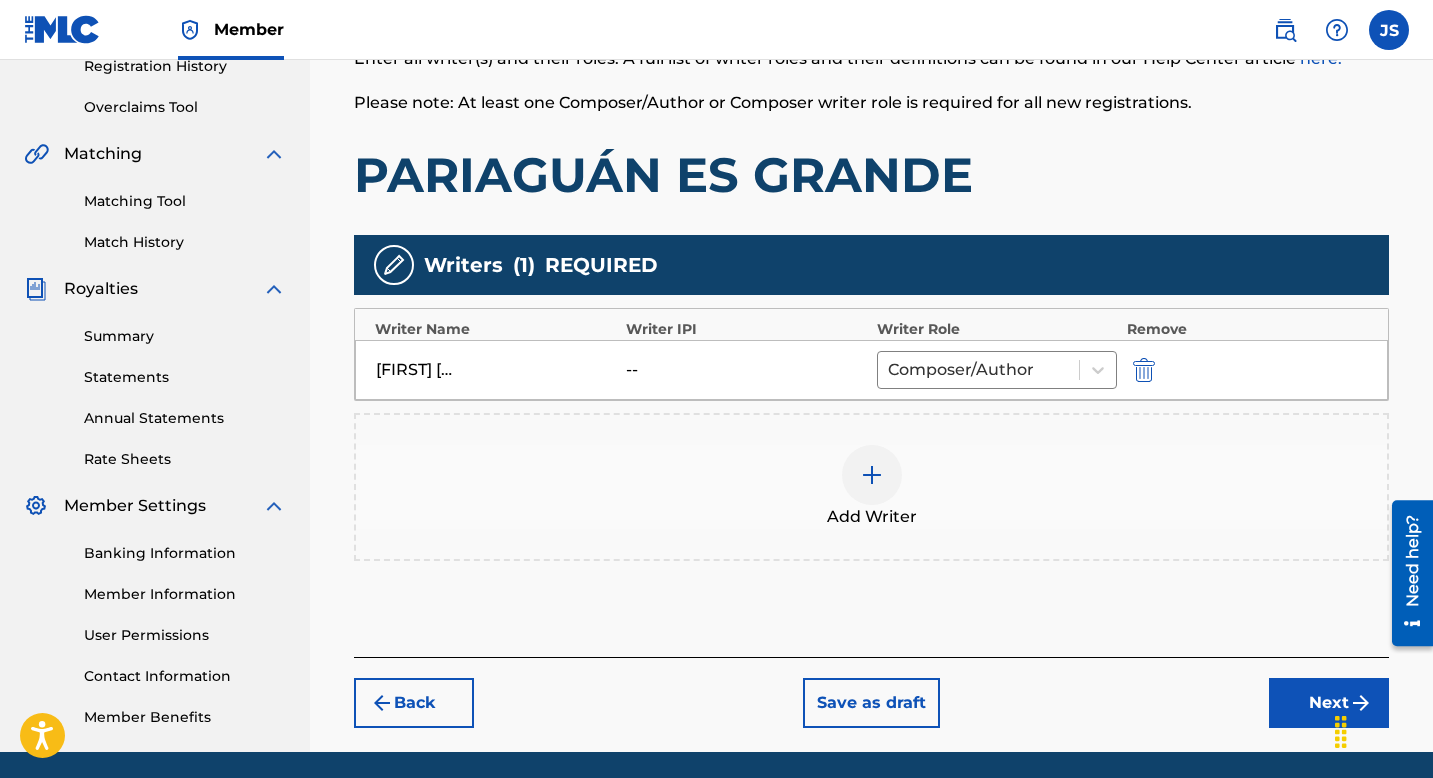 scroll, scrollTop: 462, scrollLeft: 0, axis: vertical 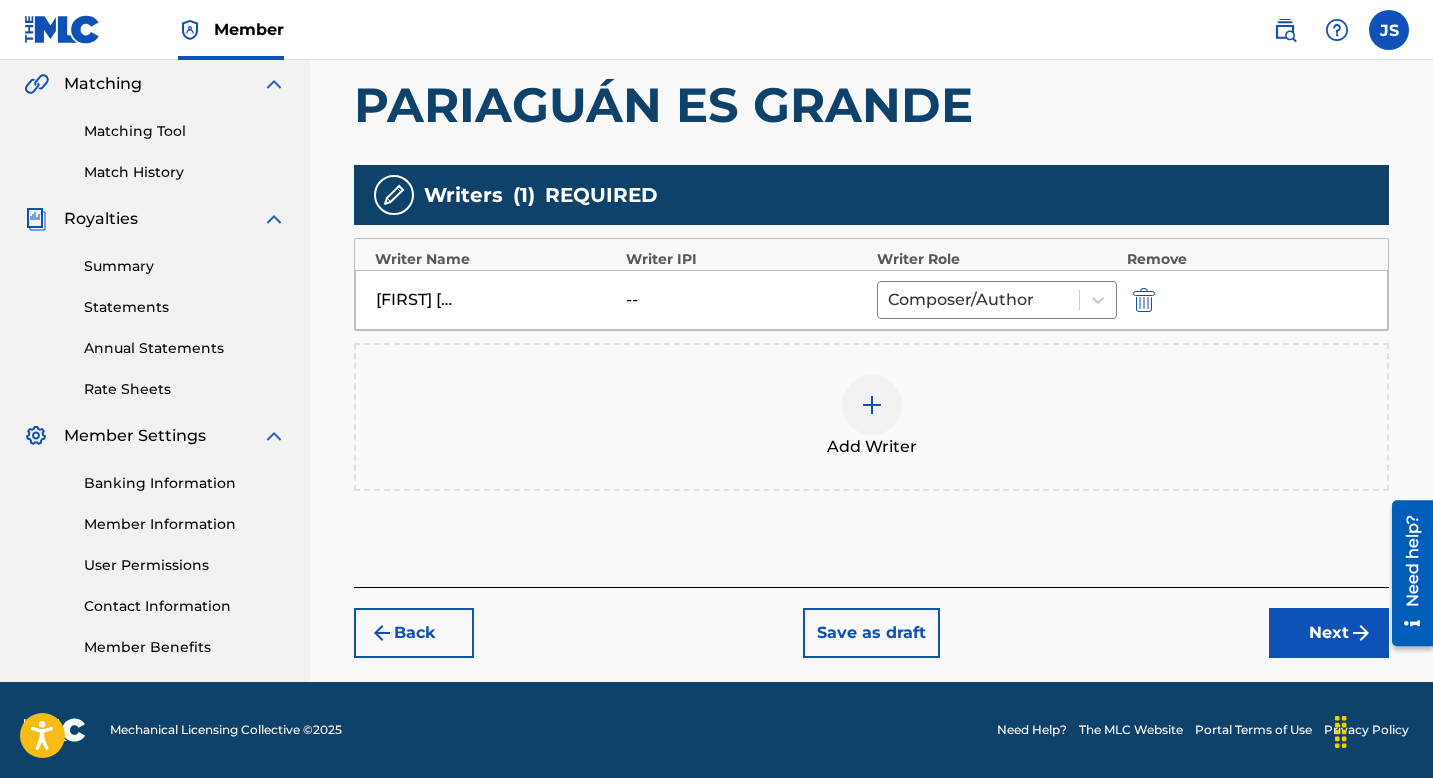 click on "Next" at bounding box center [1329, 633] 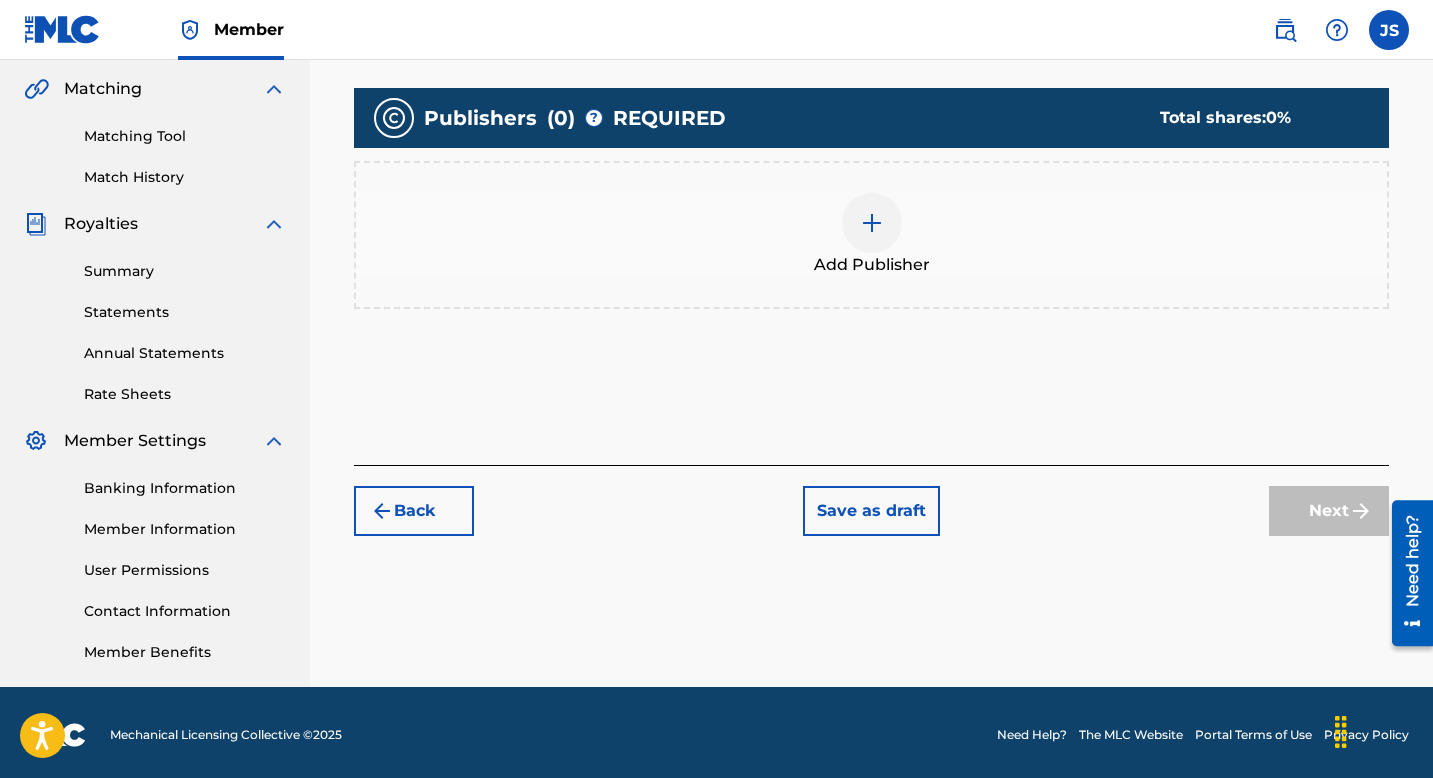 scroll, scrollTop: 458, scrollLeft: 0, axis: vertical 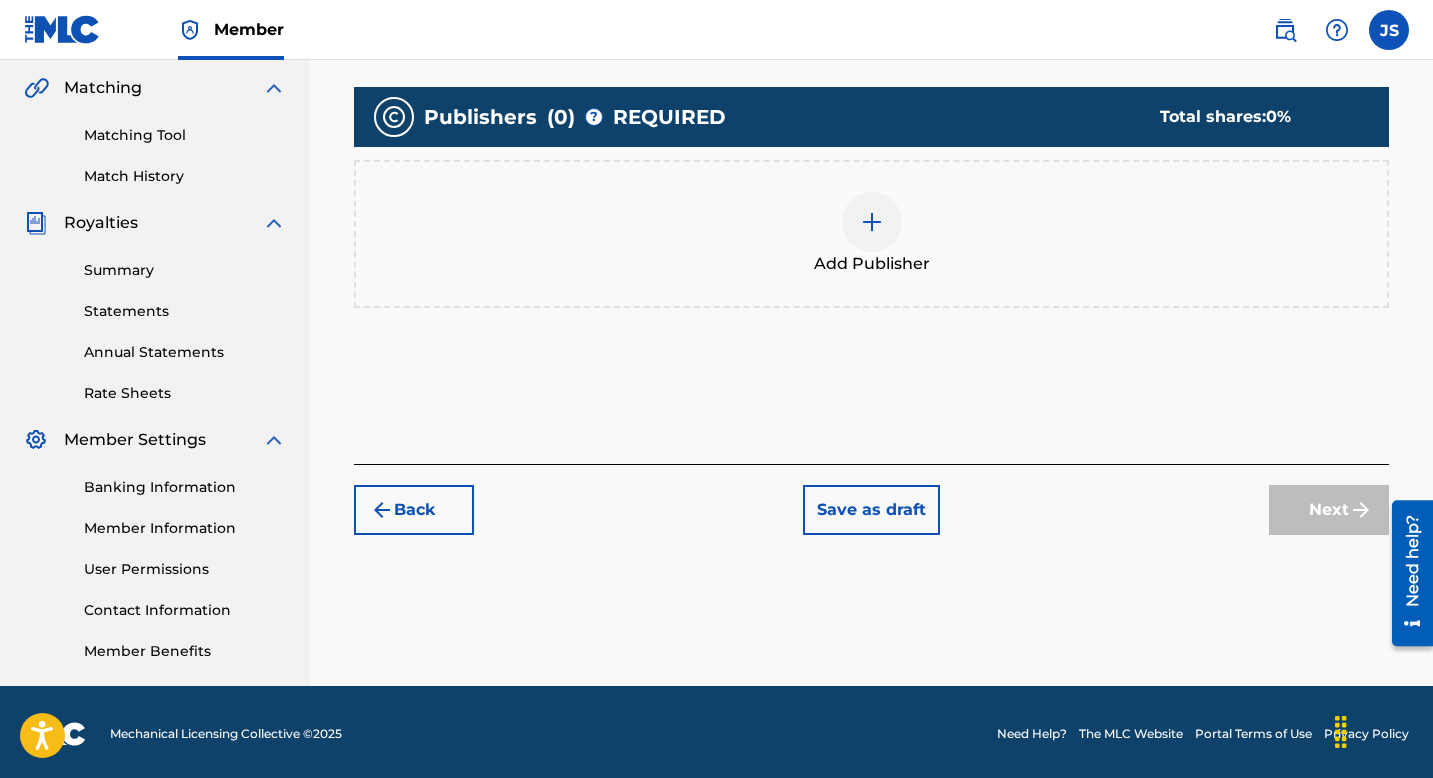 click at bounding box center (872, 222) 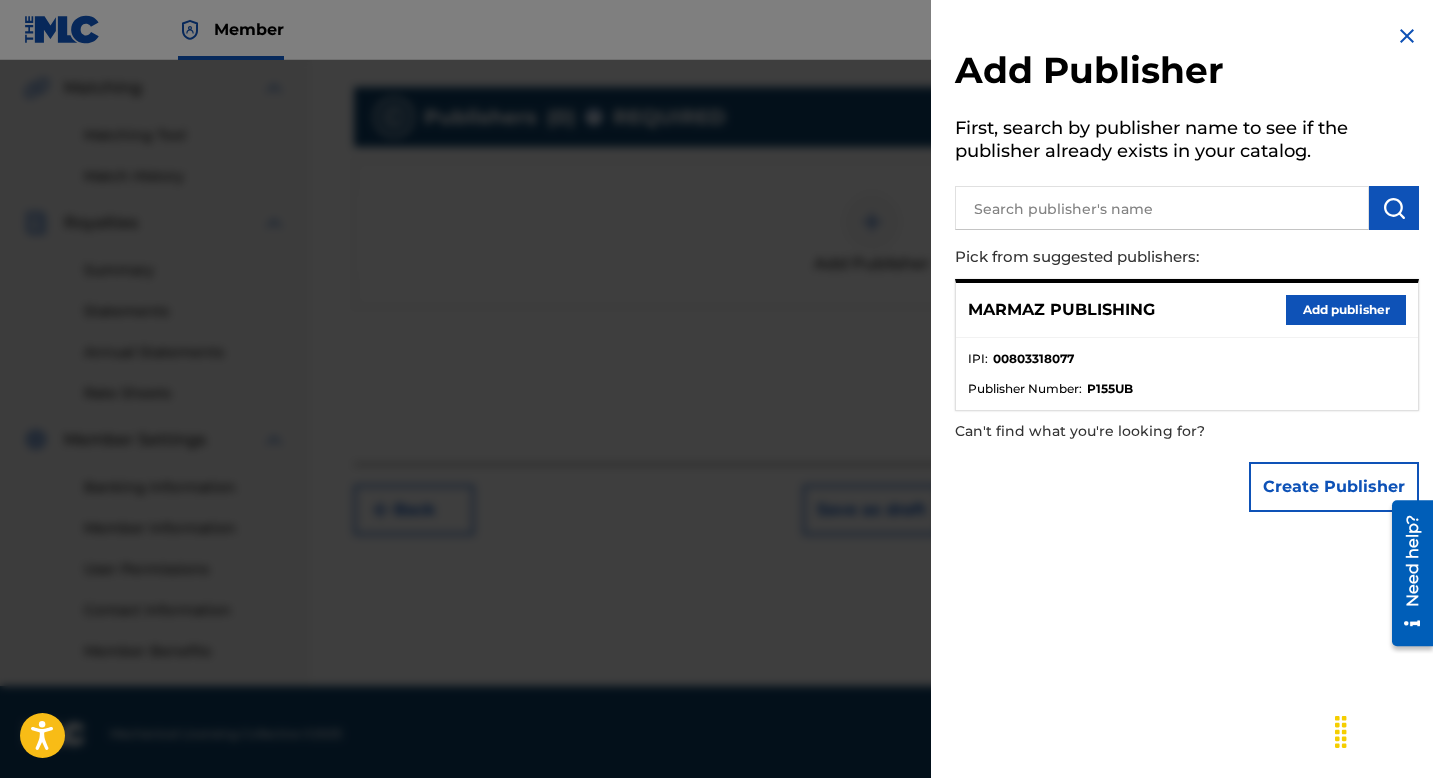 click at bounding box center (1162, 208) 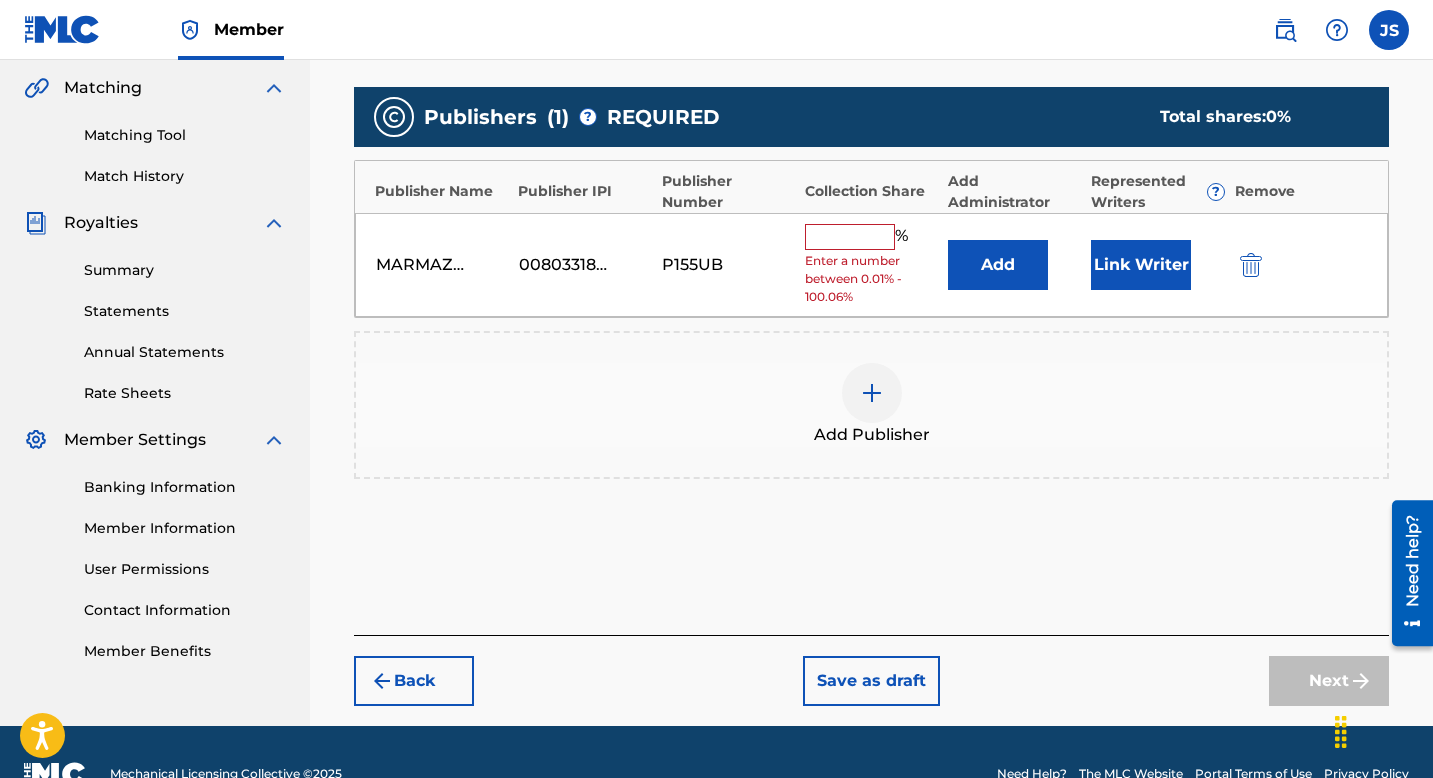 click at bounding box center (850, 237) 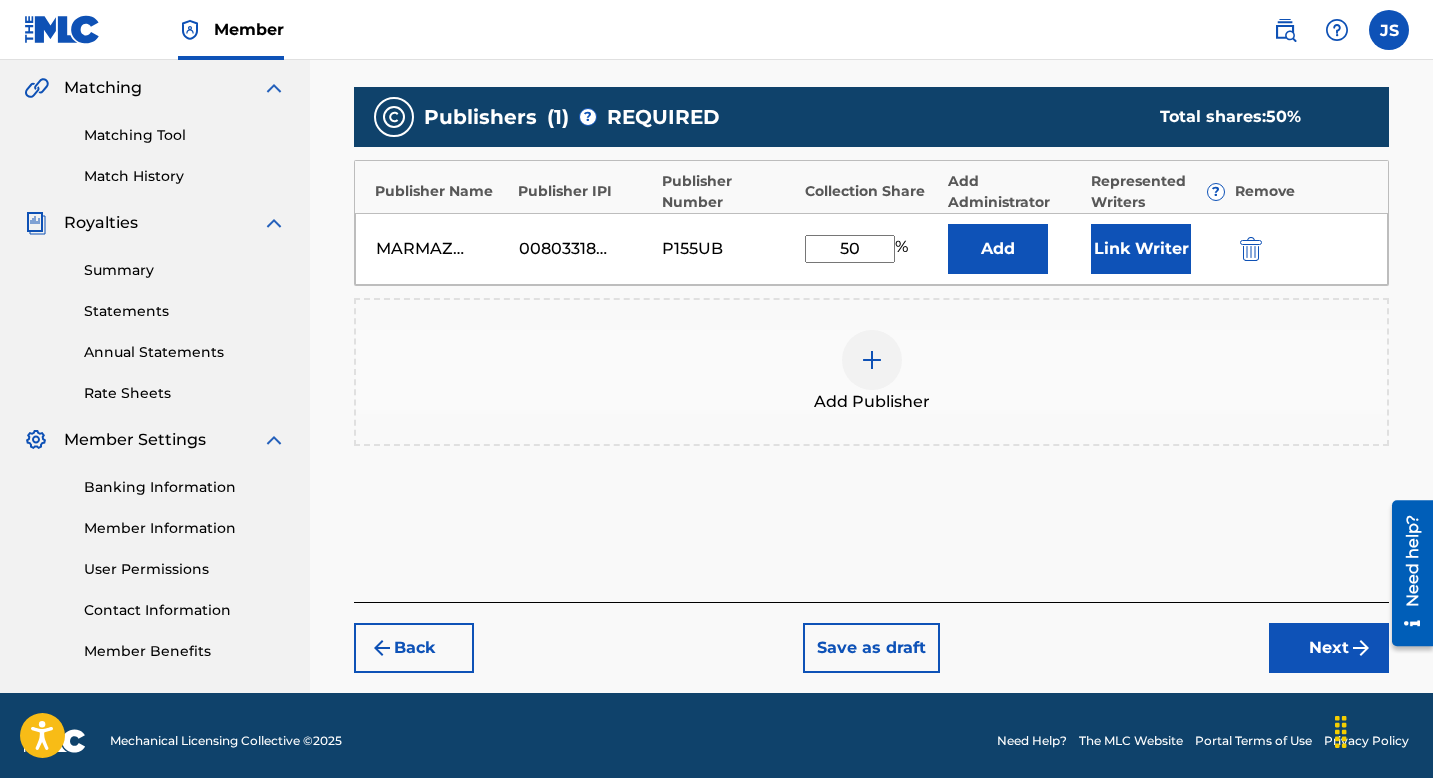 type on "5" 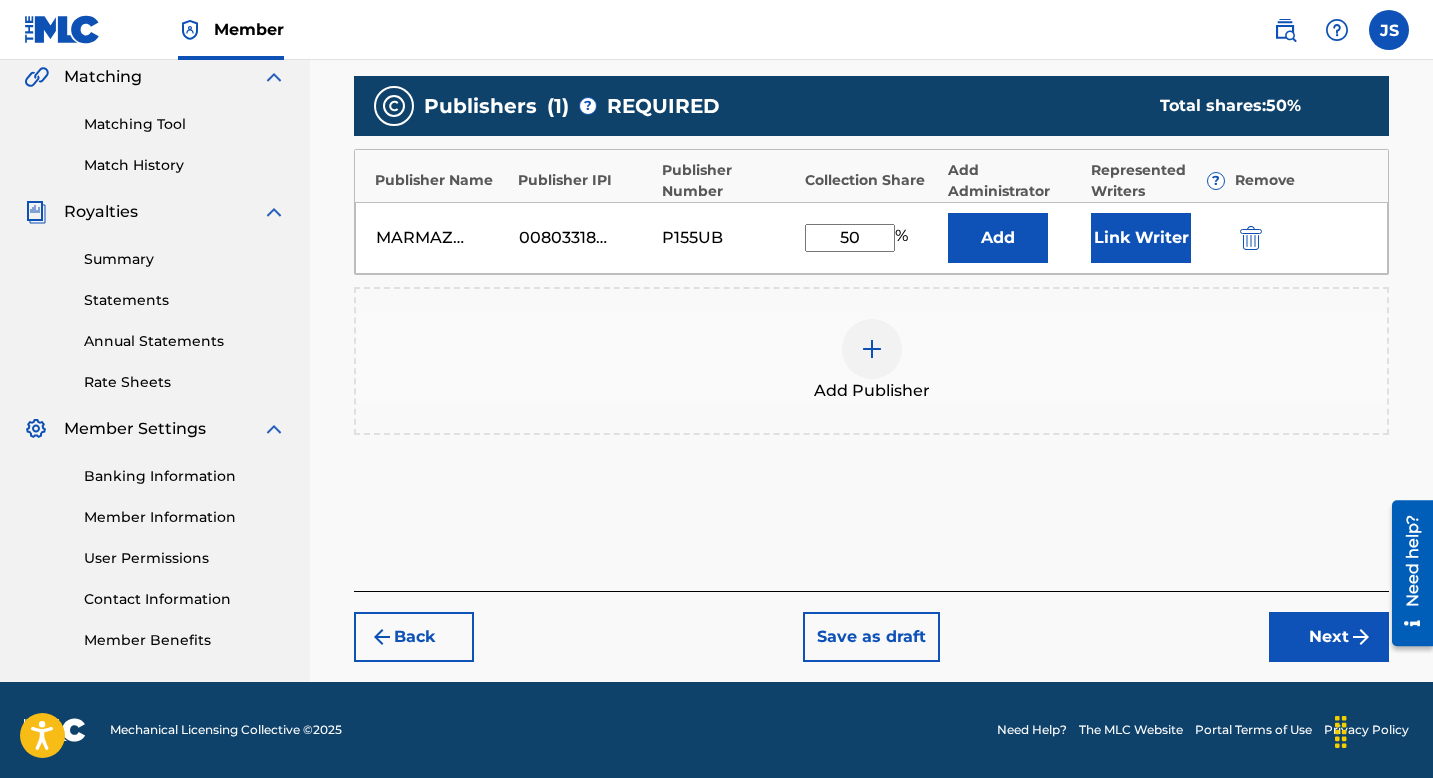 click on "Next" at bounding box center (1329, 637) 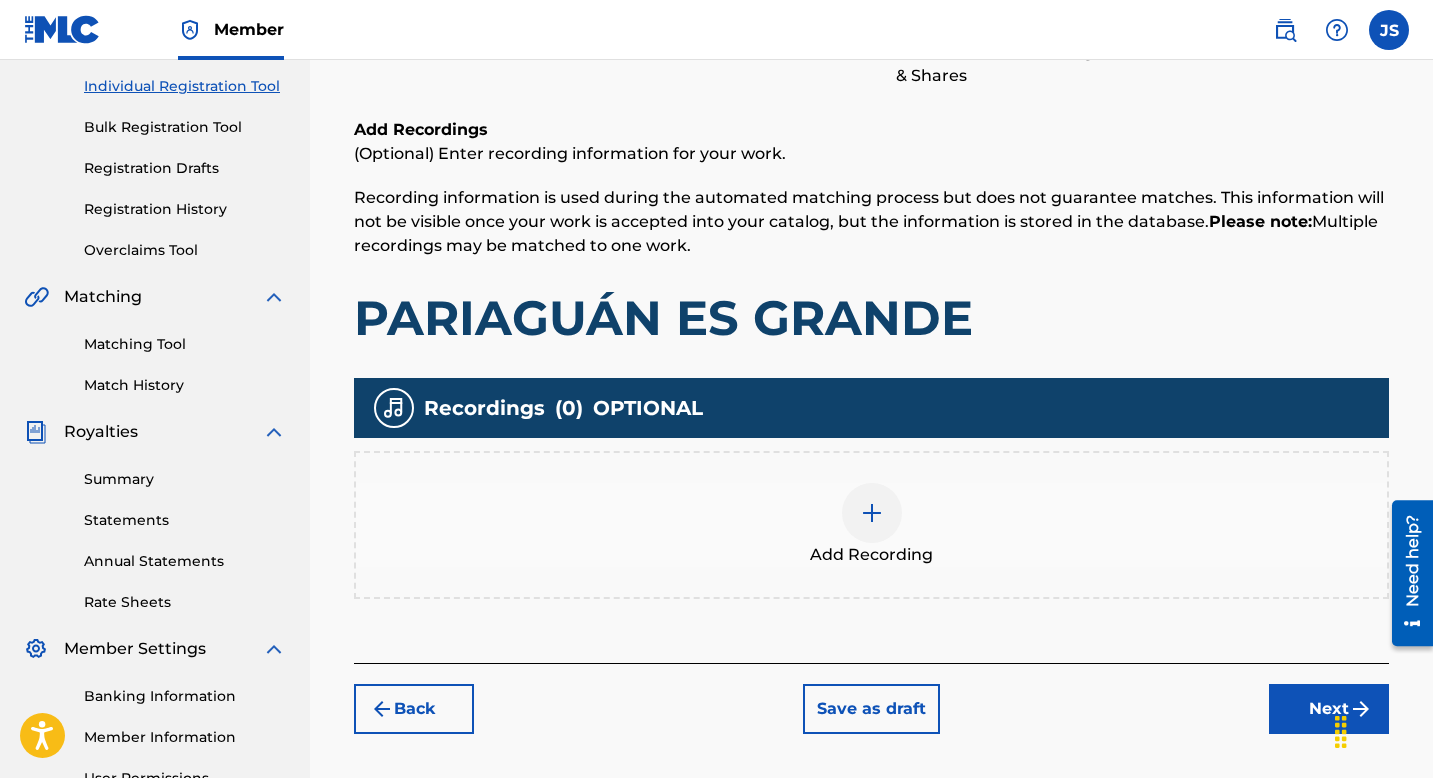 scroll, scrollTop: 462, scrollLeft: 0, axis: vertical 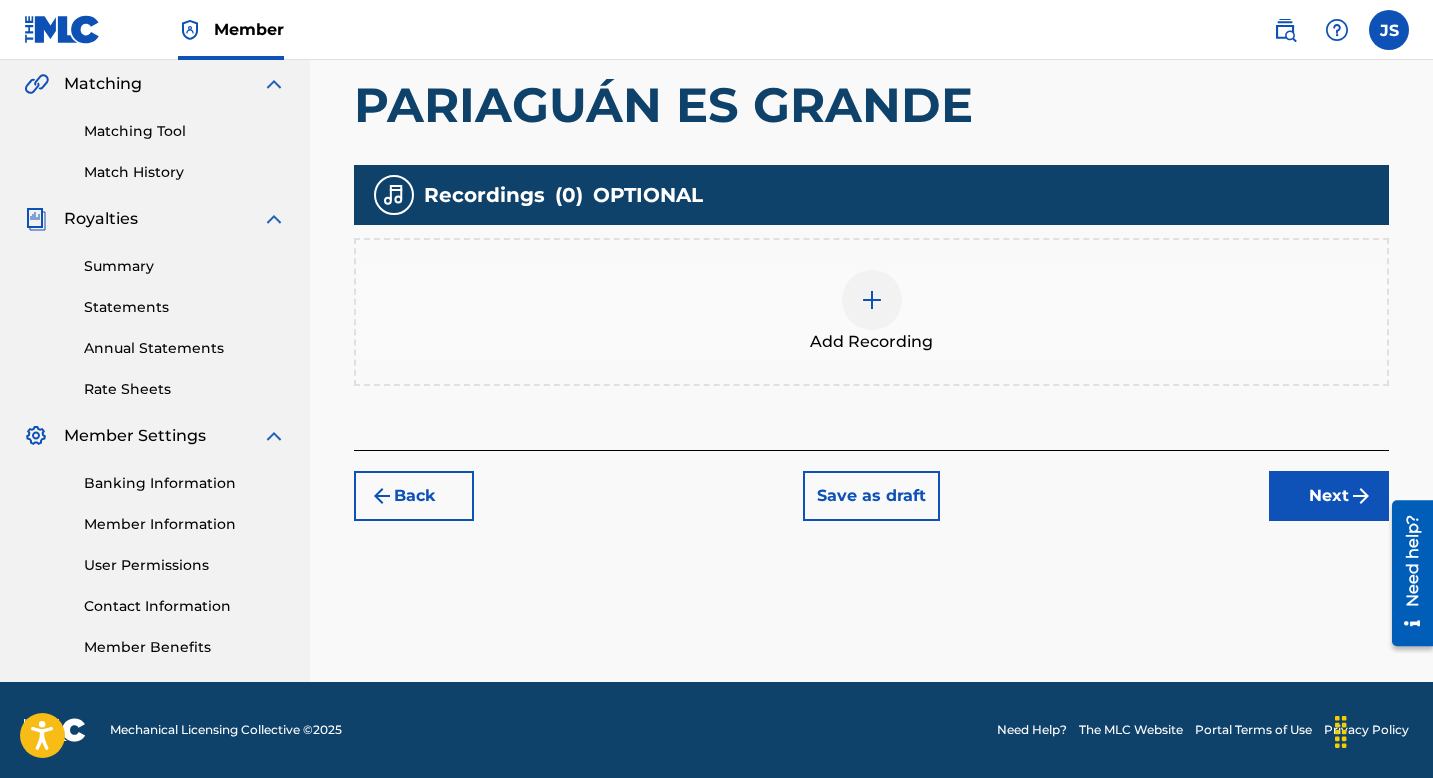 click on "Next" at bounding box center (1329, 496) 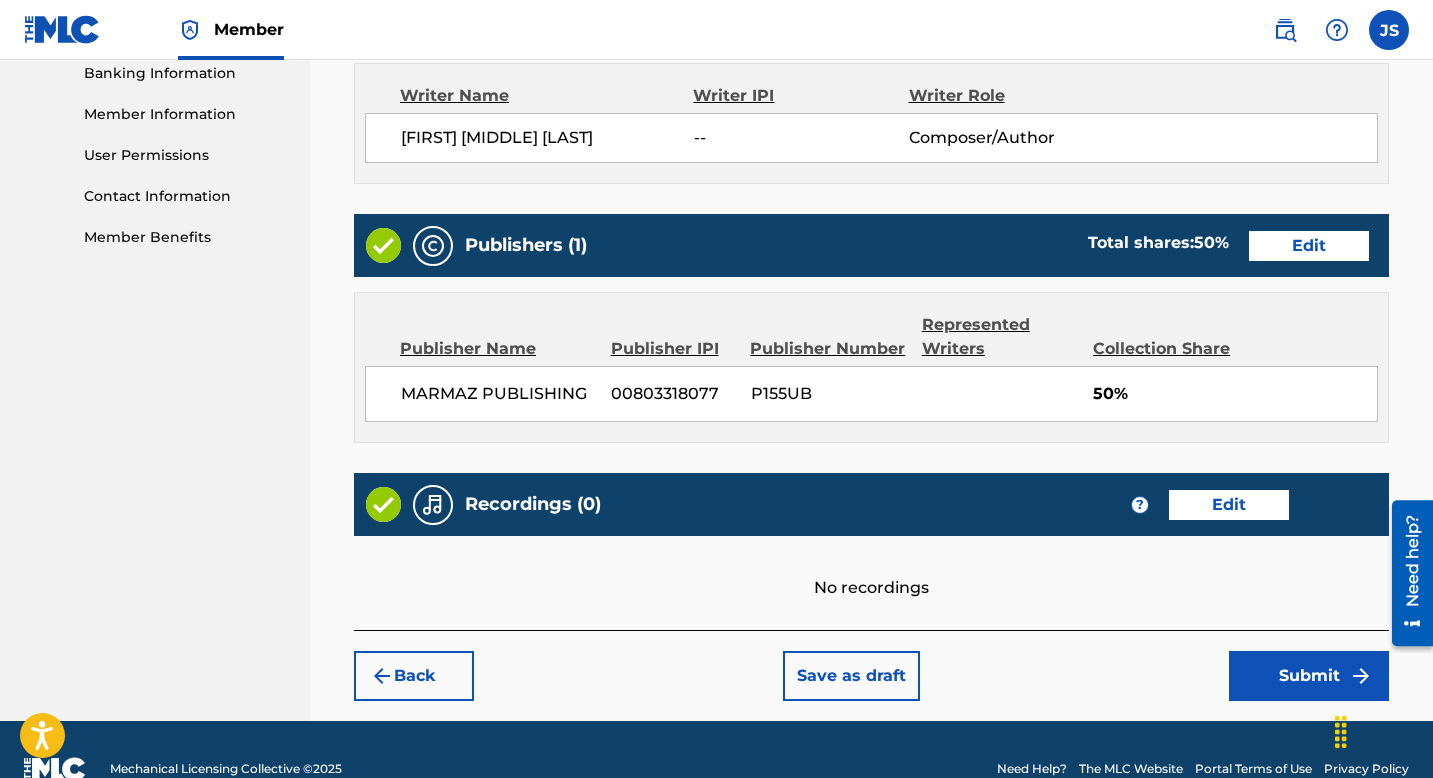 scroll, scrollTop: 910, scrollLeft: 0, axis: vertical 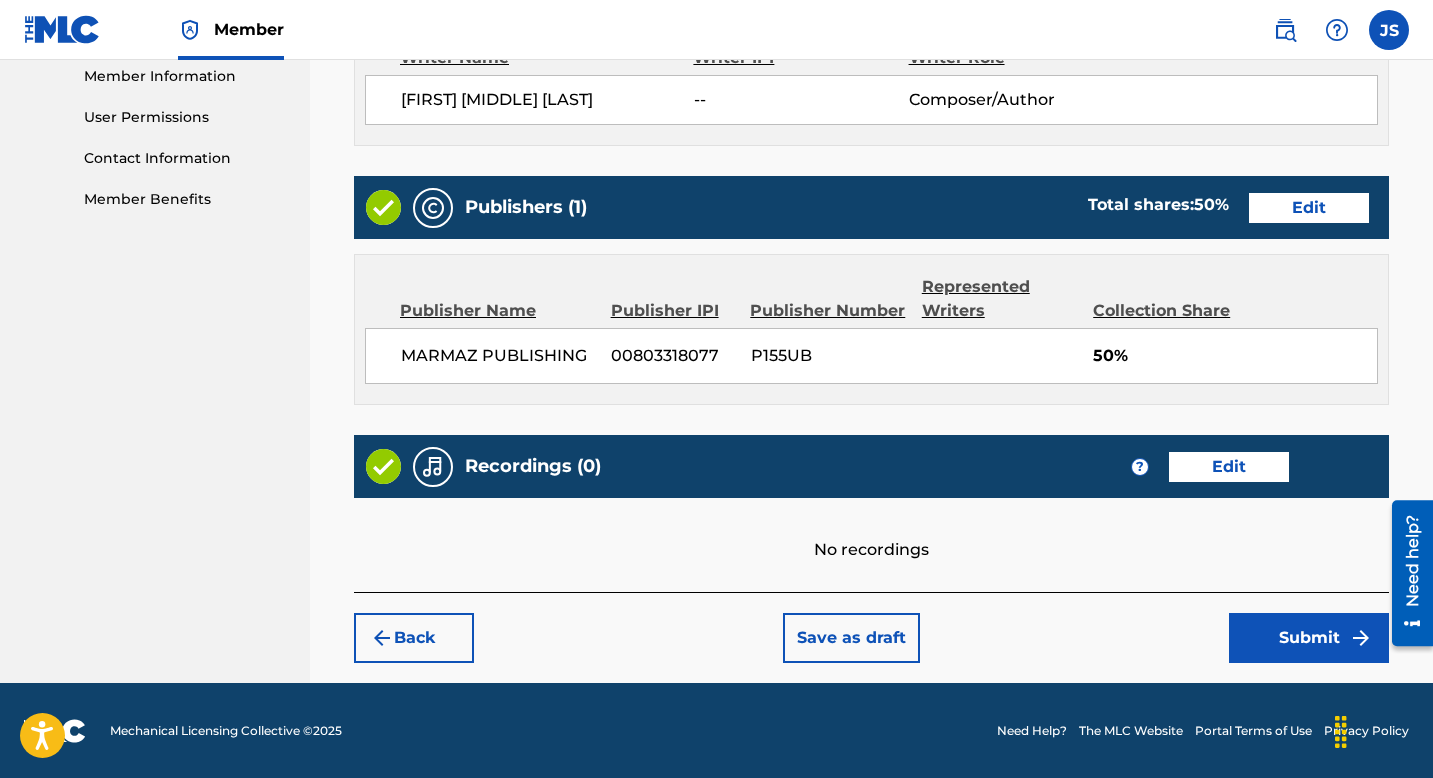 click on "Submit" at bounding box center (1309, 638) 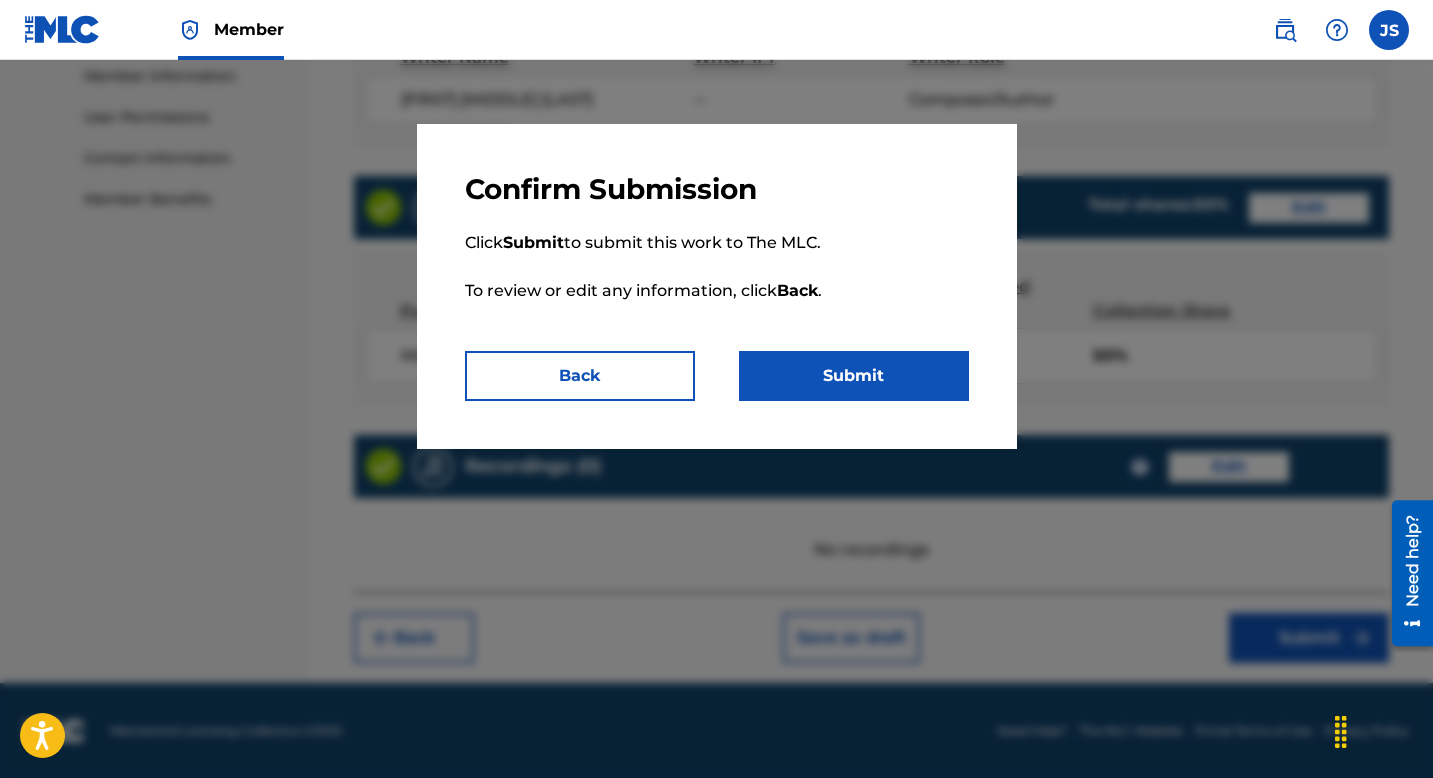 click on "Submit" at bounding box center [854, 376] 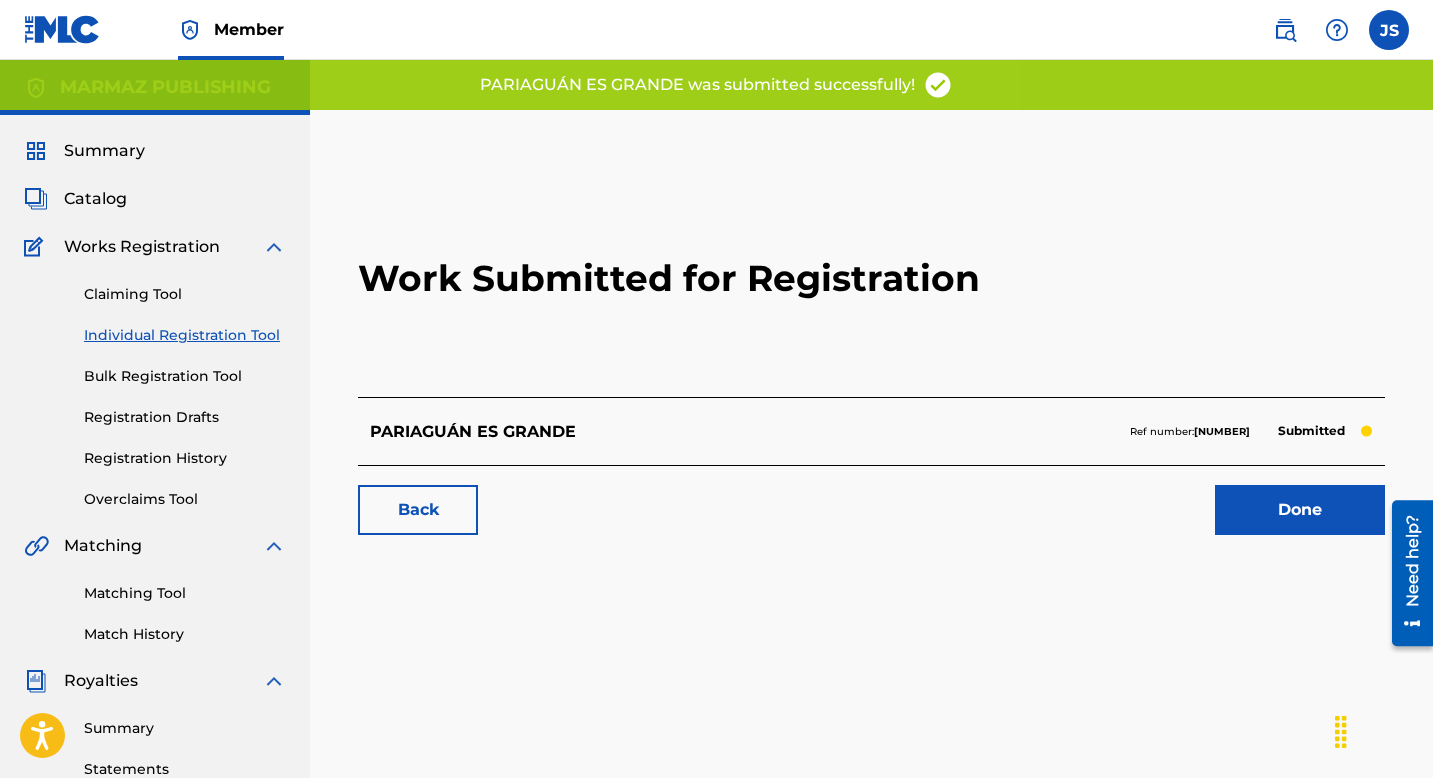 click on "PARIAGUÁN ES GRANDE Ref number:  11921863 Submitted" at bounding box center [871, 431] 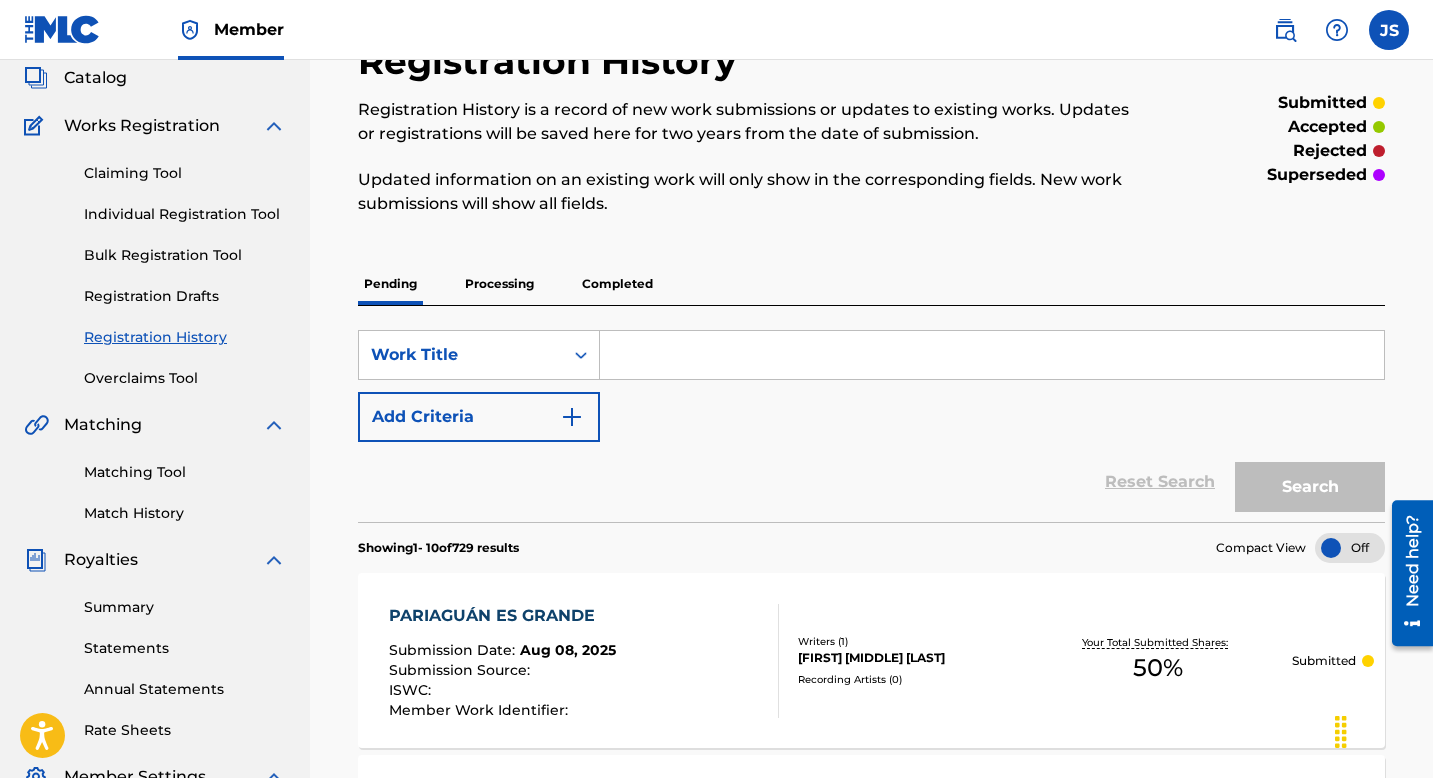 scroll, scrollTop: 0, scrollLeft: 0, axis: both 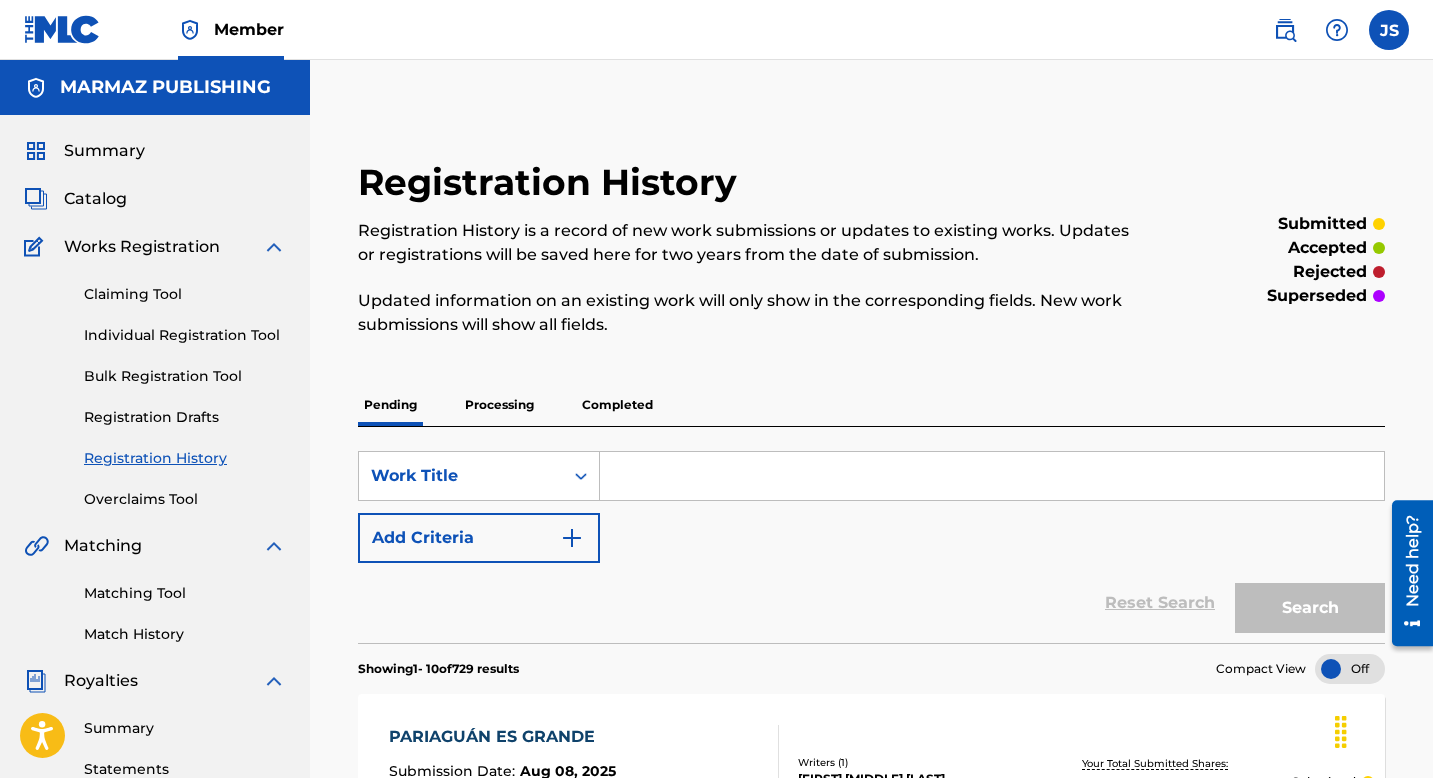 click on "Summary Catalog Works Registration Claiming Tool Individual Registration Tool Bulk Registration Tool Registration Drafts Registration History Overclaims Tool Matching Matching Tool Match History Royalties Summary Statements Annual Statements Rate Sheets Member Settings Banking Information Member Information User Permissions Contact Information Member Benefits" at bounding box center (155, 629) 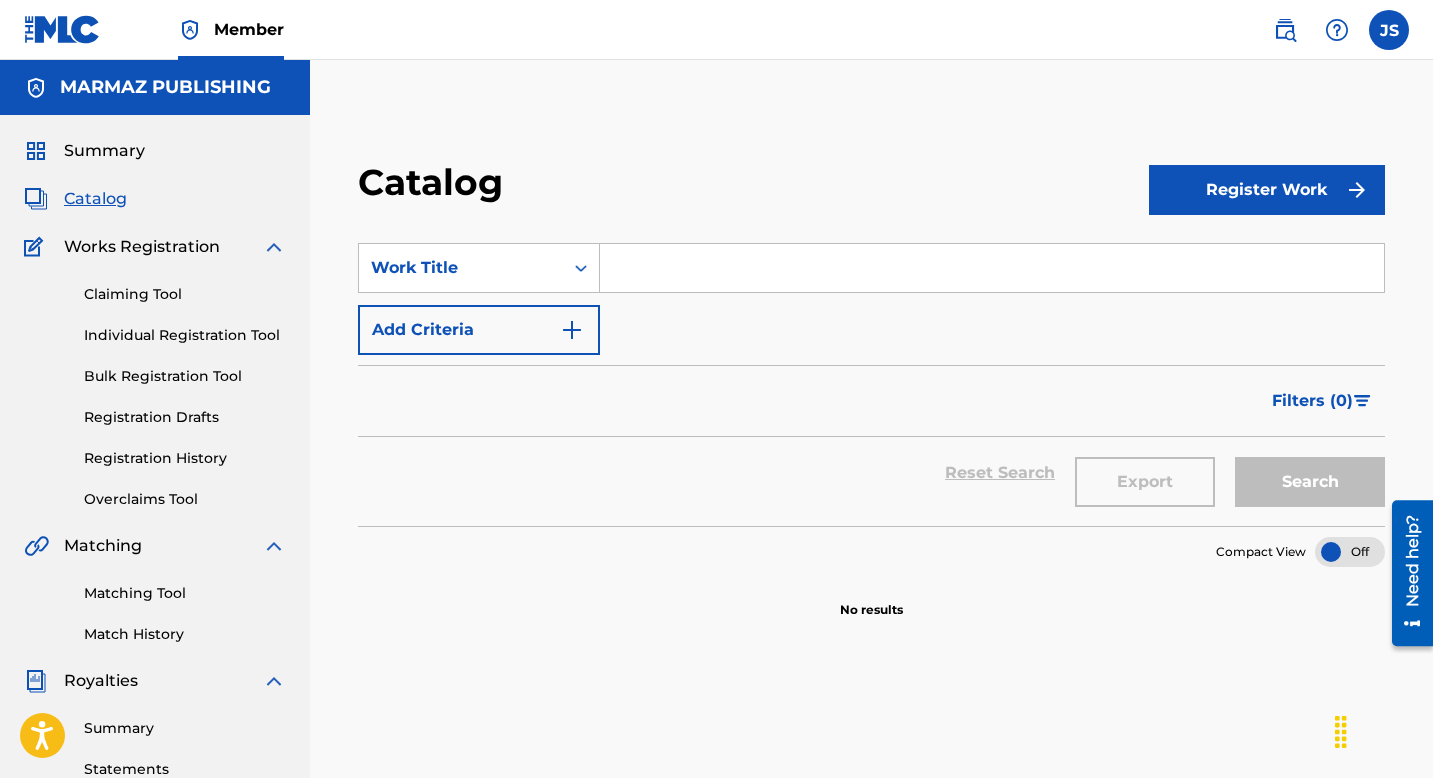 click at bounding box center (992, 268) 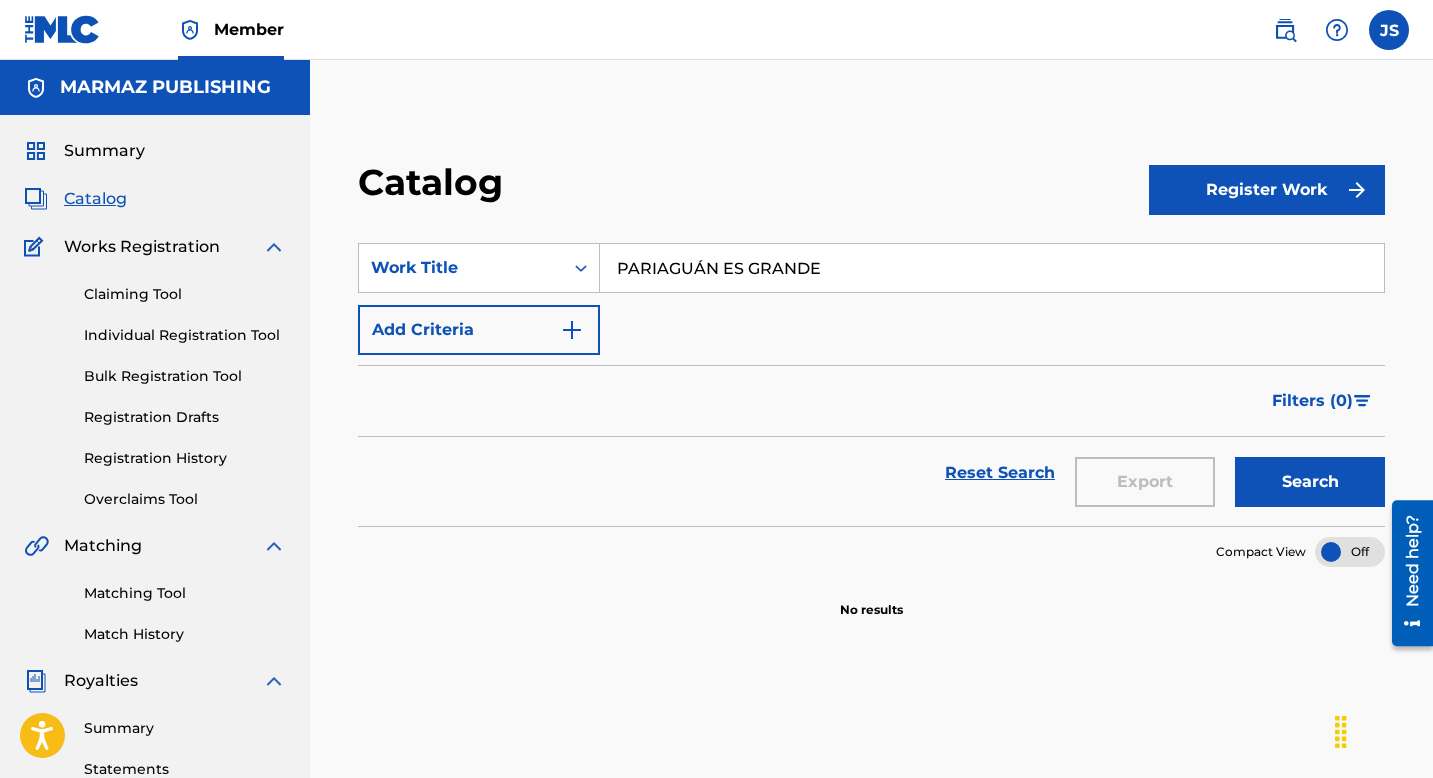 type on "PARIAGUÁN ES GRANDE" 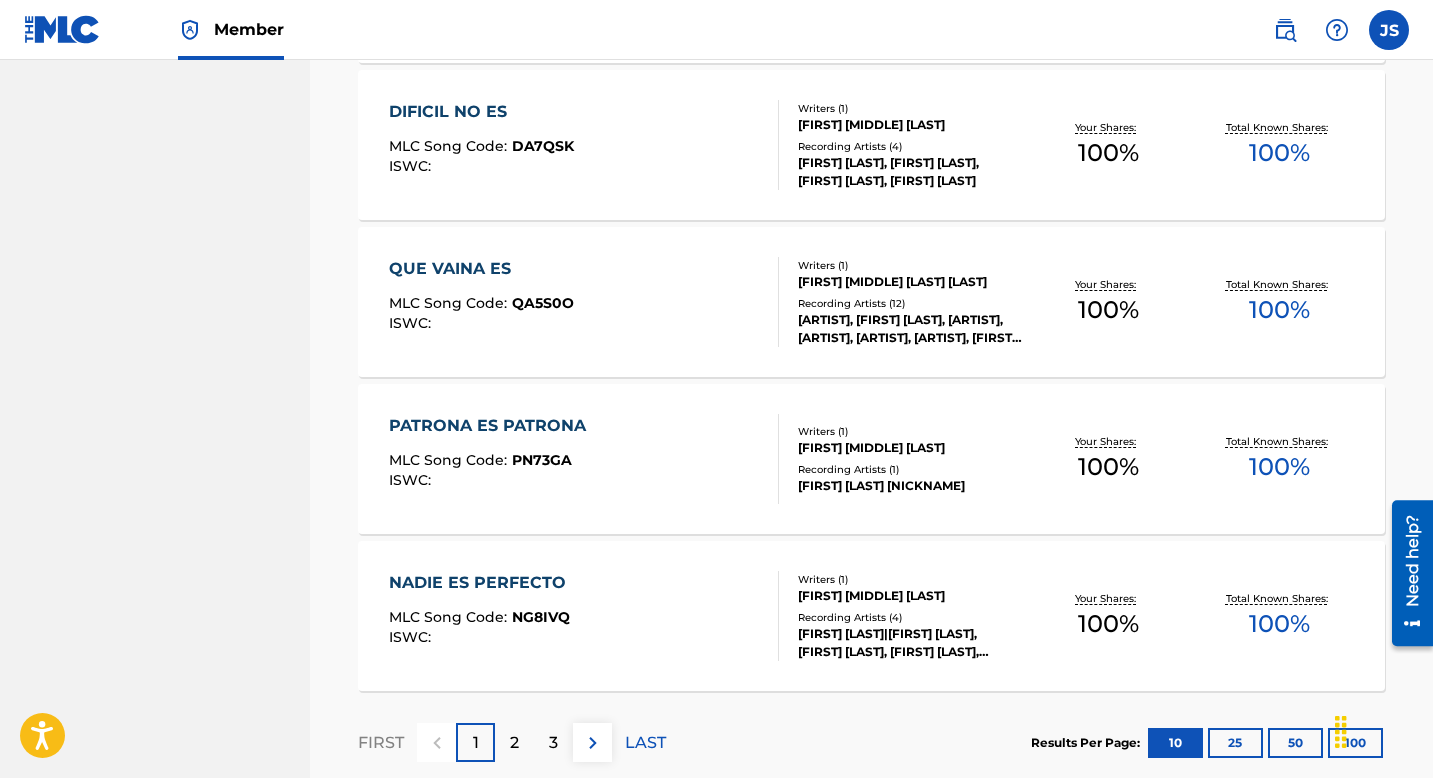 scroll, scrollTop: 1561, scrollLeft: 0, axis: vertical 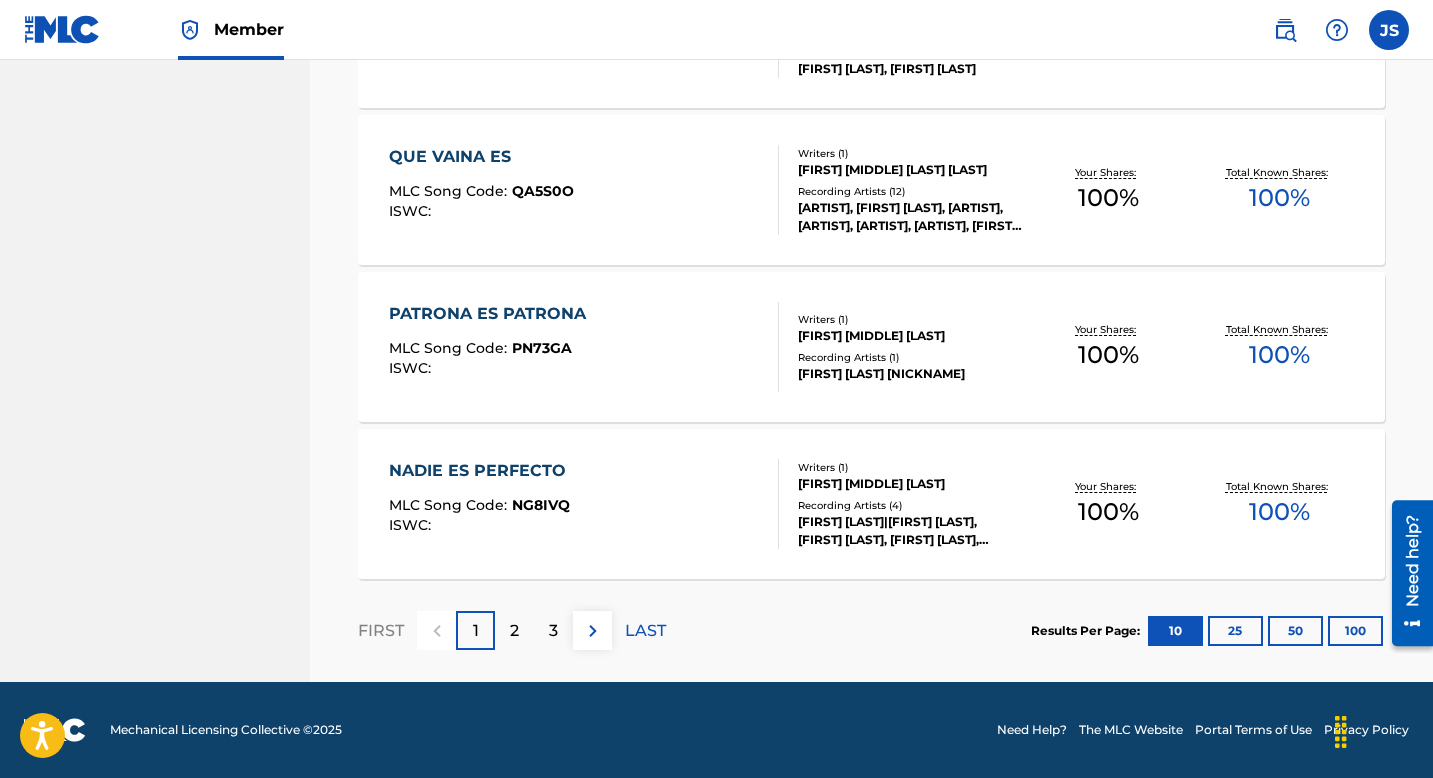 click on "2" at bounding box center (514, 630) 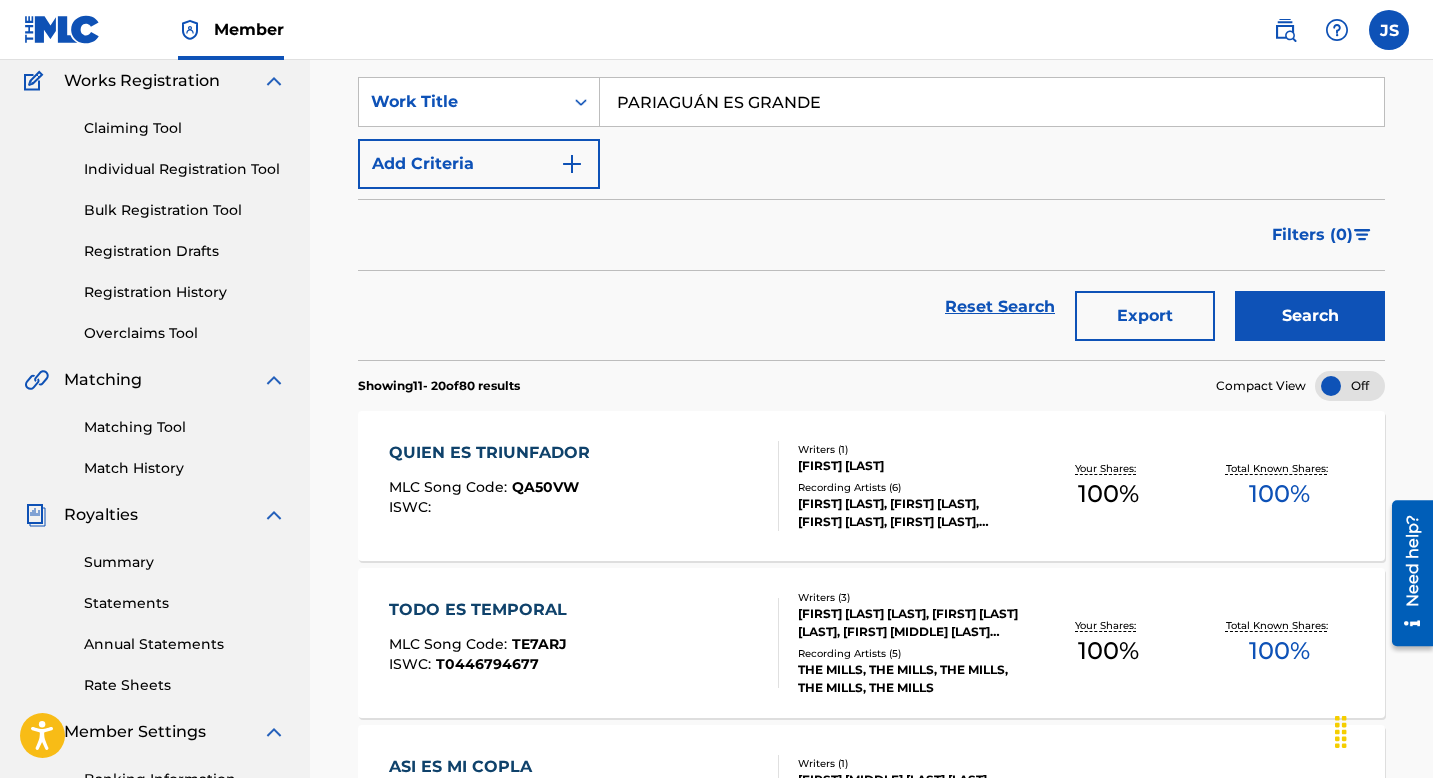 scroll, scrollTop: 172, scrollLeft: 0, axis: vertical 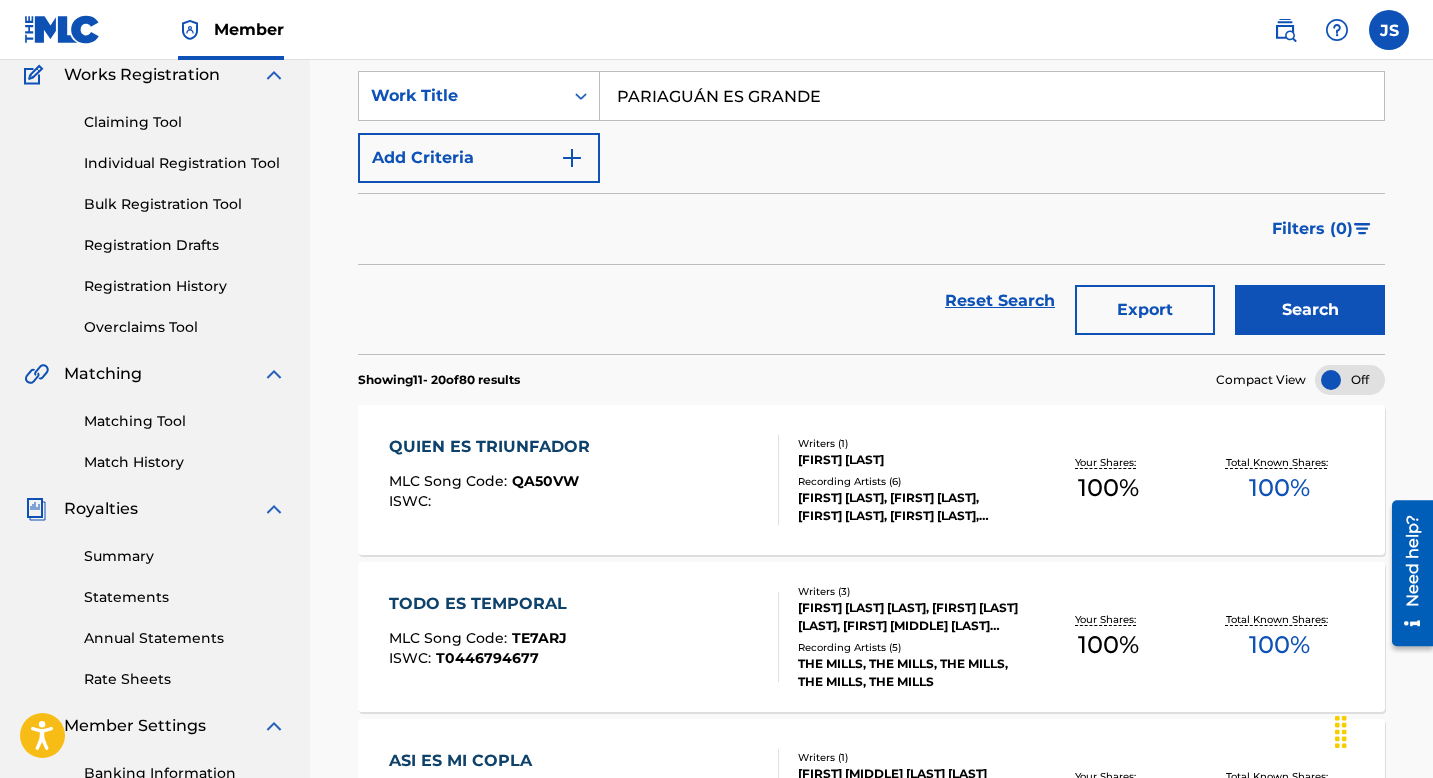 click on "Add Criteria" at bounding box center [479, 158] 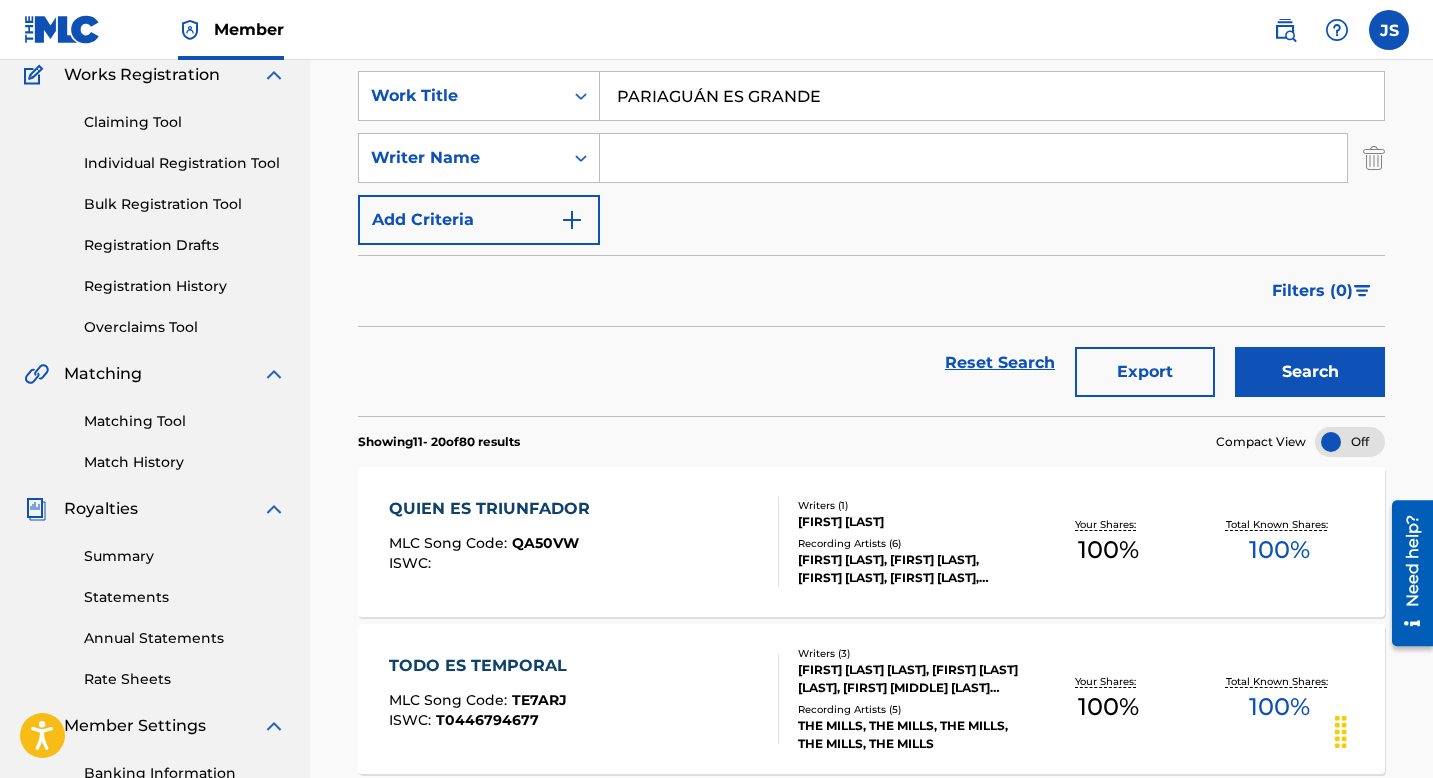 click at bounding box center (973, 158) 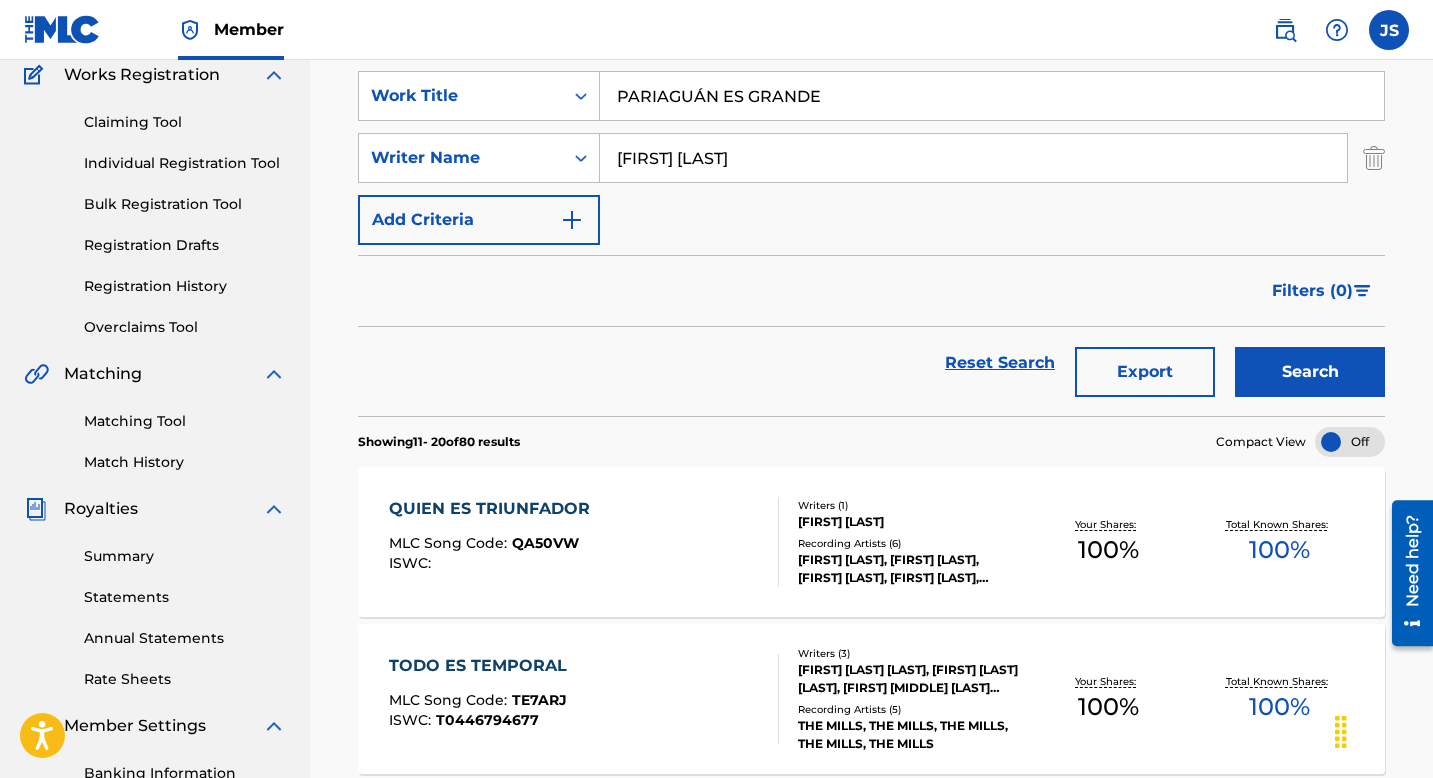 click on "Search" at bounding box center [1310, 372] 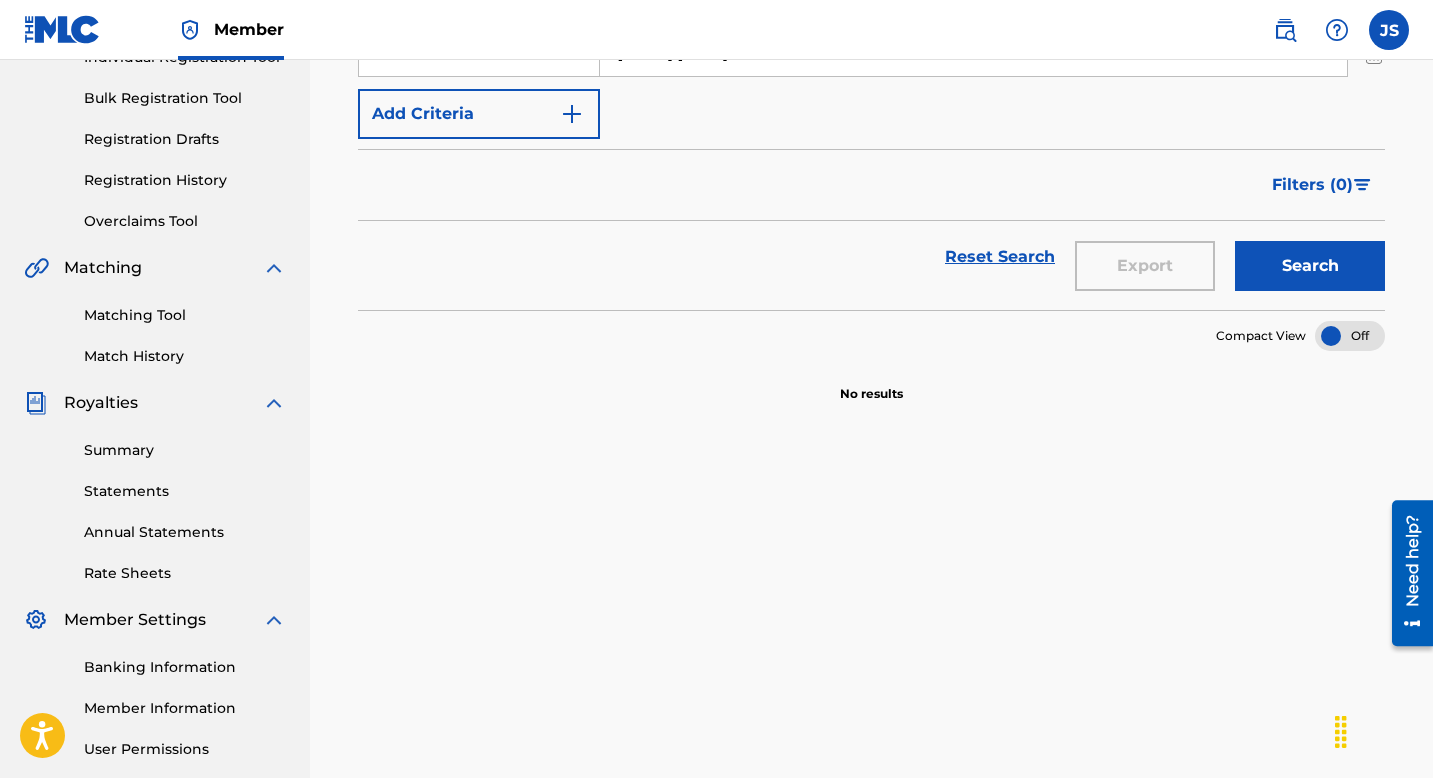 scroll, scrollTop: 0, scrollLeft: 0, axis: both 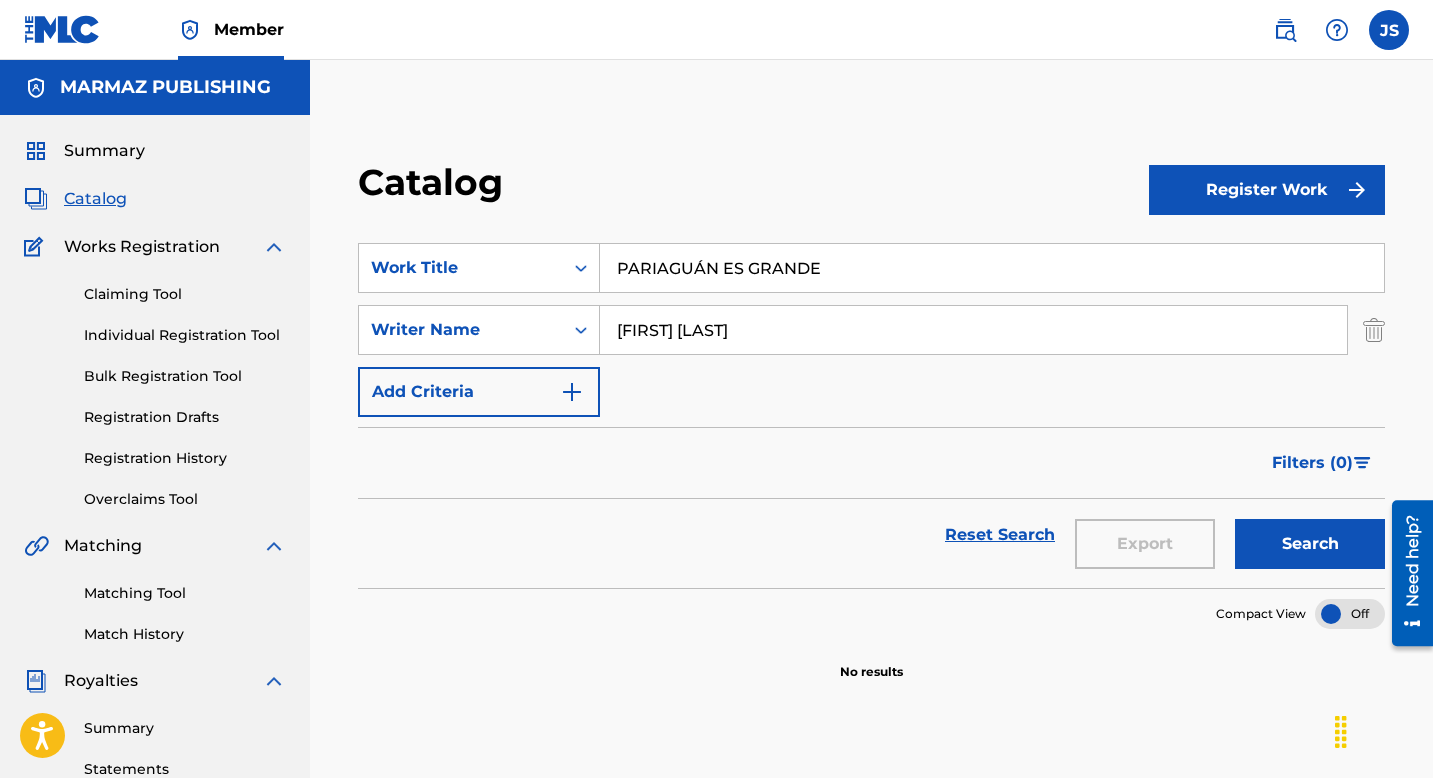click on "PARIAGUÁN ES GRANDE" at bounding box center (992, 268) 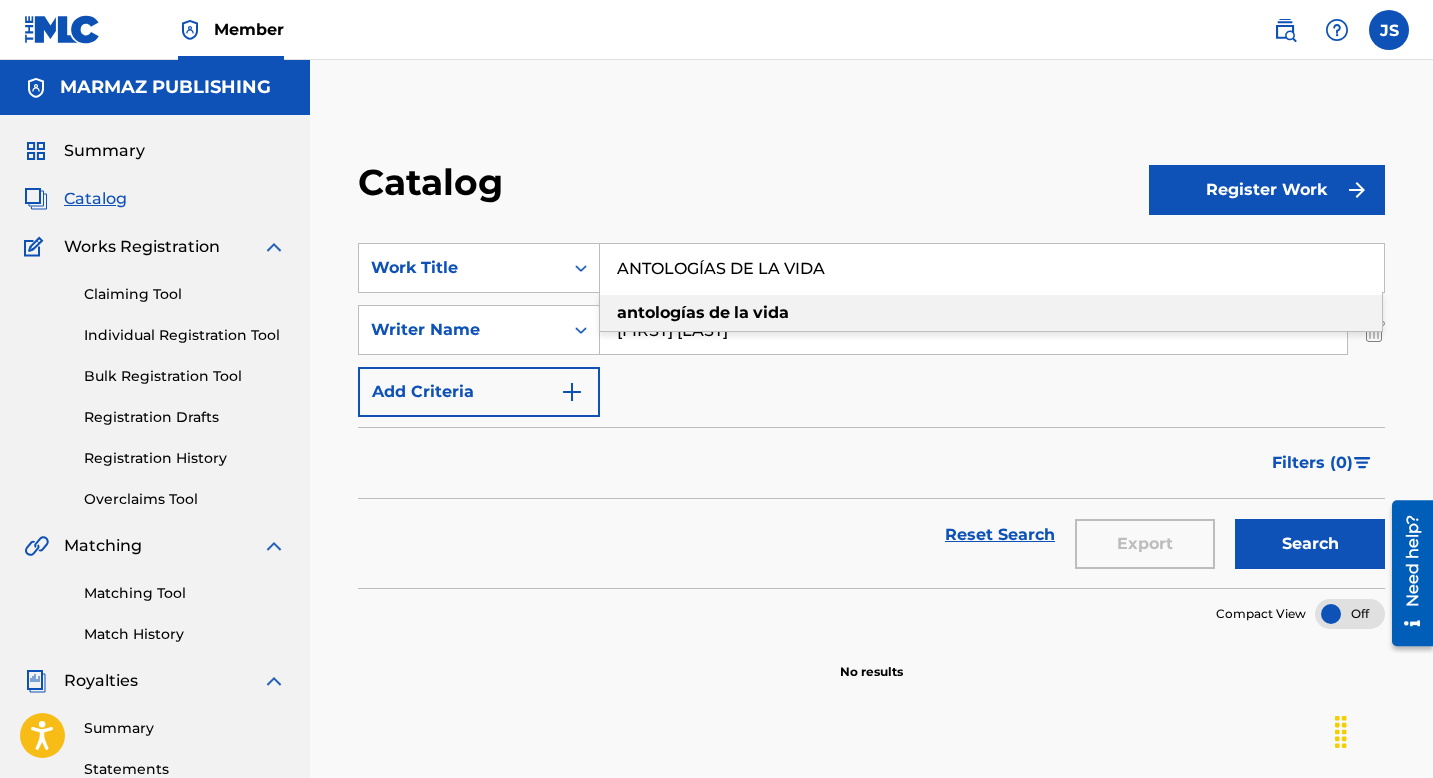 click on "de" at bounding box center (719, 312) 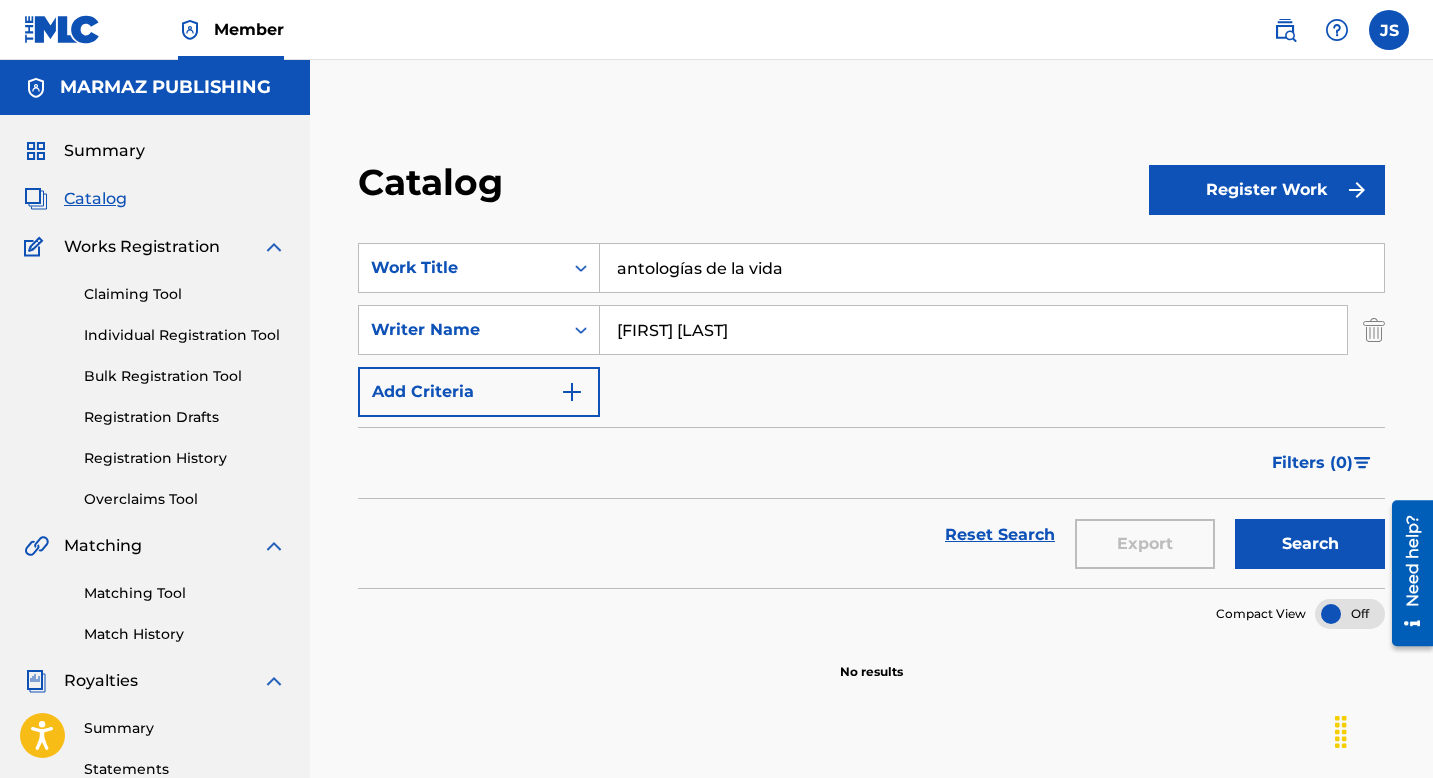 click on "Search" at bounding box center (1310, 544) 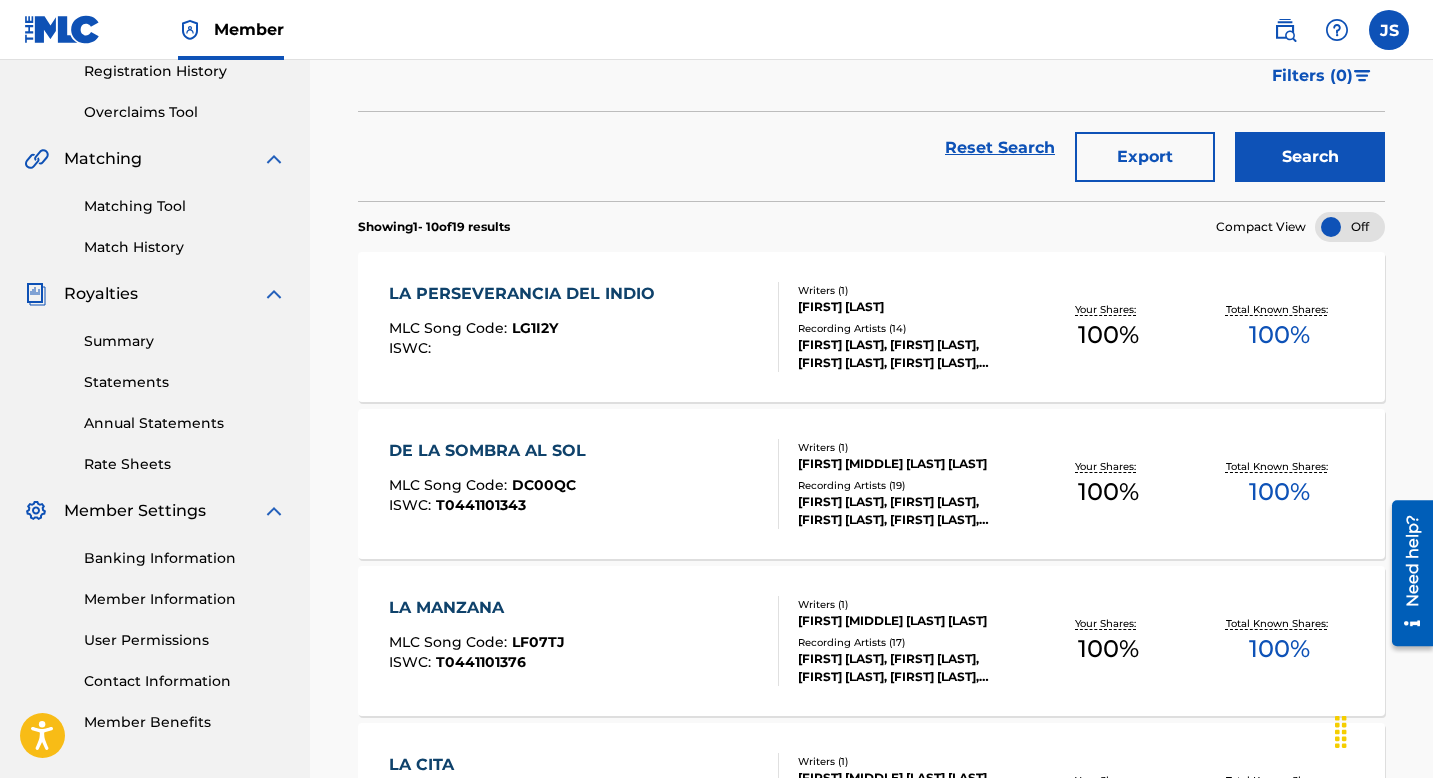 scroll, scrollTop: 0, scrollLeft: 0, axis: both 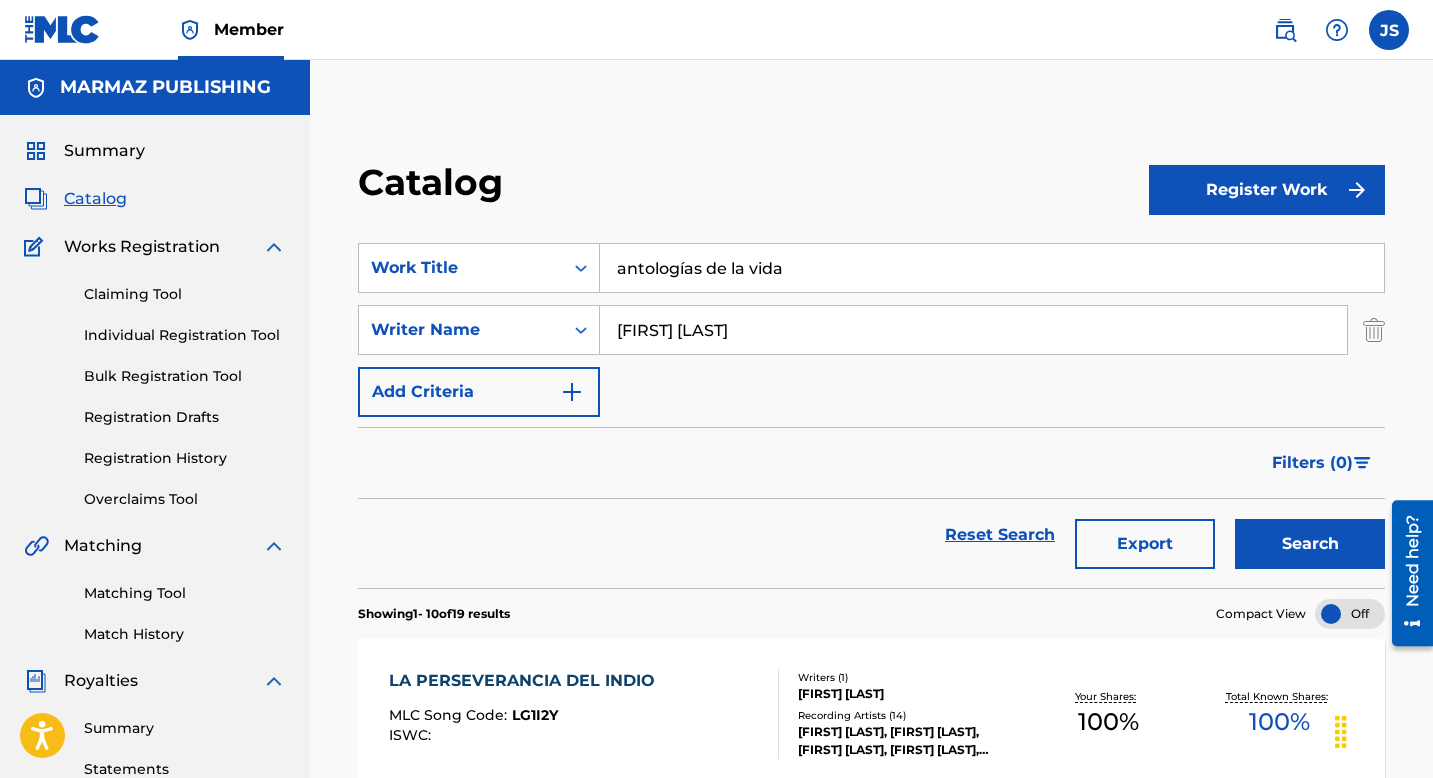 click on "[FIRST] [LAST]" at bounding box center (973, 330) 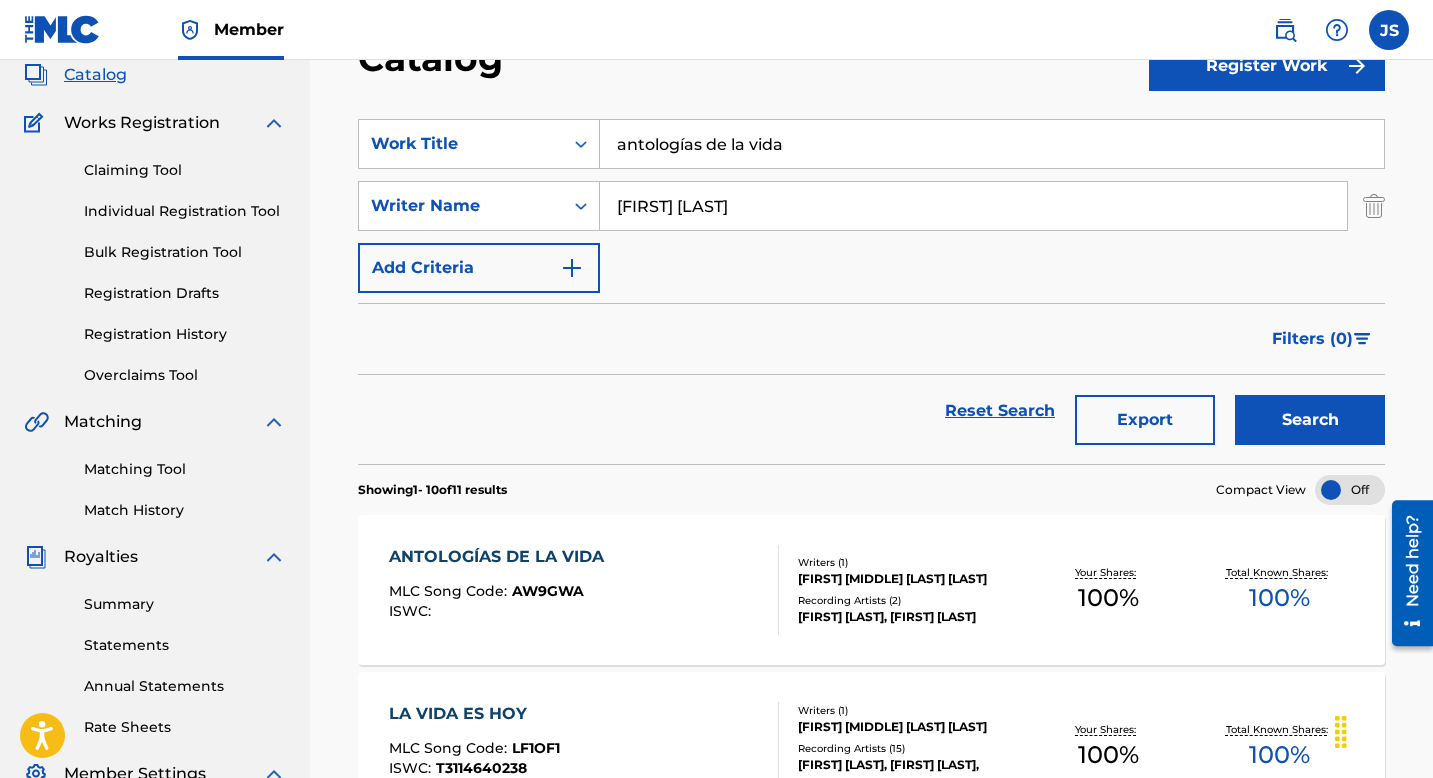 scroll, scrollTop: 125, scrollLeft: 0, axis: vertical 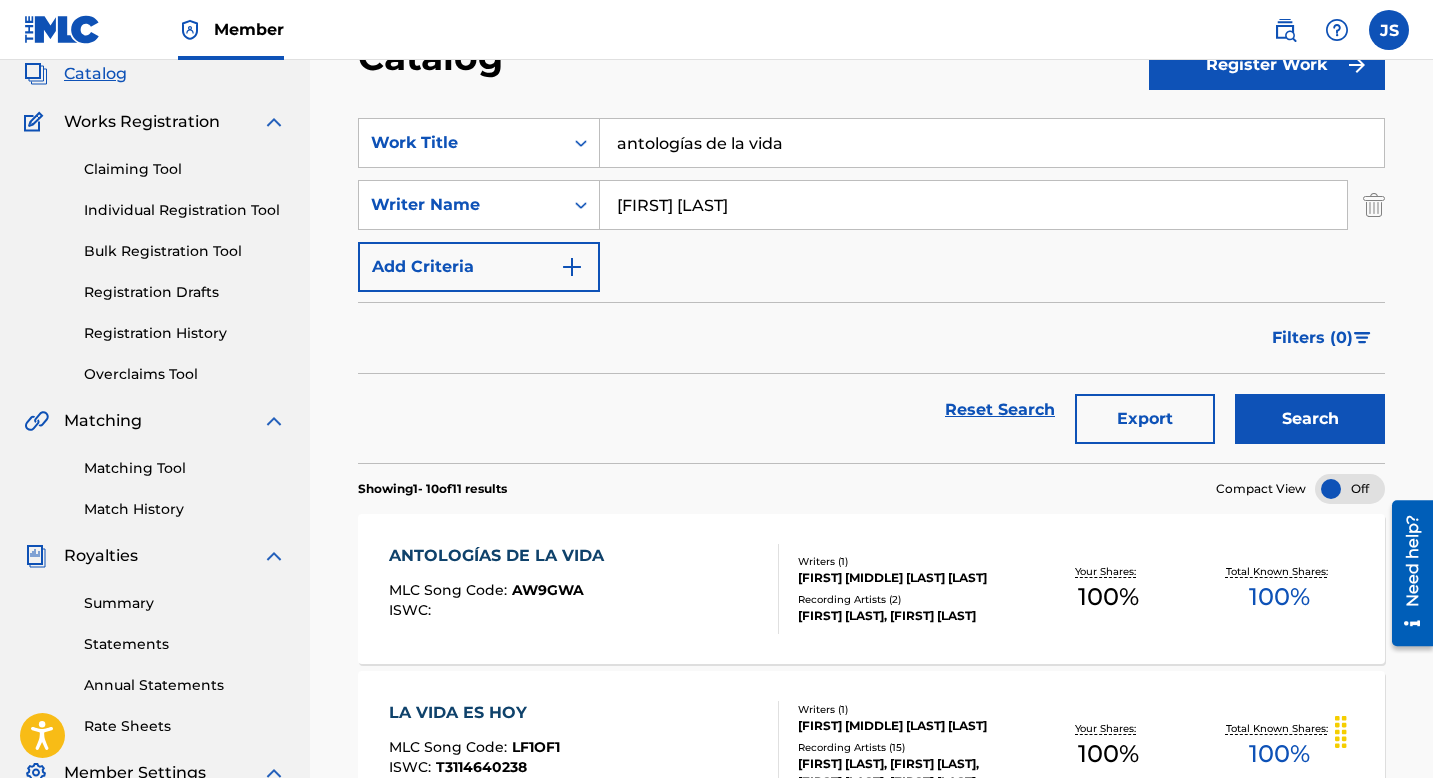 click on "antologías de la vida" at bounding box center [992, 143] 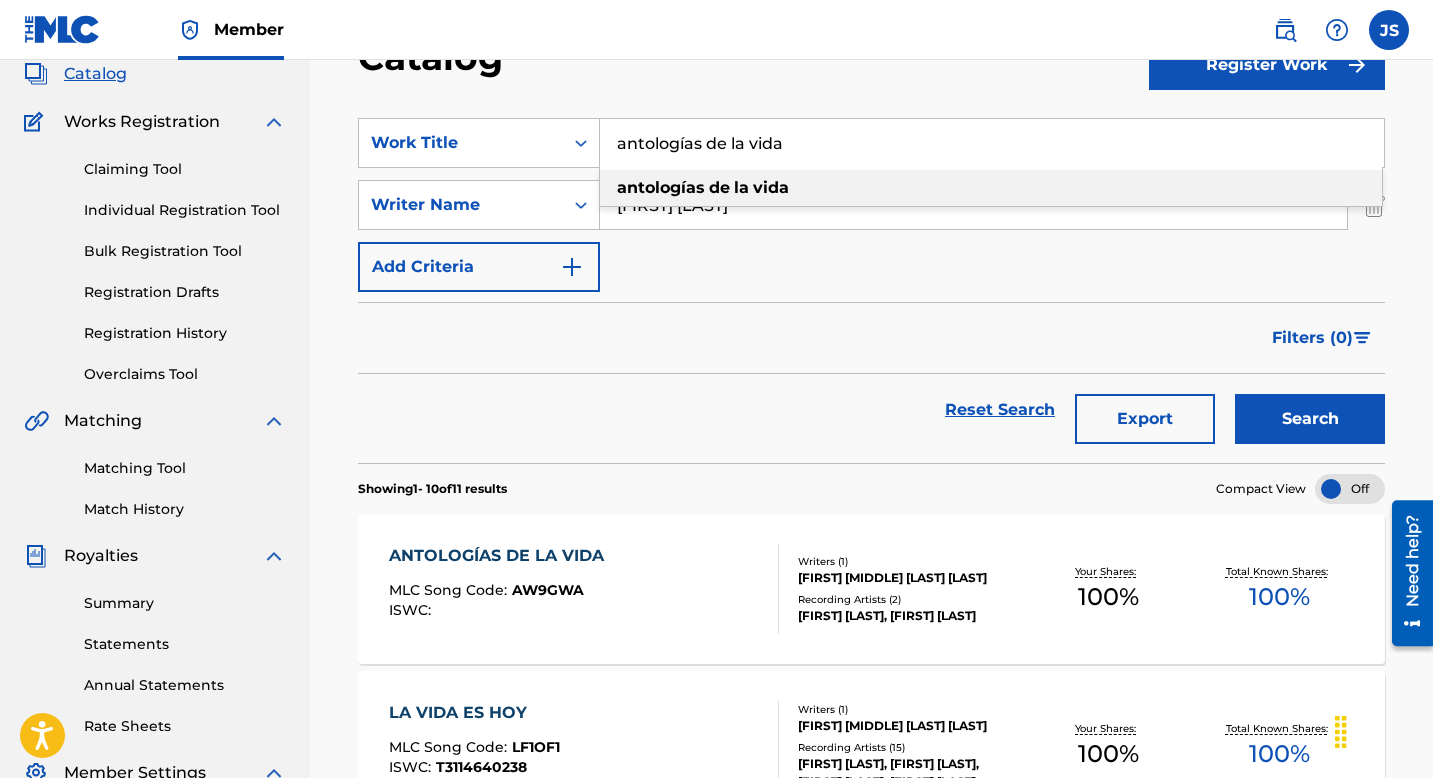 paste on "Honrando A Mis Padres" 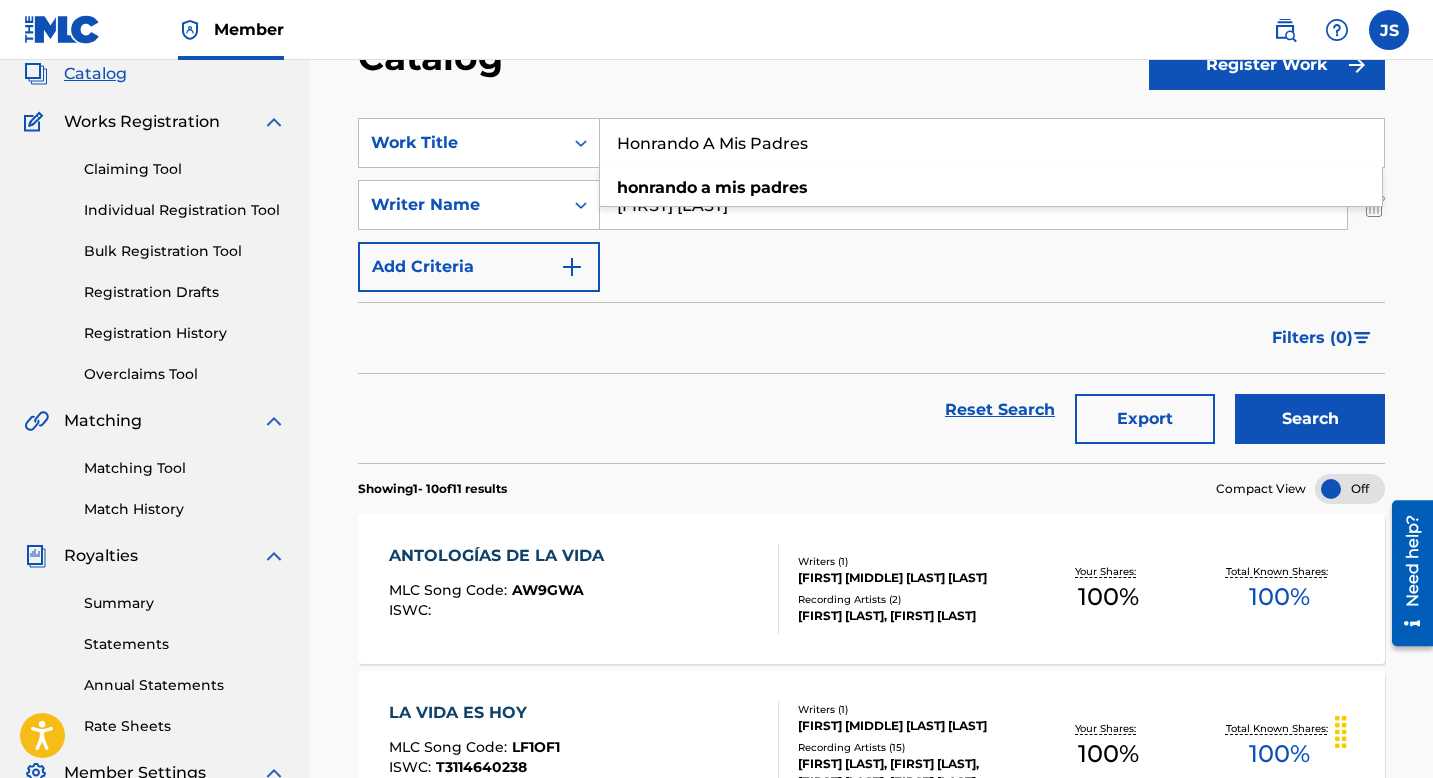 type on "Honrando A Mis Padres" 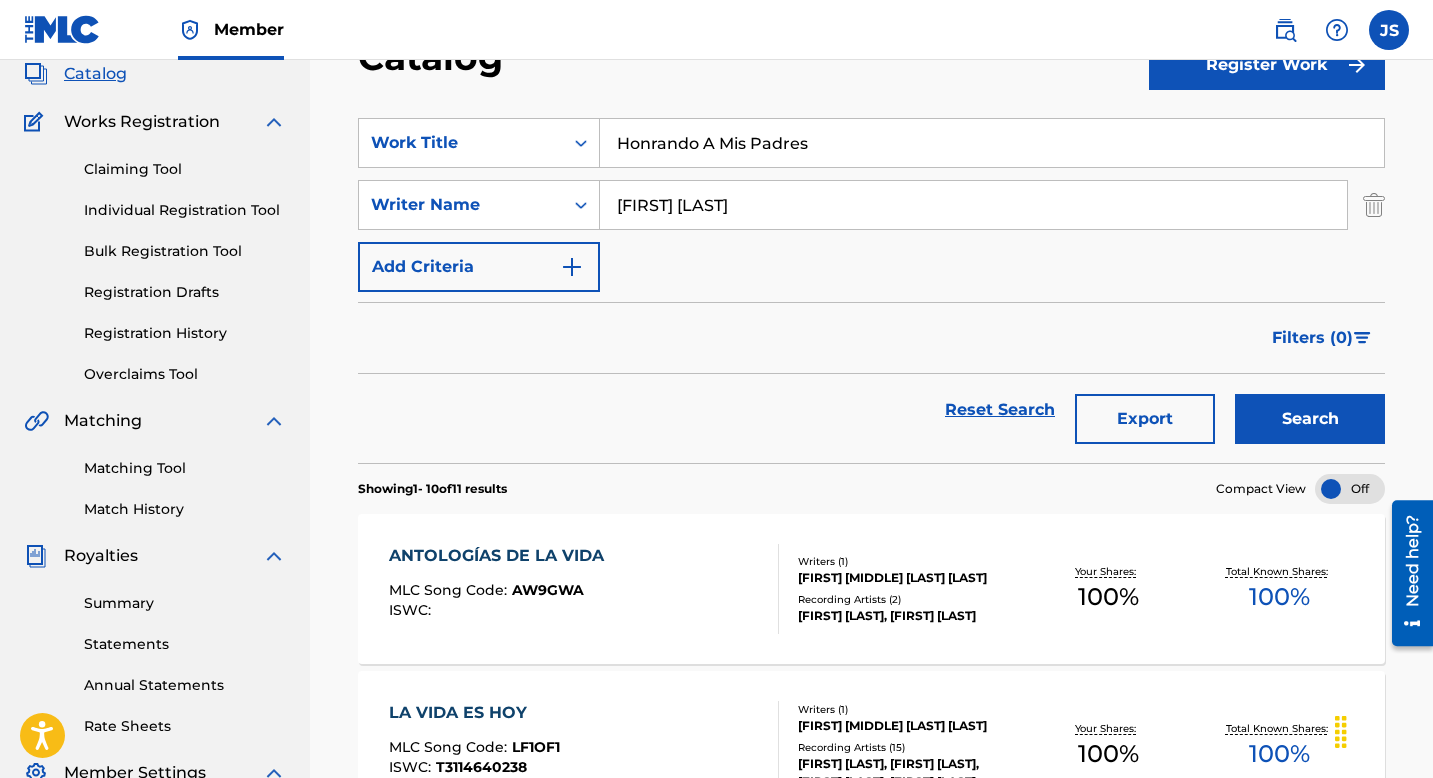 click on "Search" at bounding box center (1310, 419) 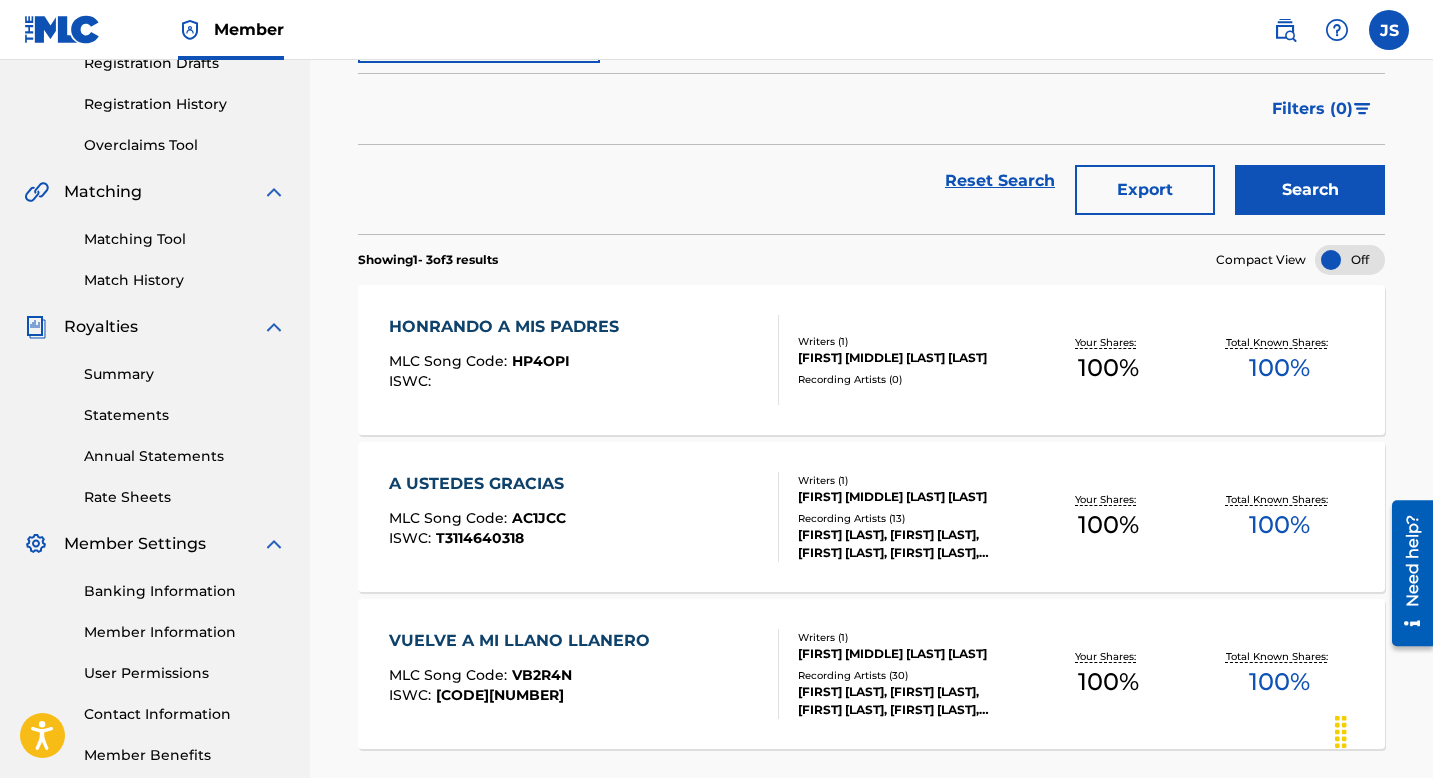 scroll, scrollTop: 359, scrollLeft: 0, axis: vertical 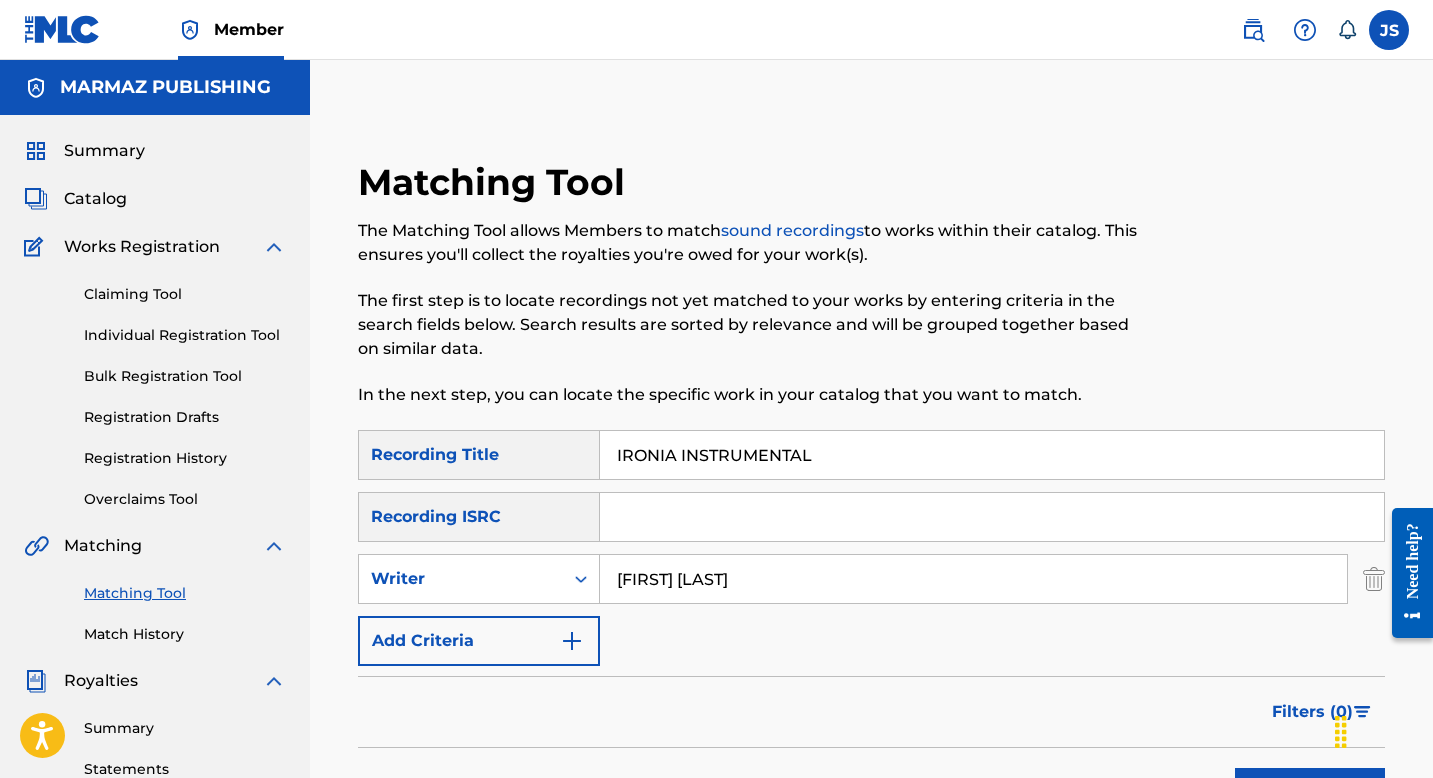 click on "IRONIA INSTRUMENTAL" at bounding box center (992, 455) 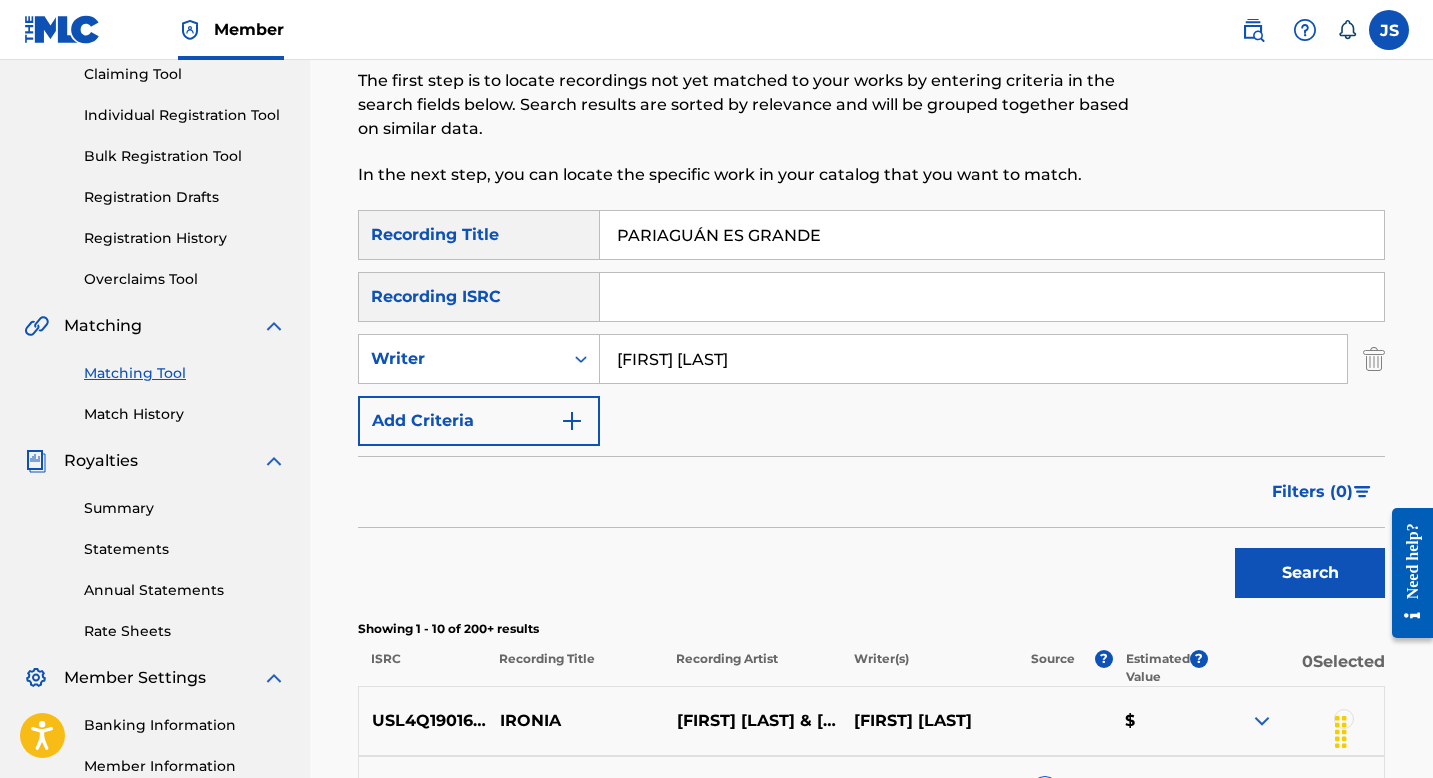 scroll, scrollTop: 233, scrollLeft: 0, axis: vertical 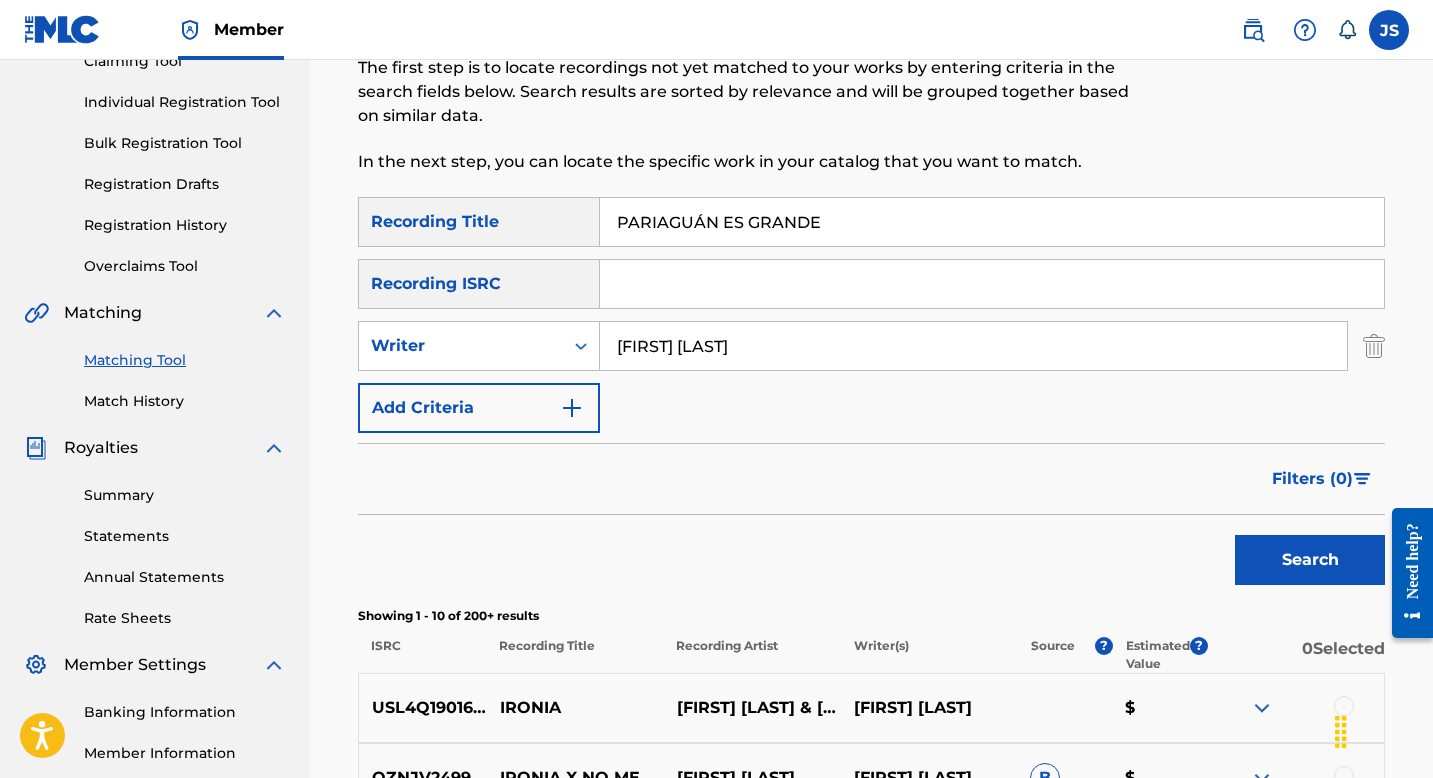 type on "PARIAGUÁN ES GRANDE" 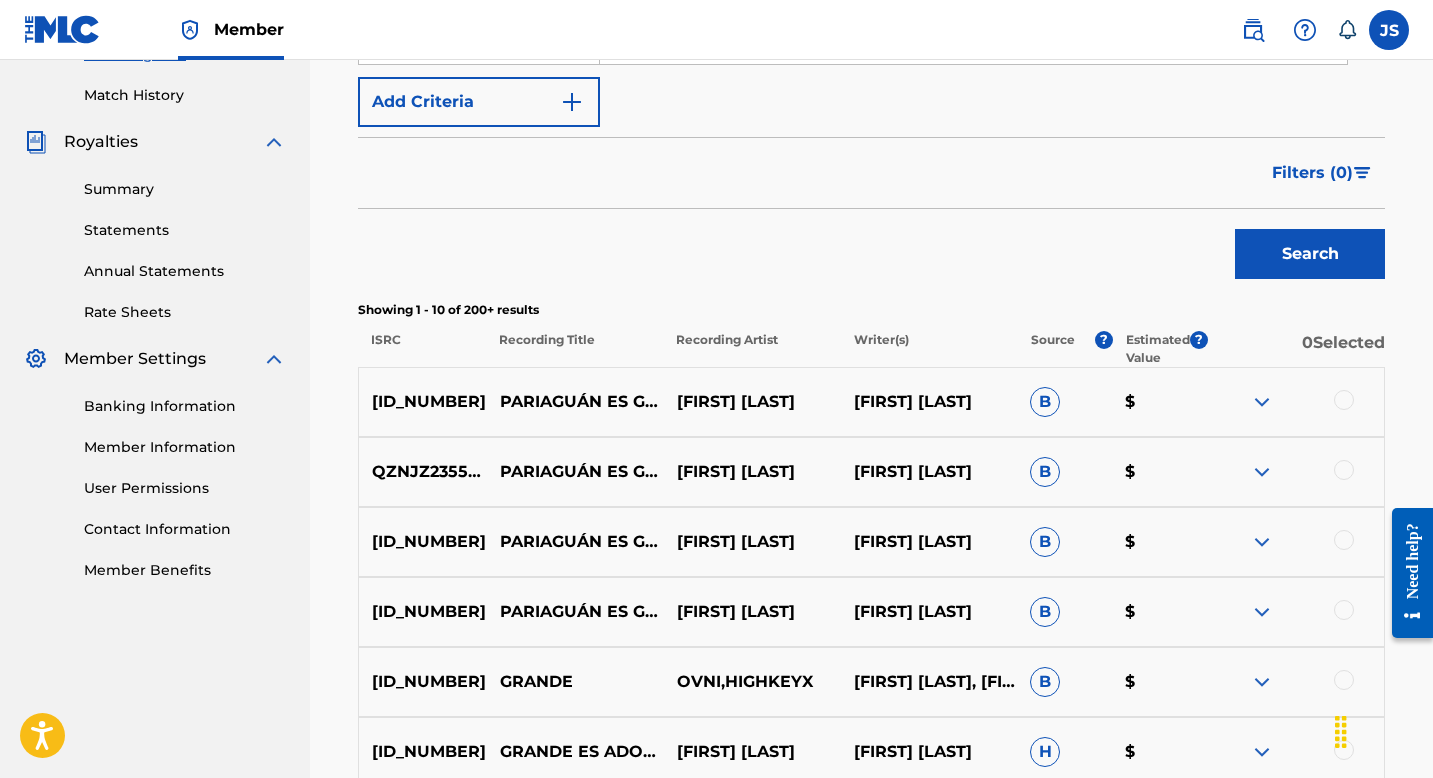 scroll, scrollTop: 538, scrollLeft: 0, axis: vertical 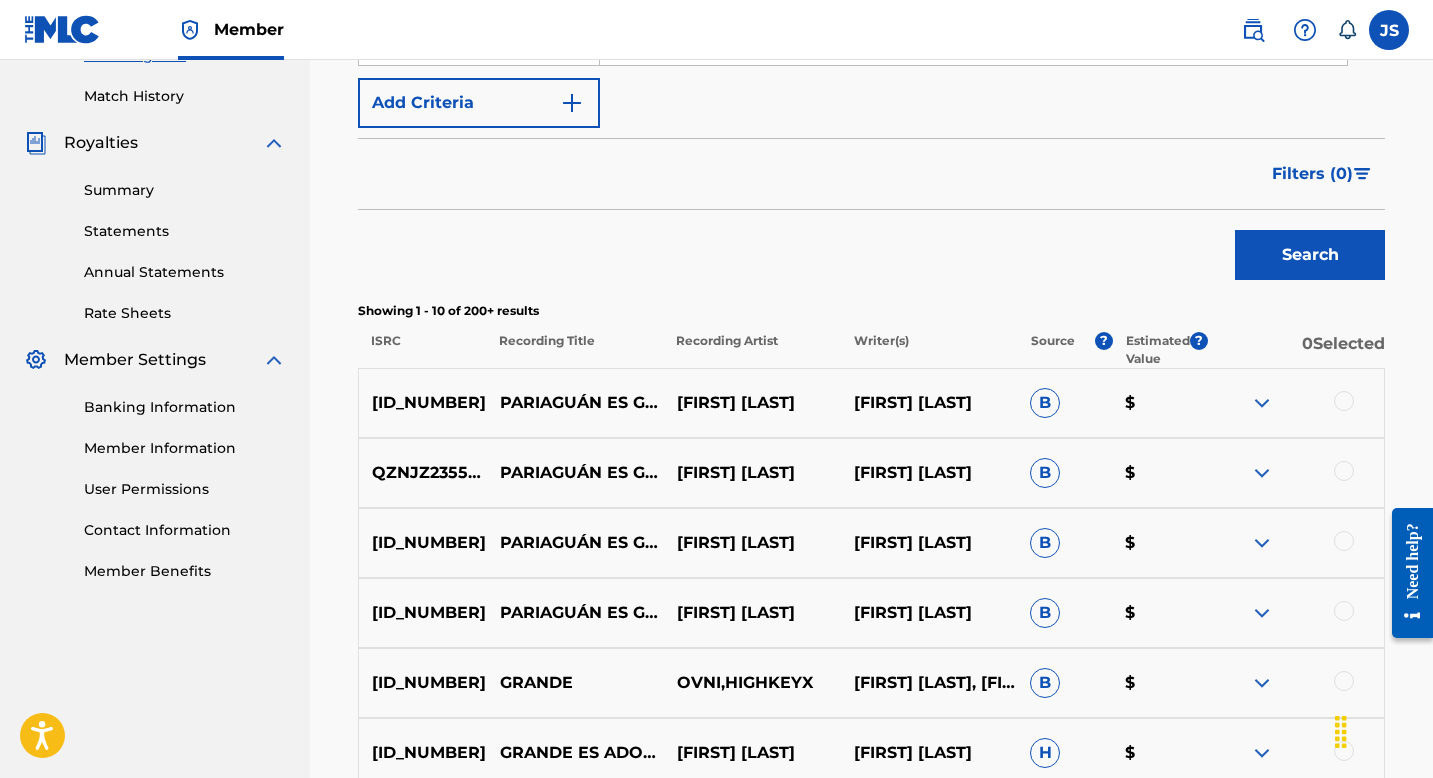 click on "[CODE][NUMBER]" at bounding box center (423, 473) 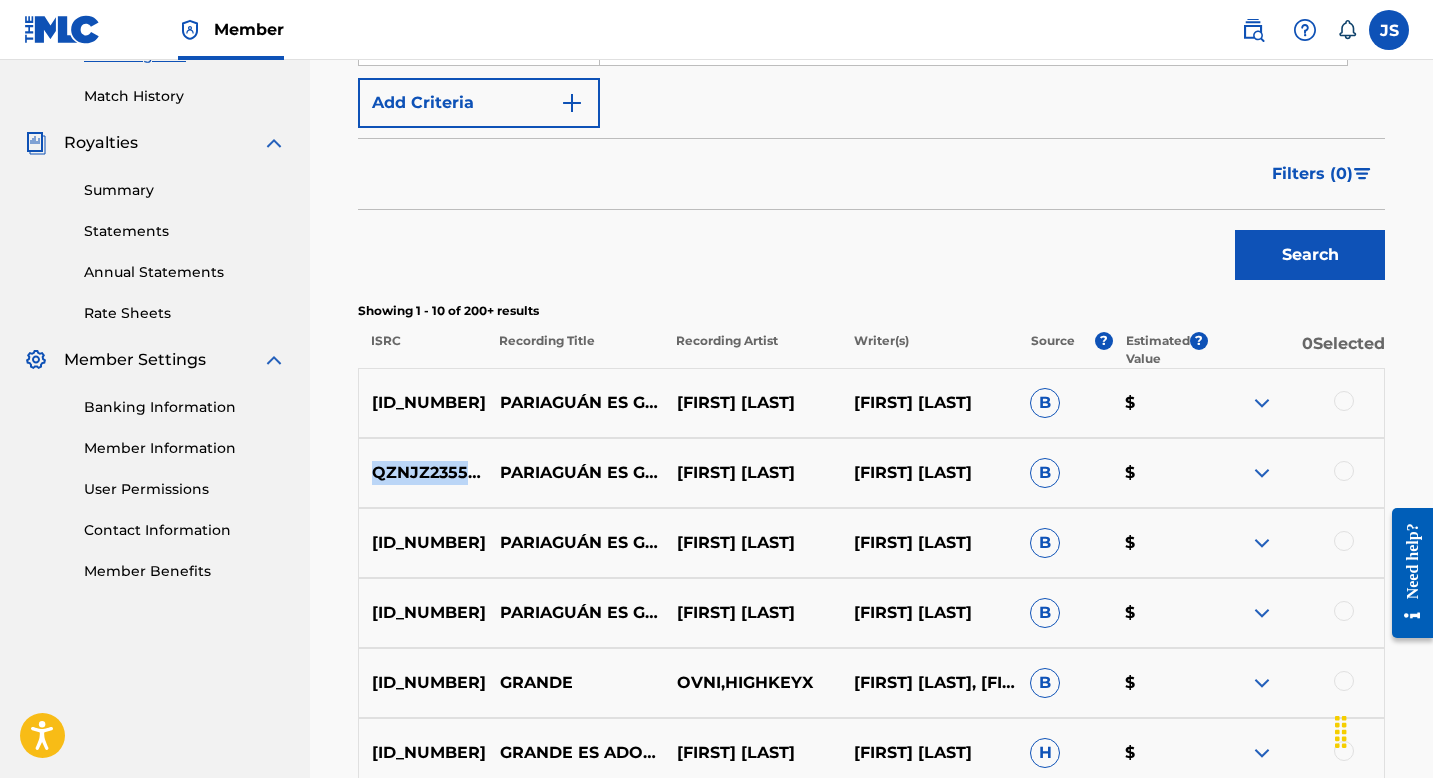 click on "[CODE][NUMBER]" at bounding box center (423, 473) 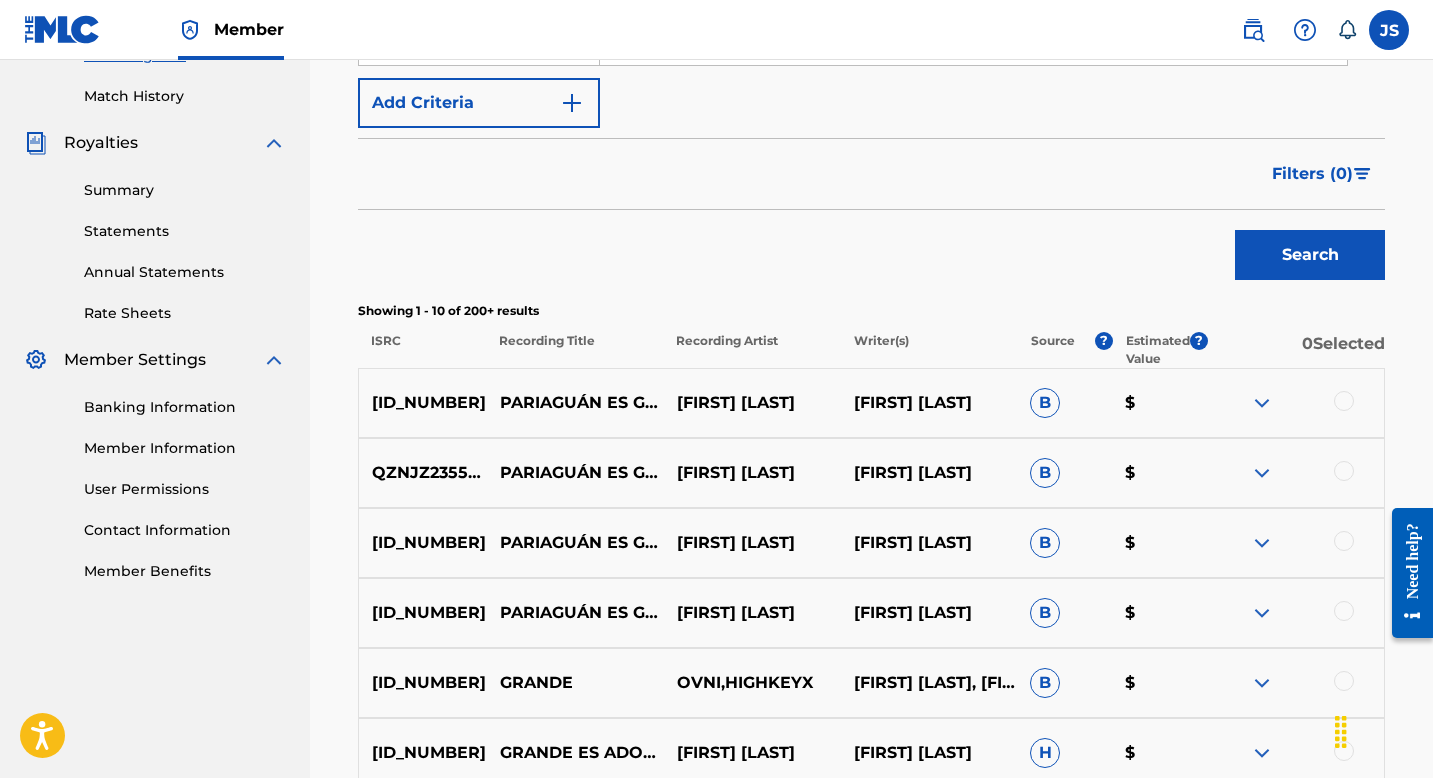 click at bounding box center [1344, 401] 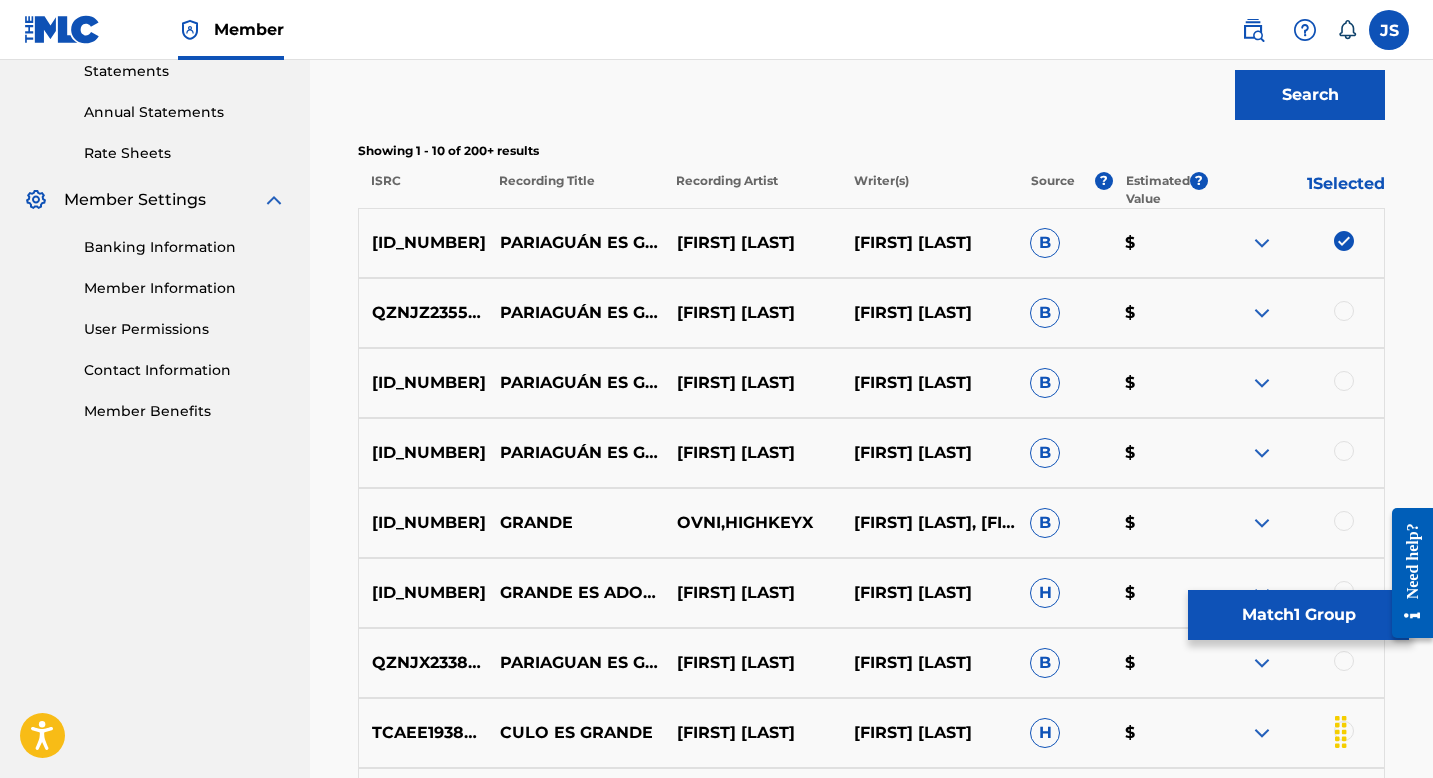 scroll, scrollTop: 716, scrollLeft: 0, axis: vertical 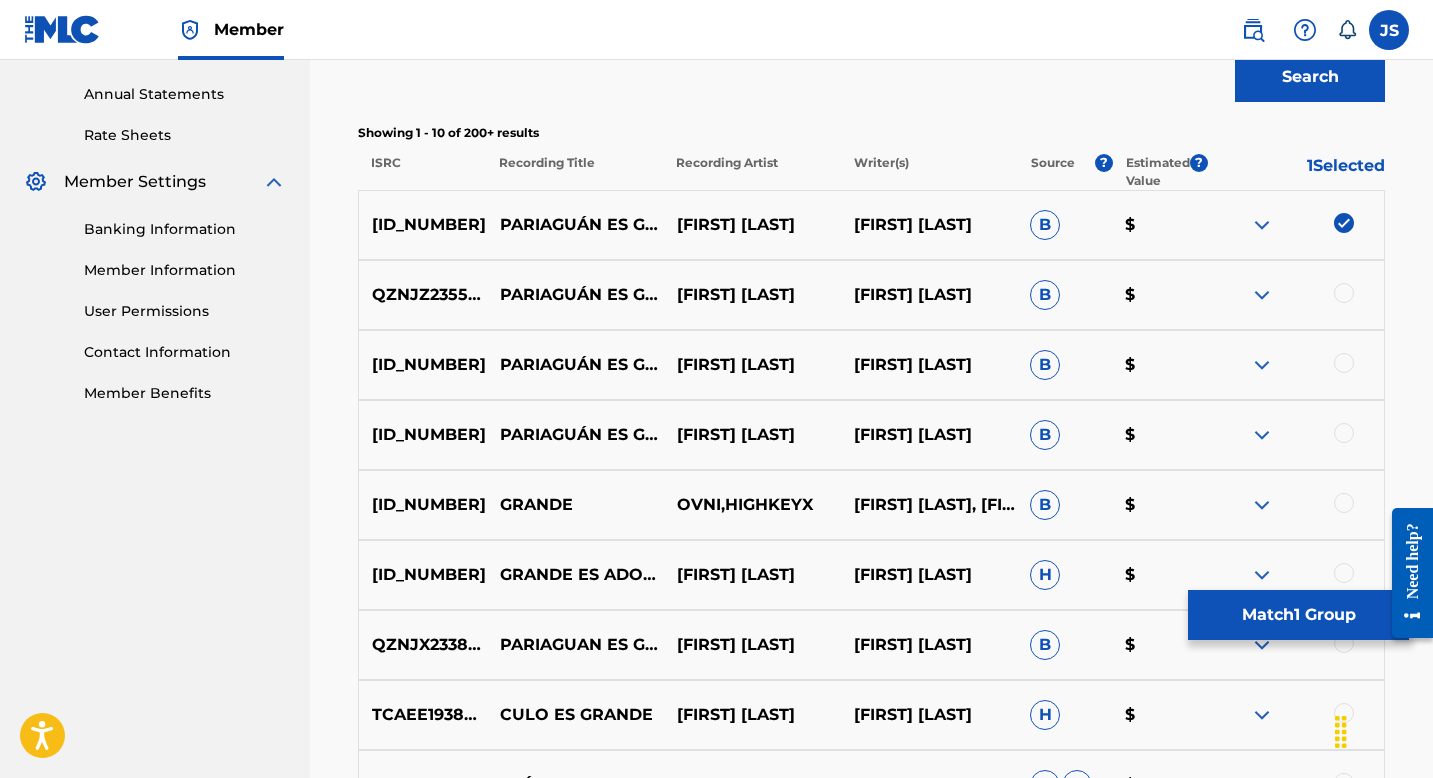 click at bounding box center (1344, 293) 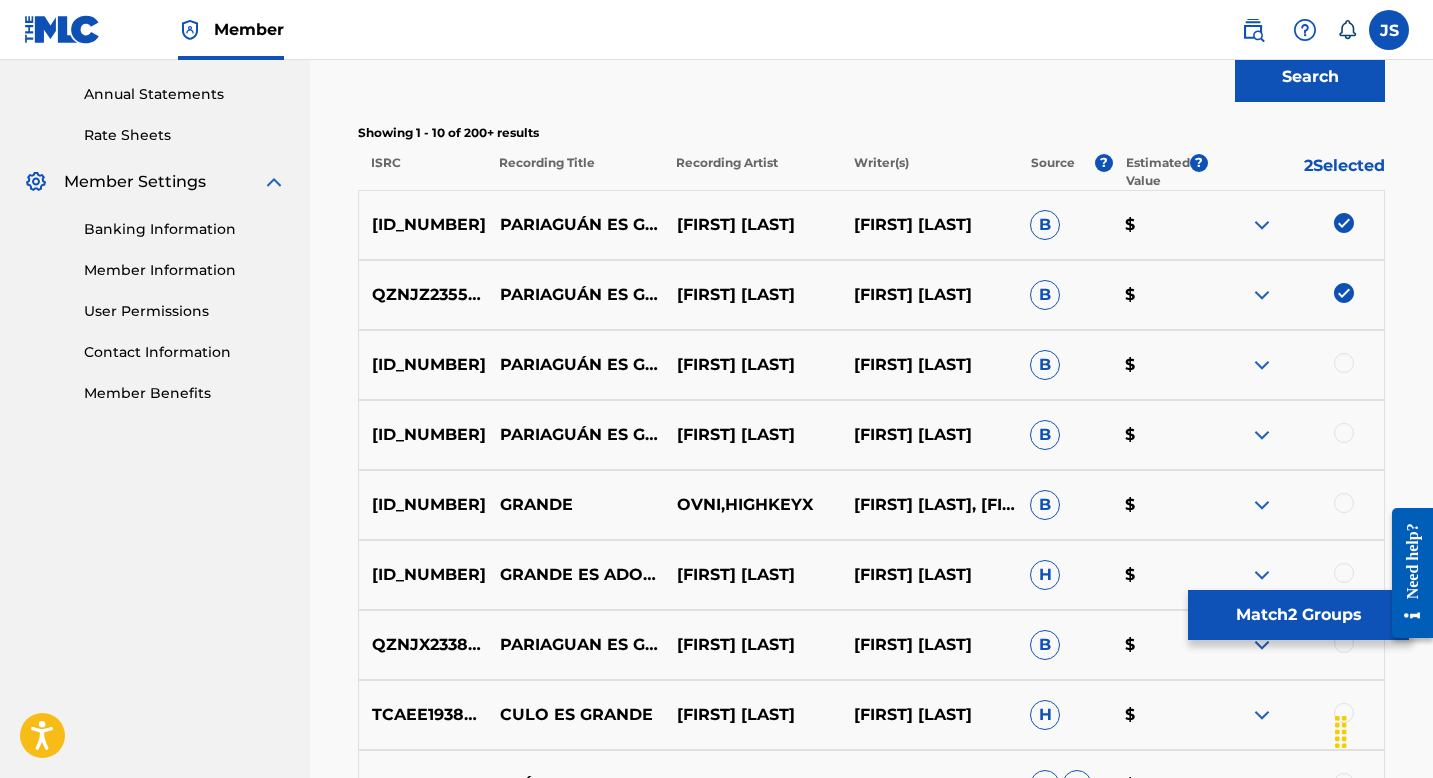 click at bounding box center [1344, 363] 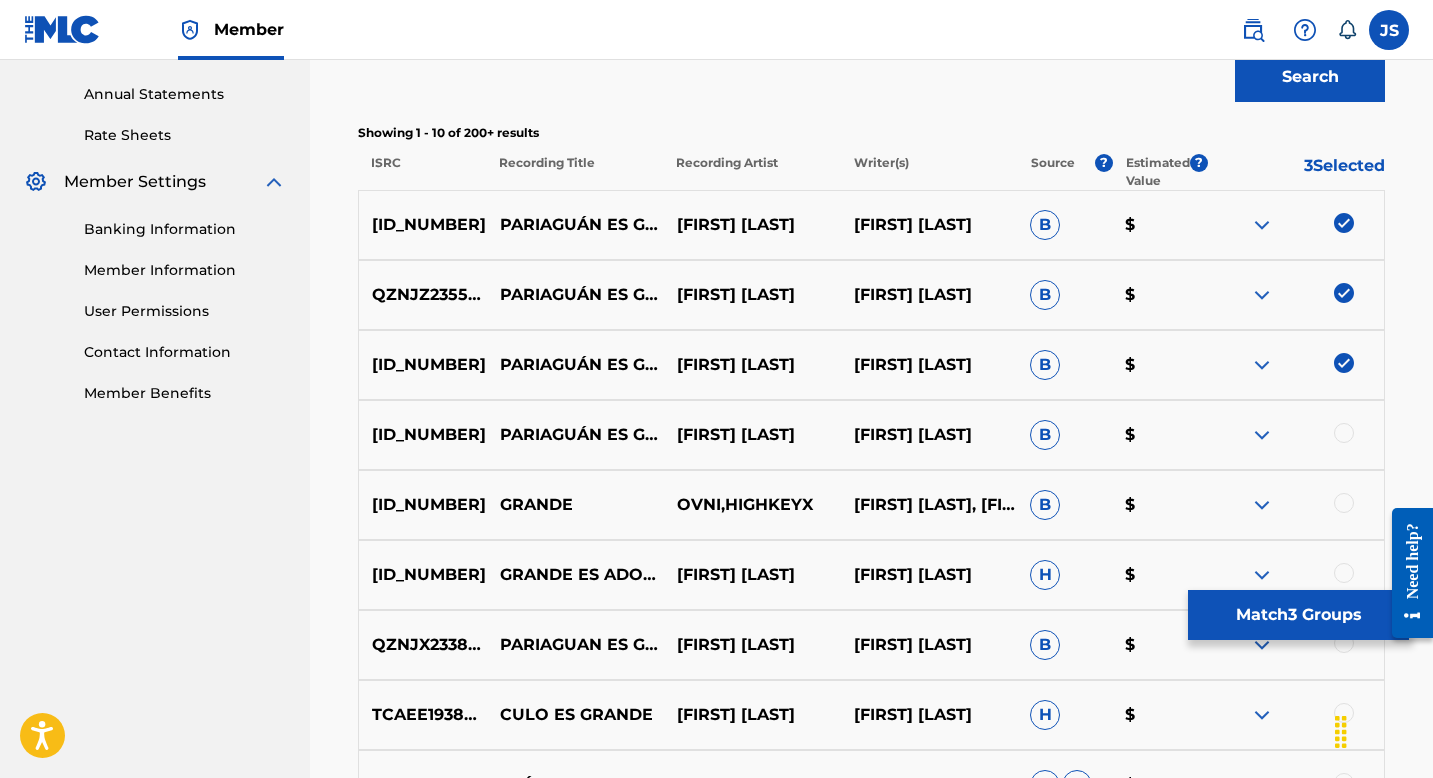 click at bounding box center [1344, 433] 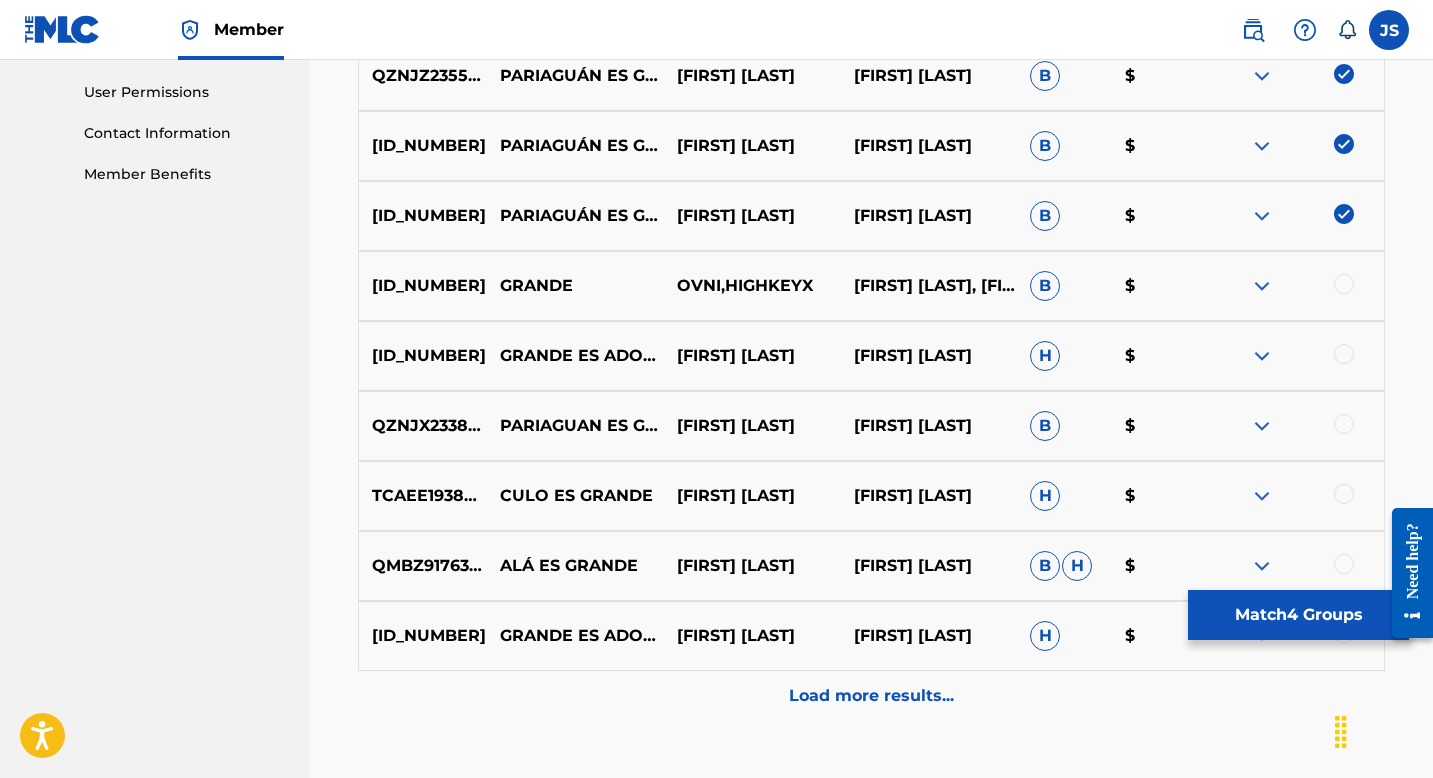 scroll, scrollTop: 937, scrollLeft: 0, axis: vertical 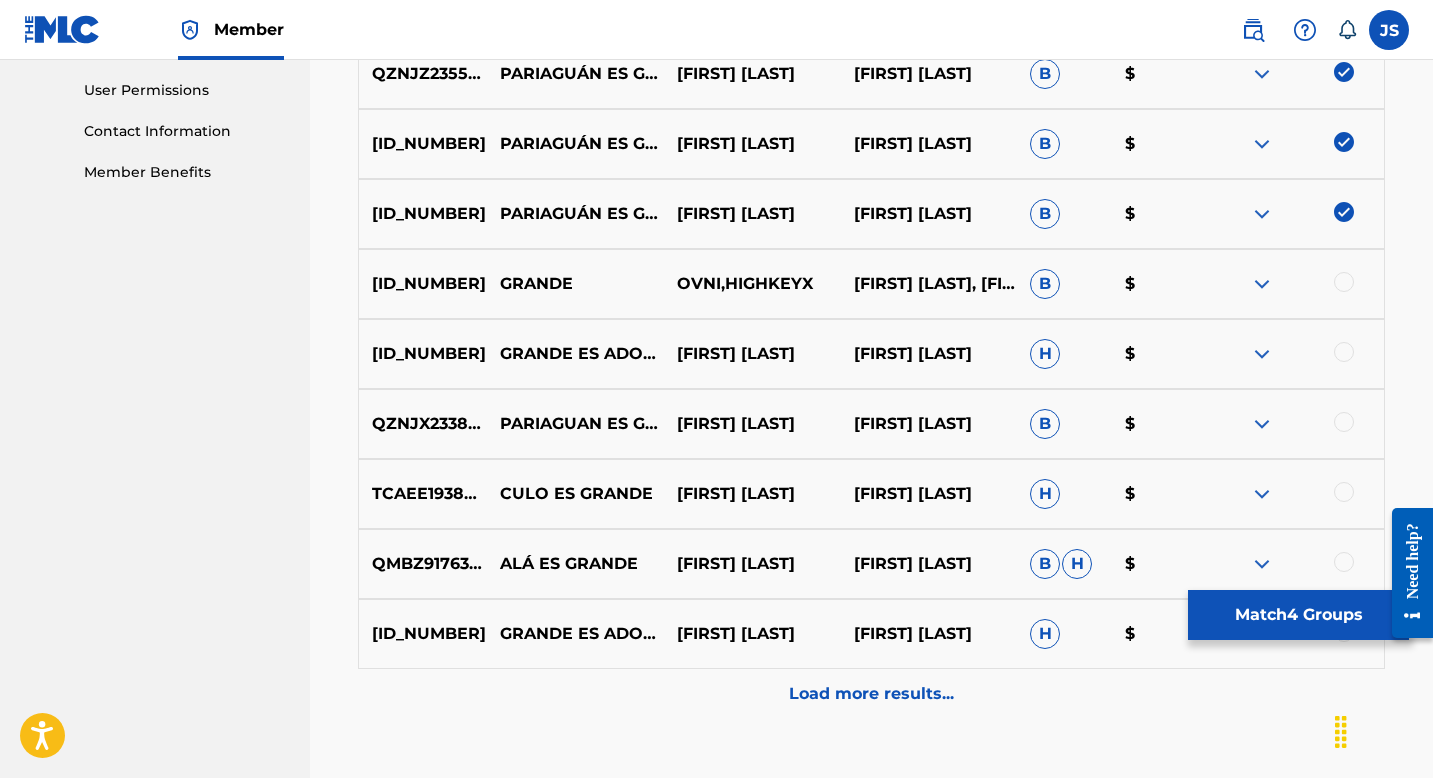 click at bounding box center (1344, 422) 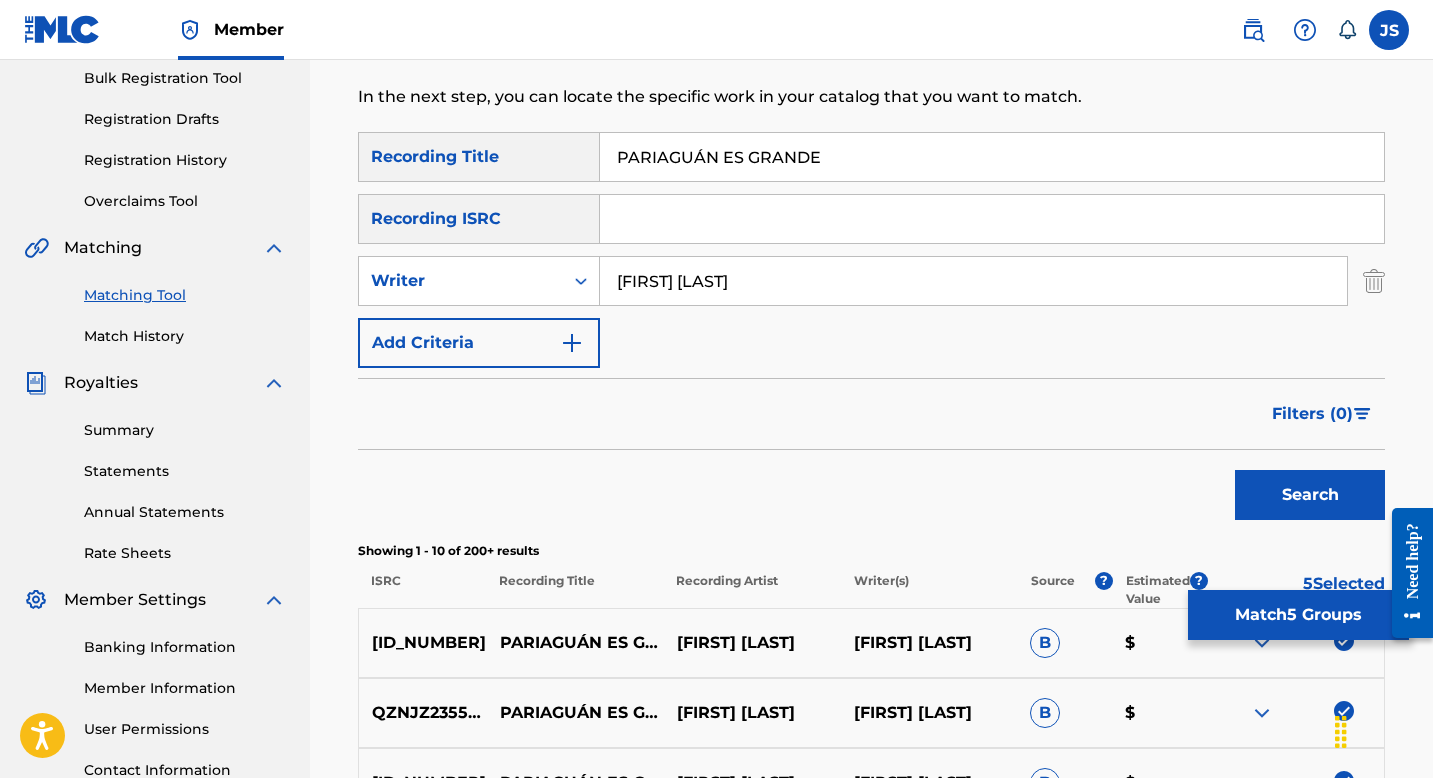 scroll, scrollTop: 287, scrollLeft: 0, axis: vertical 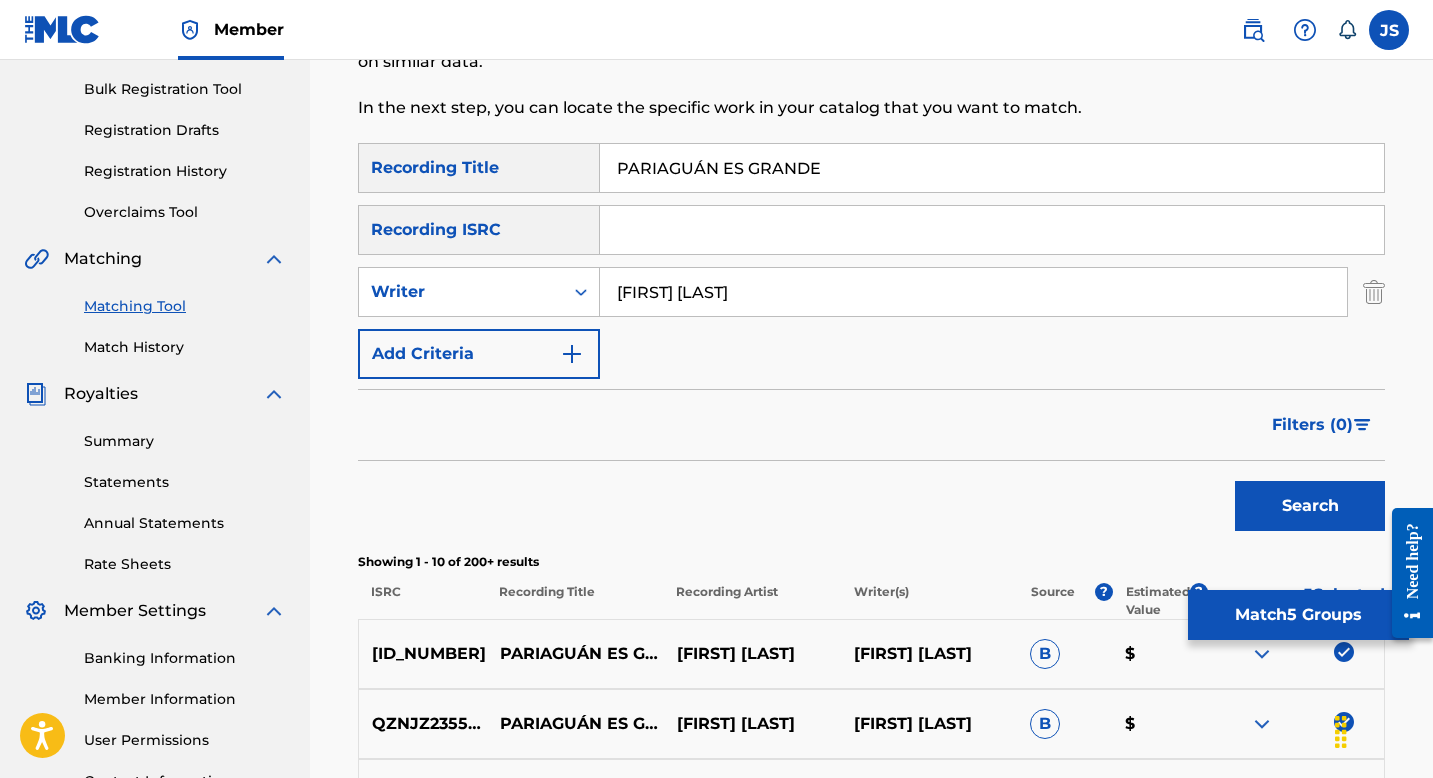 click on "Match  5 Groups" at bounding box center [1298, 615] 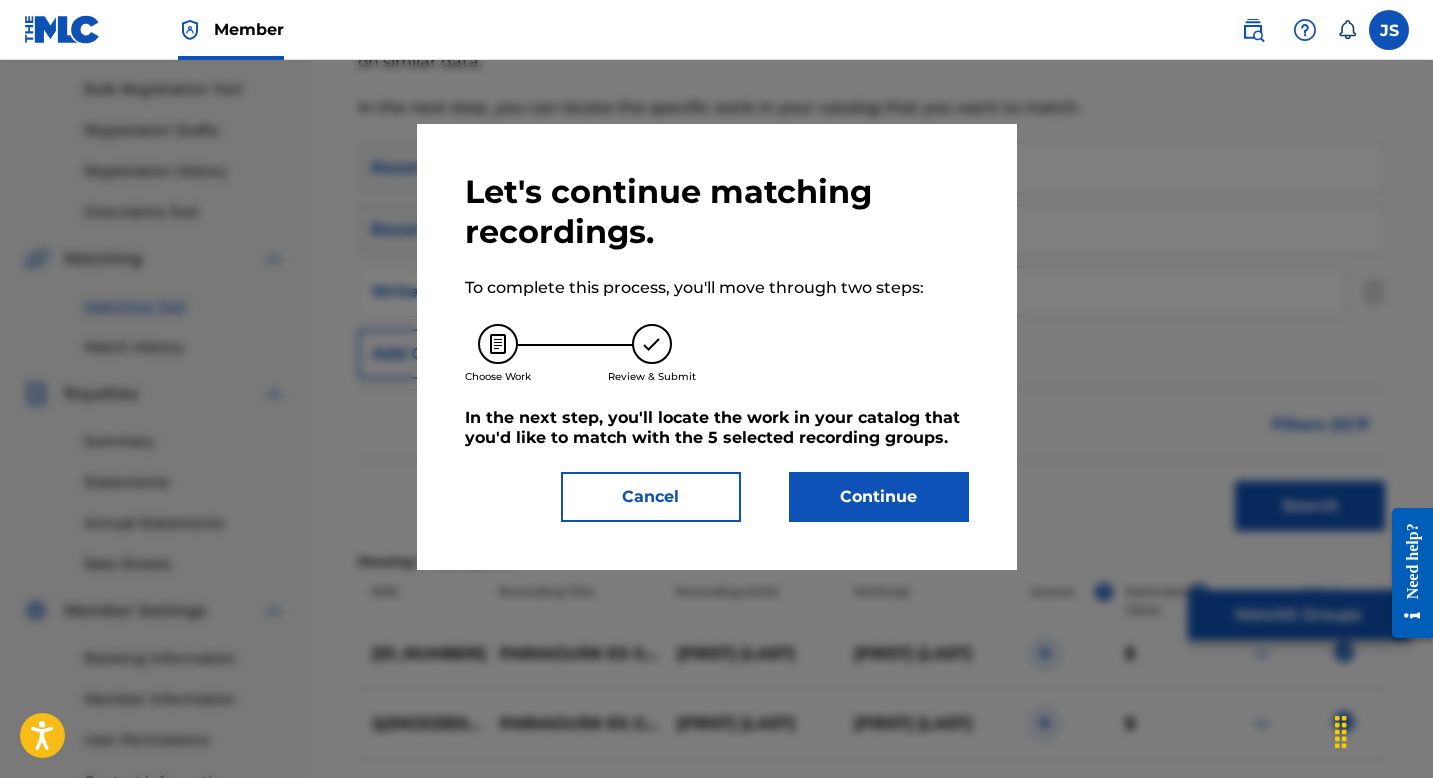 click on "Continue" at bounding box center [879, 497] 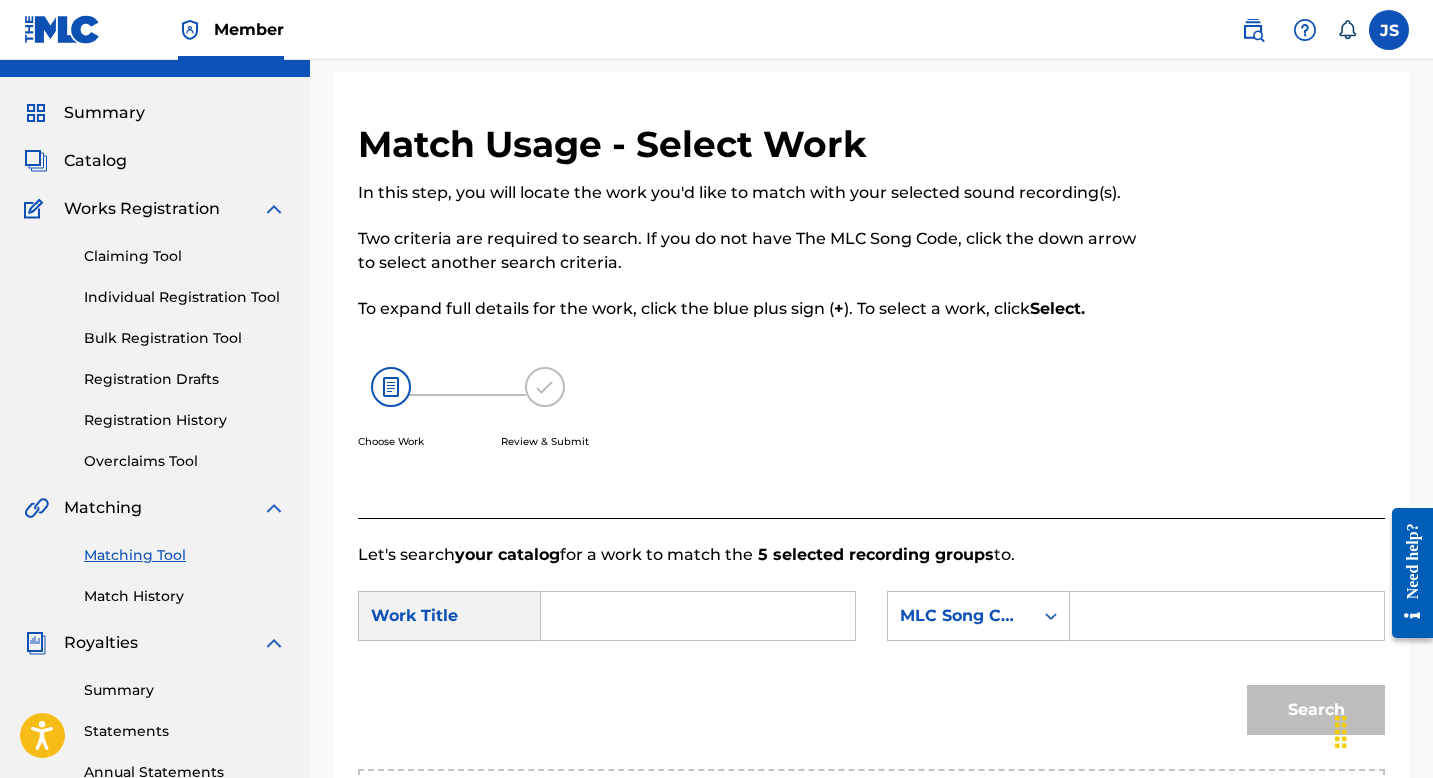 scroll, scrollTop: 0, scrollLeft: 0, axis: both 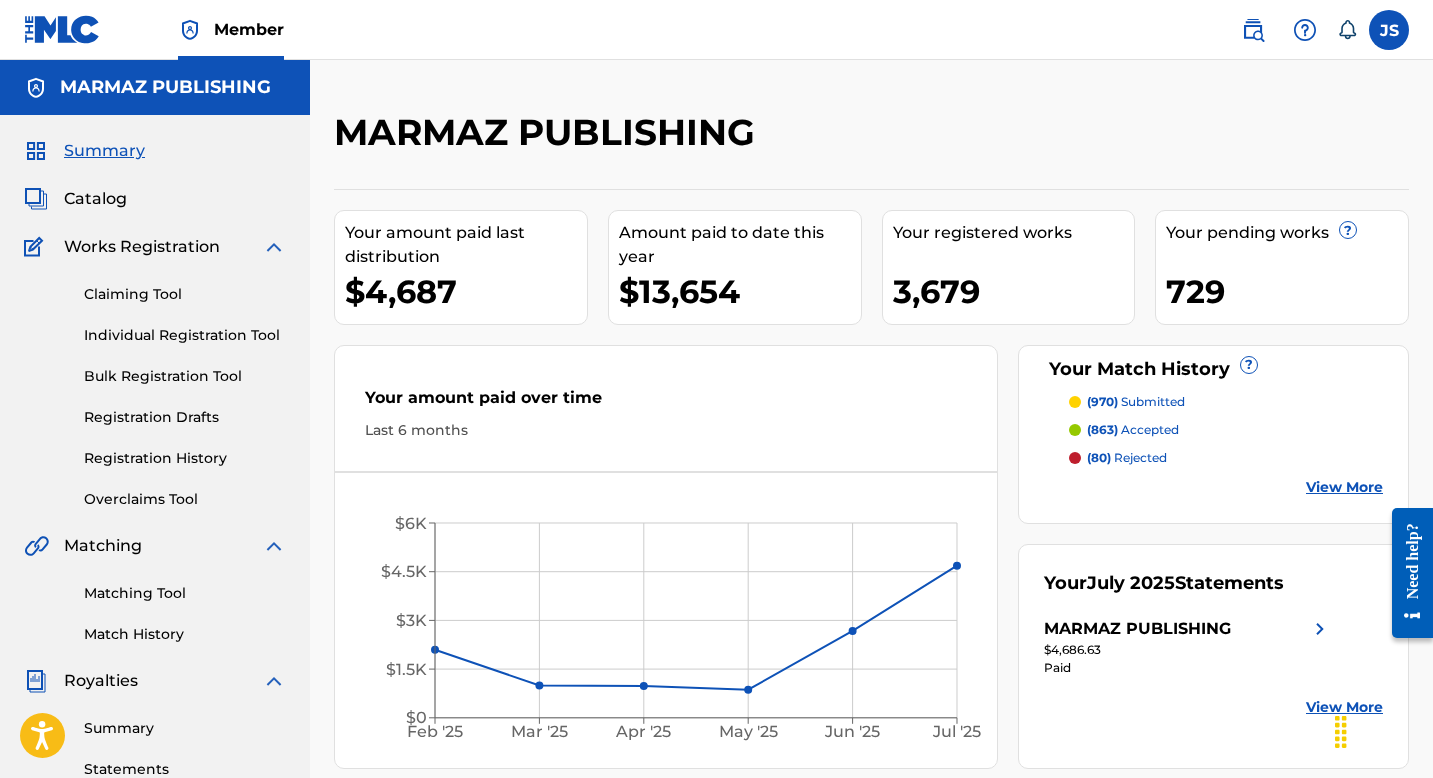 click on "Matching Tool" at bounding box center (185, 593) 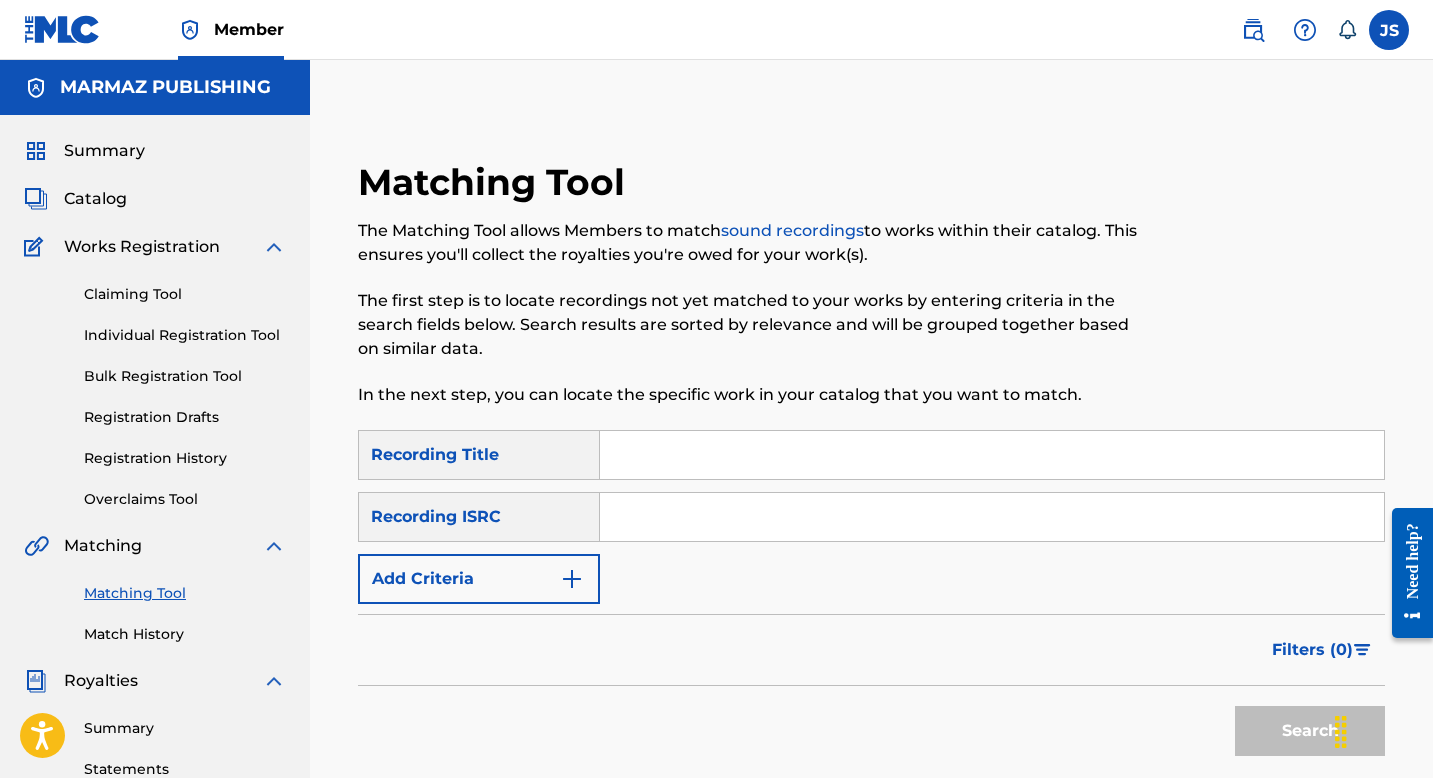 click at bounding box center (992, 455) 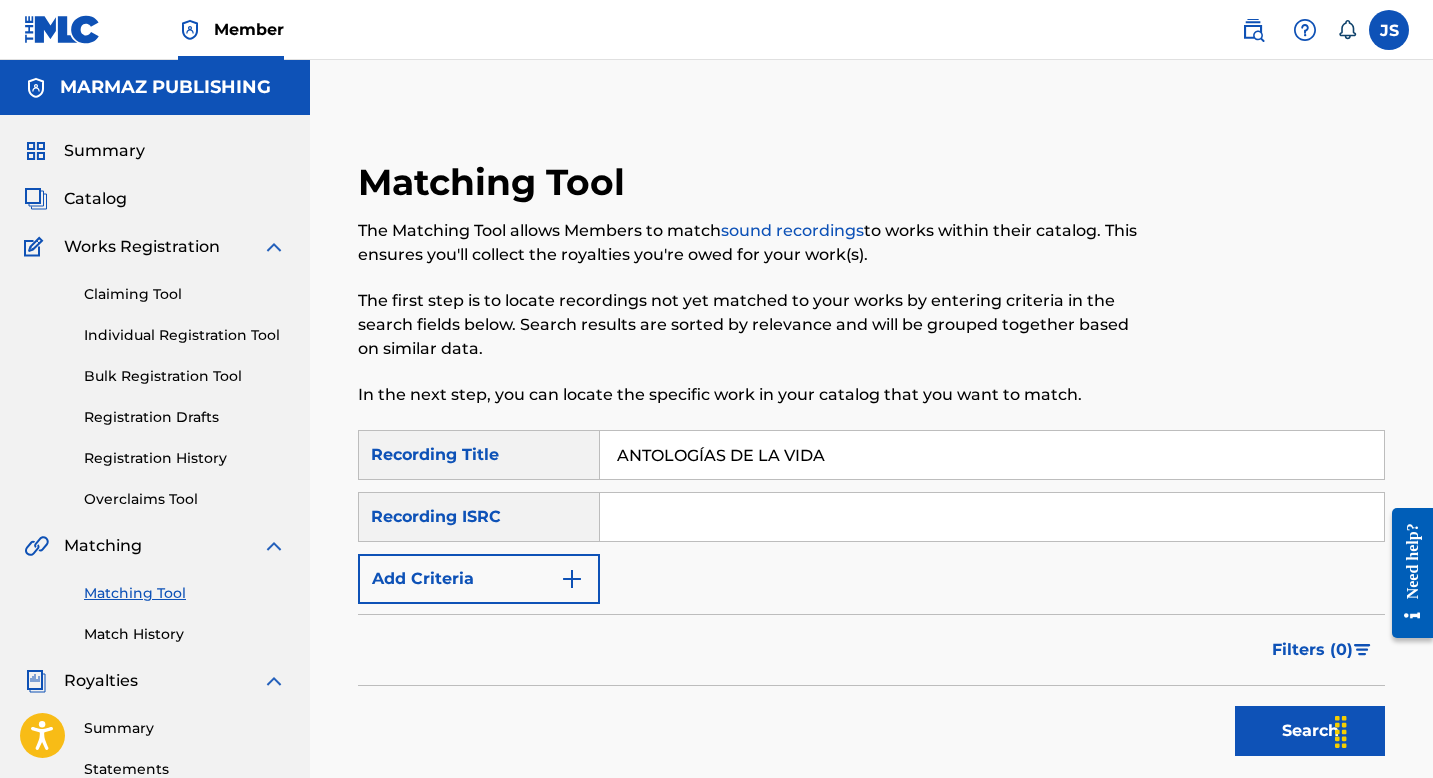 type on "ANTOLOGÍAS DE LA VIDA" 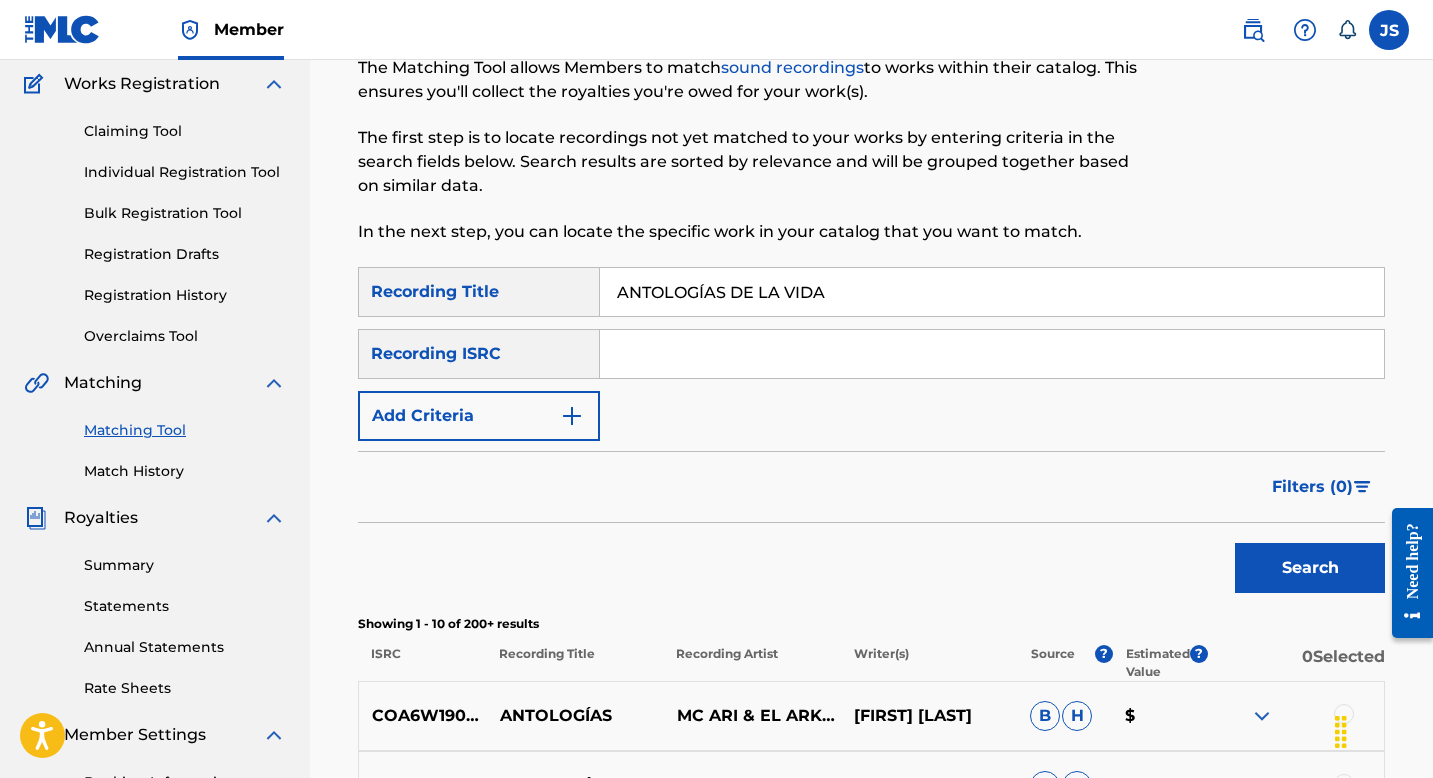 scroll, scrollTop: 0, scrollLeft: 0, axis: both 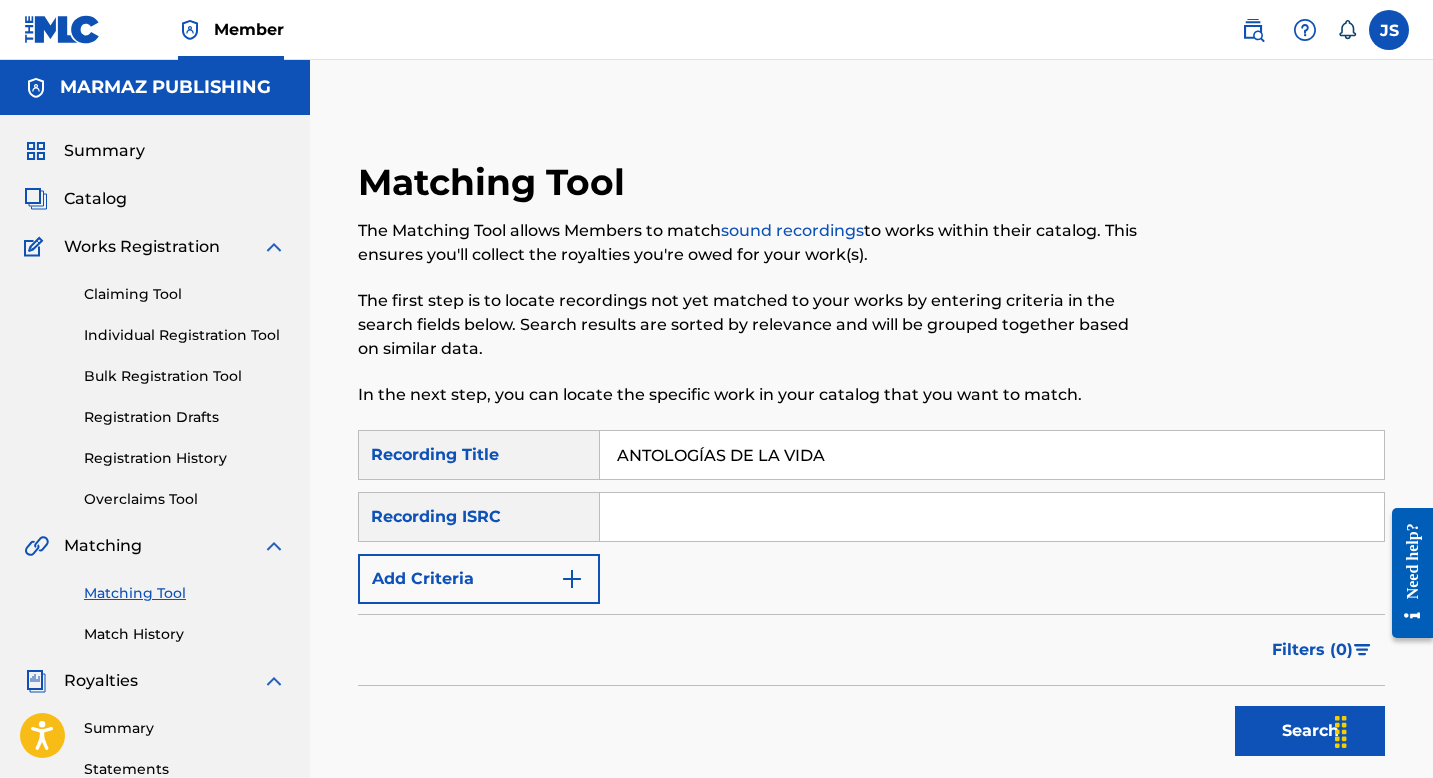 click on "Add Criteria" at bounding box center [479, 579] 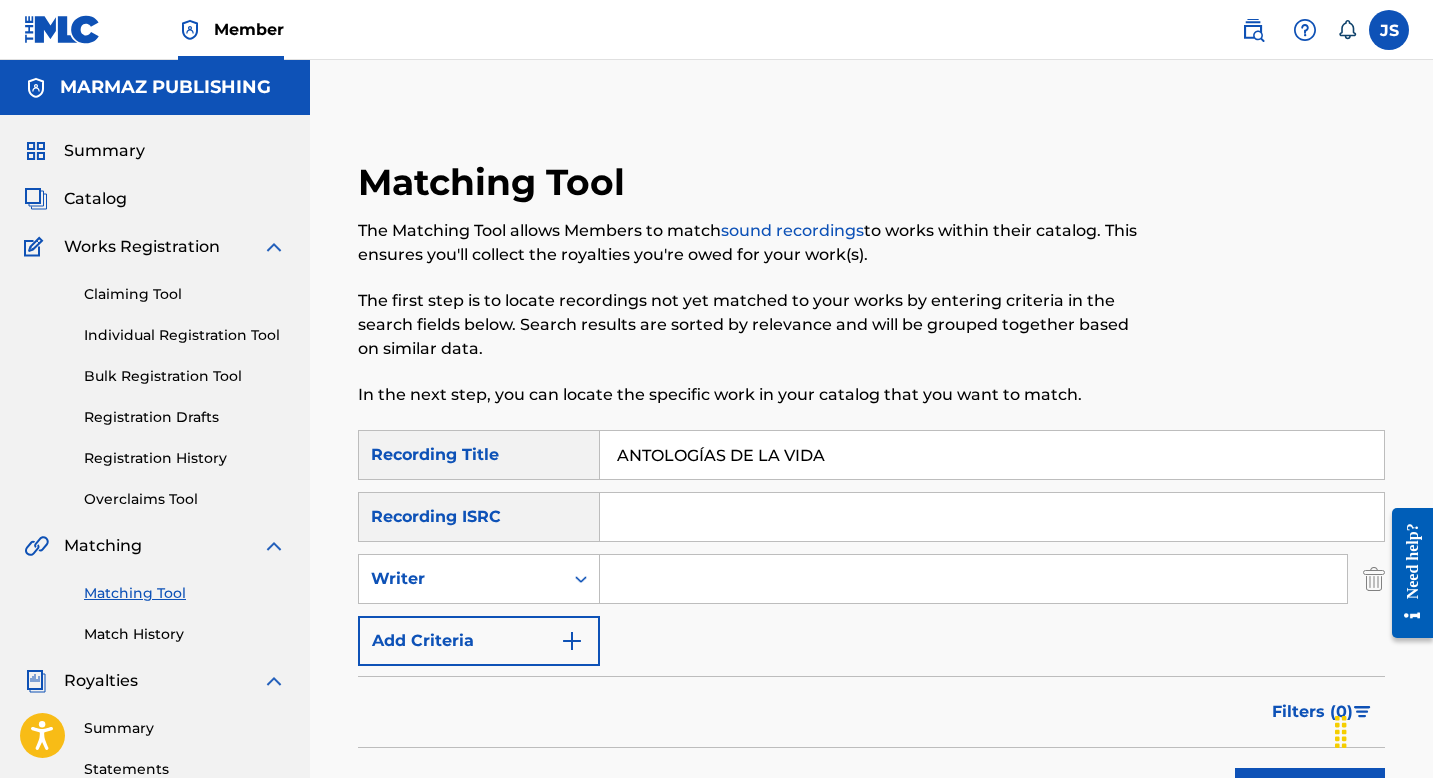click at bounding box center [973, 579] 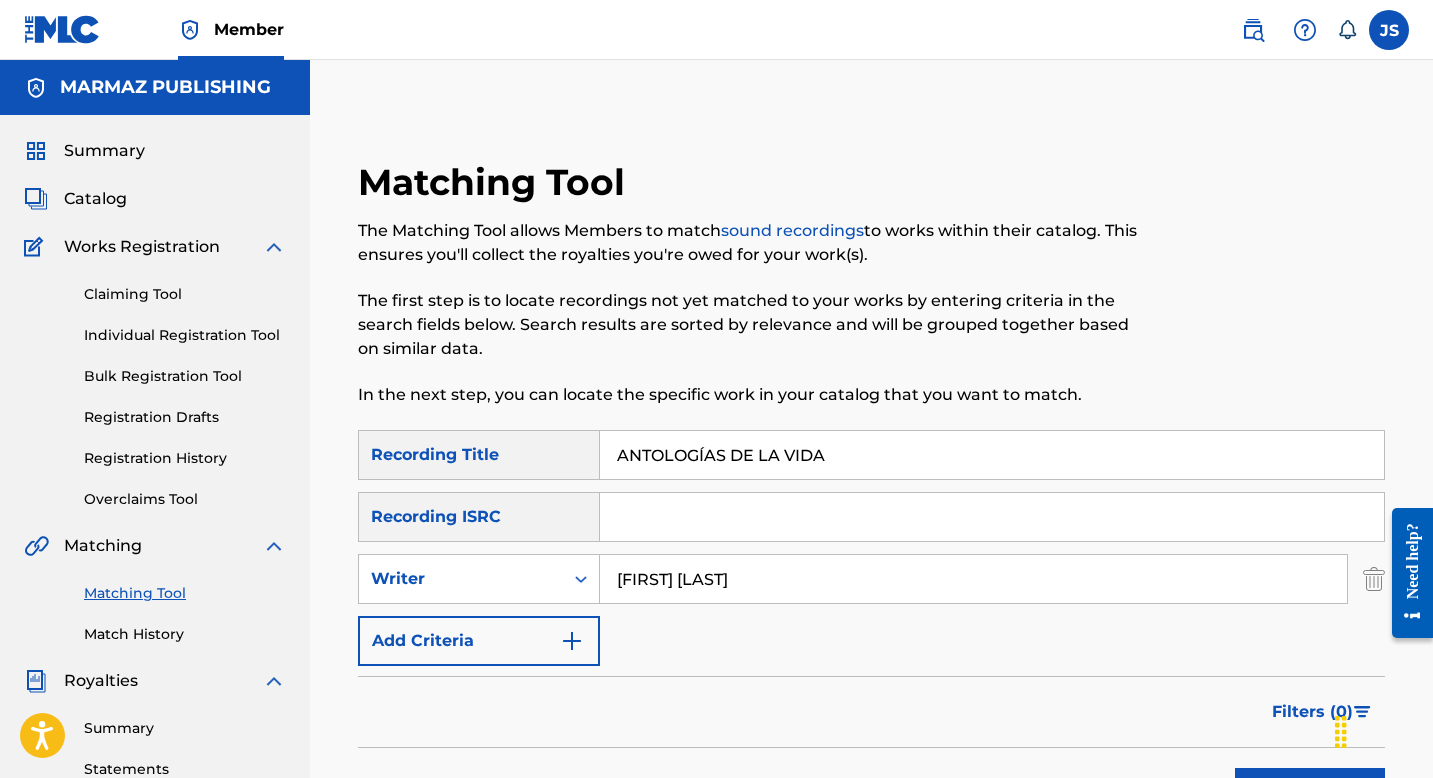 click on "[FIRST] [LAST]" at bounding box center (973, 579) 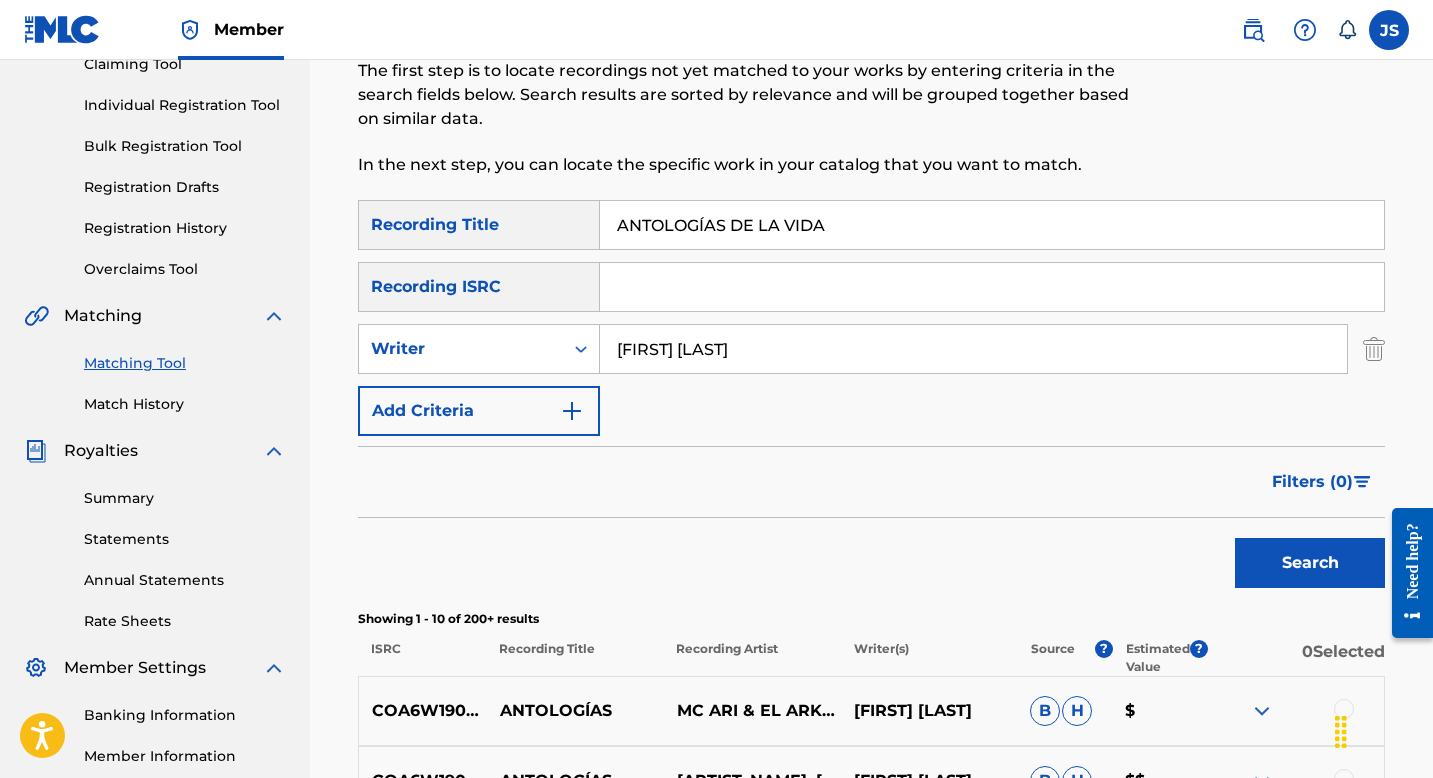 scroll, scrollTop: 300, scrollLeft: 0, axis: vertical 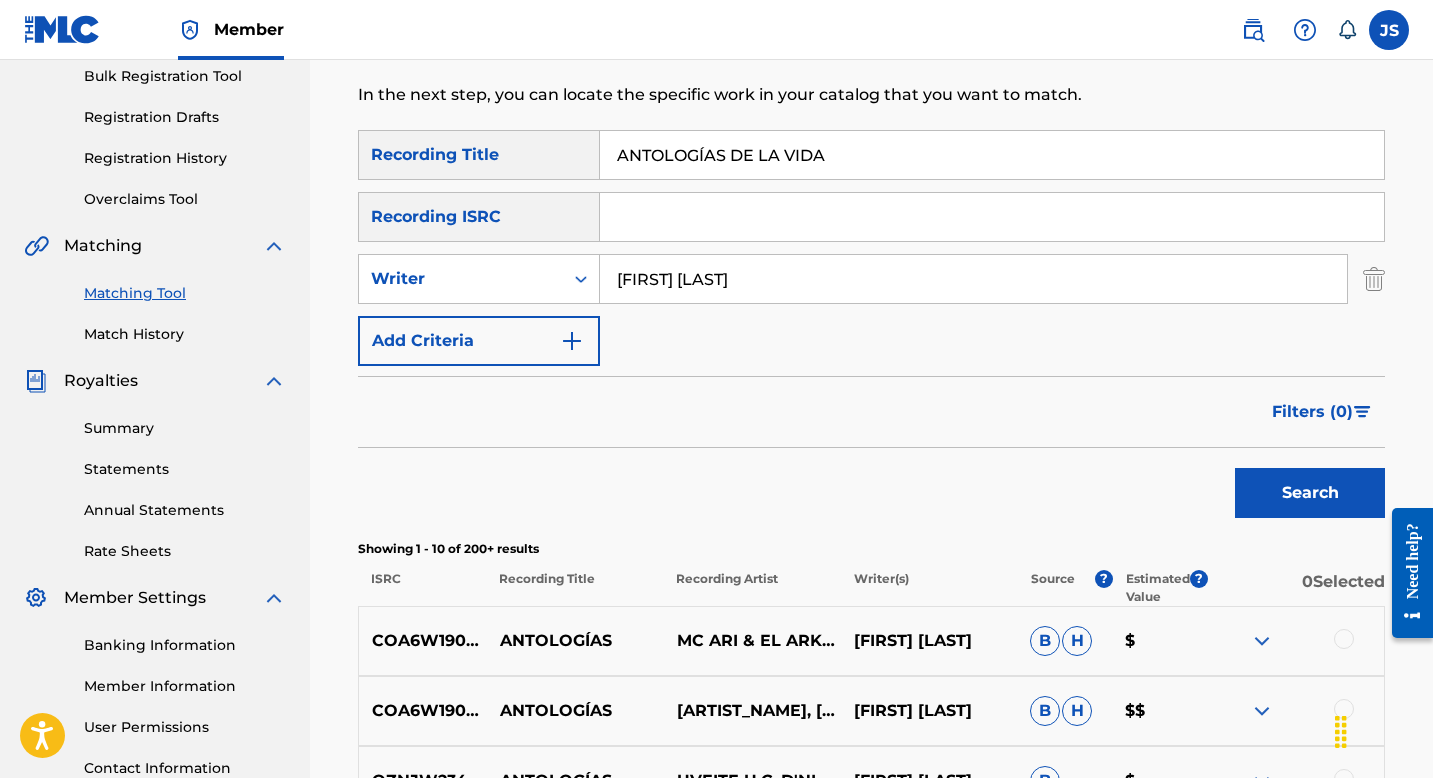 type on "[FIRST] [LAST]" 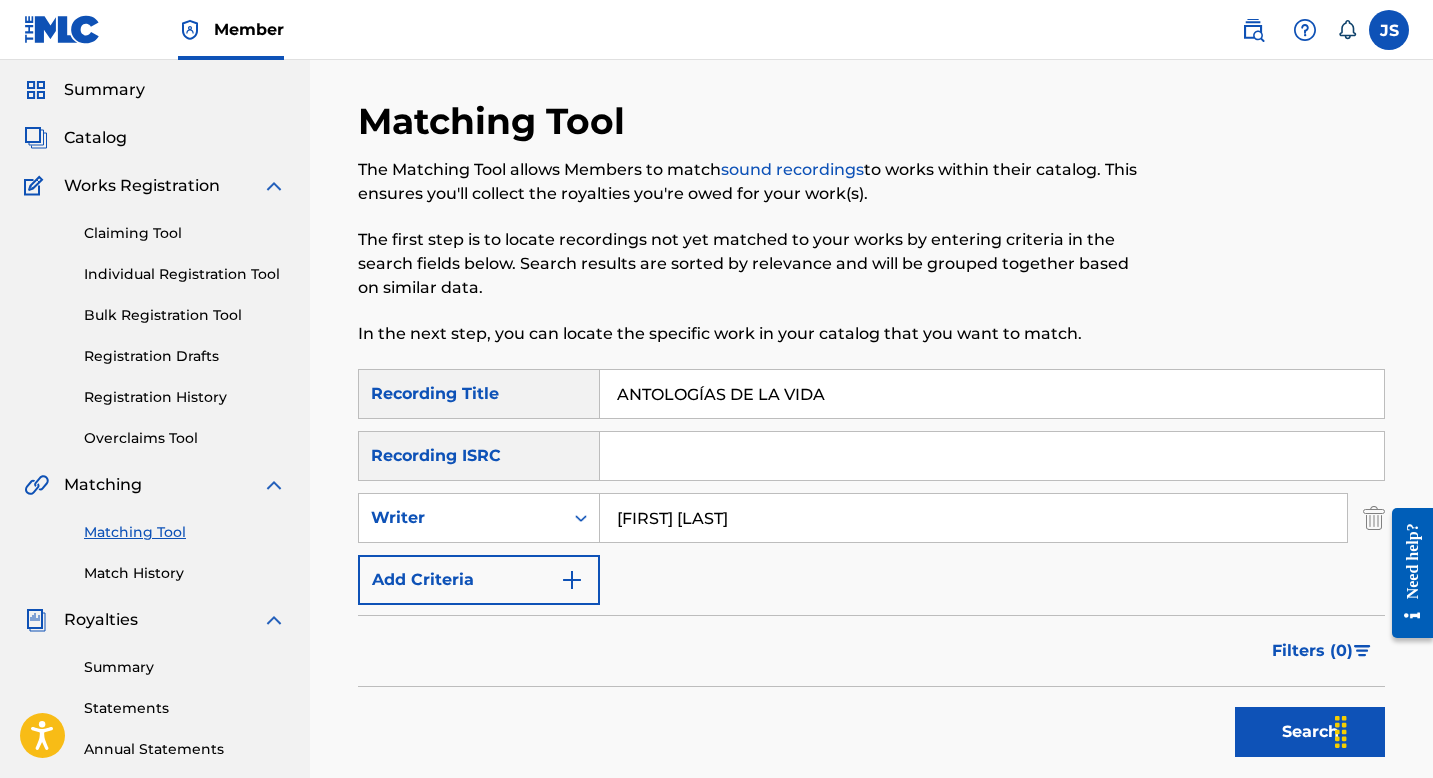 scroll, scrollTop: 0, scrollLeft: 0, axis: both 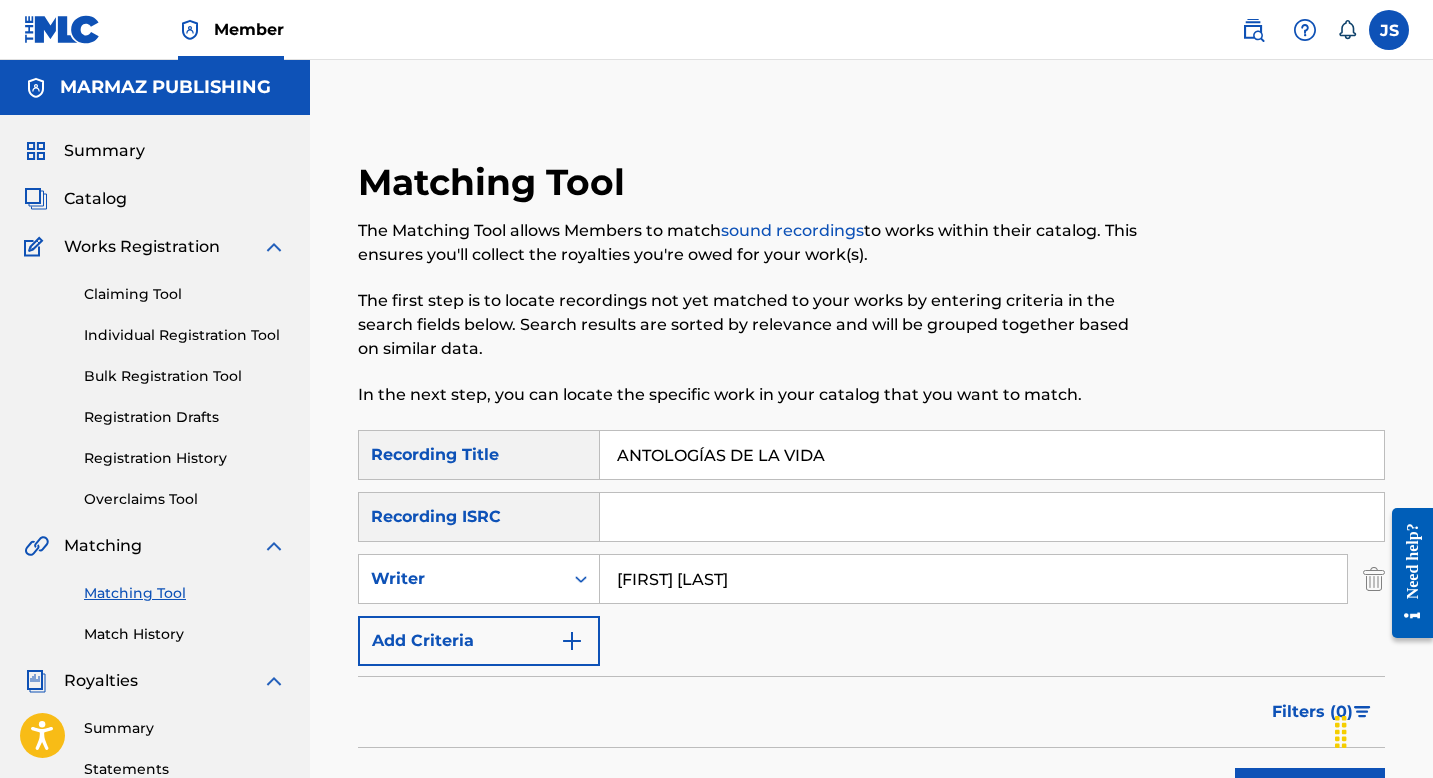 click on "ANTOLOGÍAS DE LA VIDA" at bounding box center [992, 455] 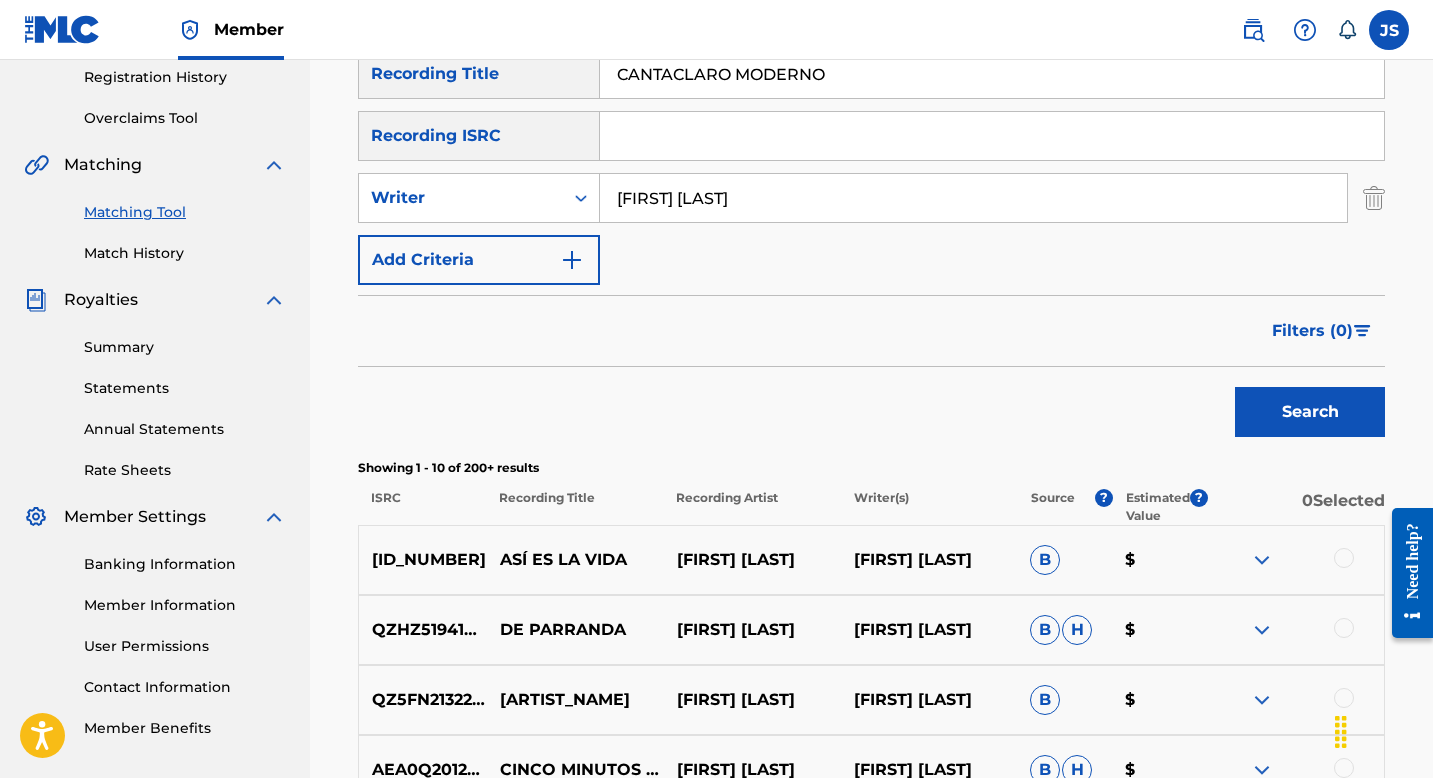 scroll, scrollTop: 578, scrollLeft: 0, axis: vertical 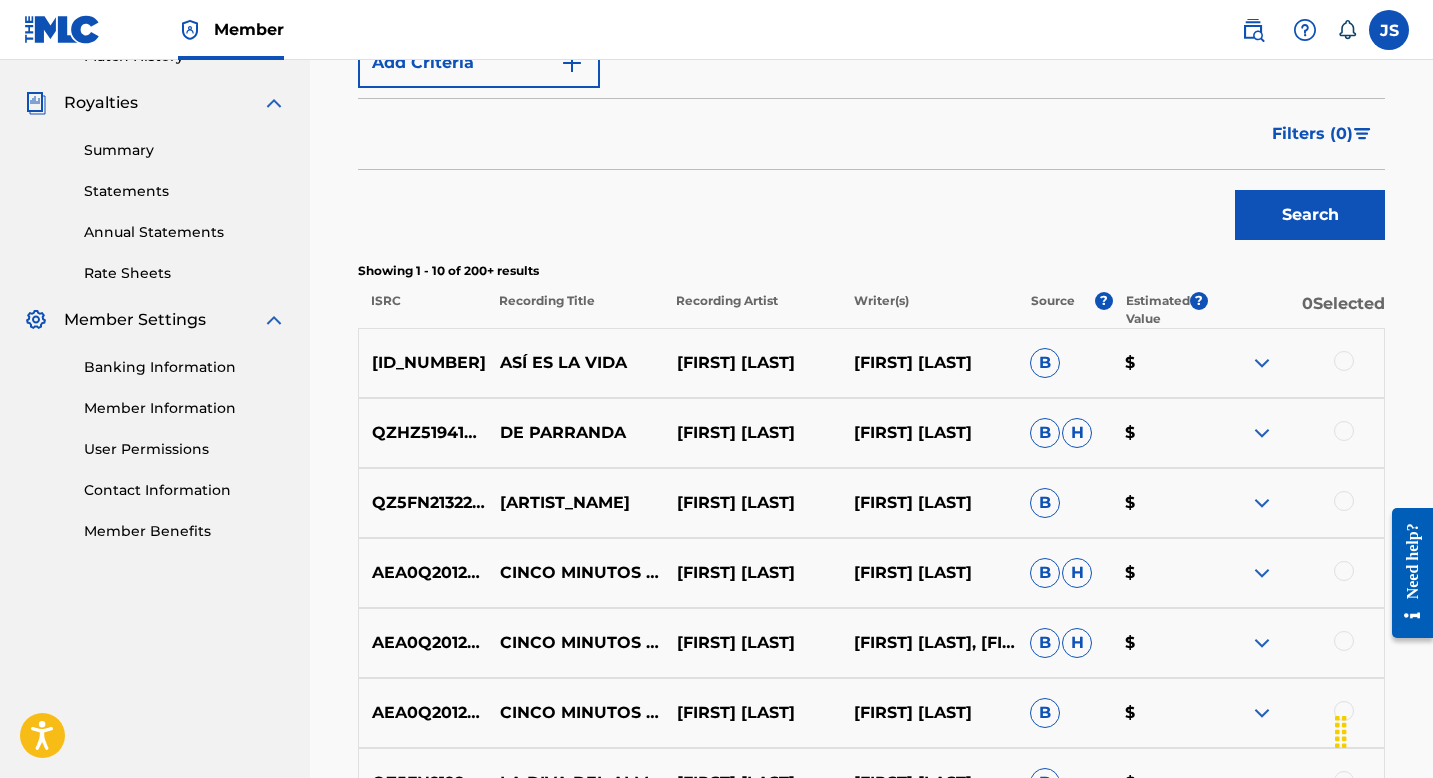 type on "CANTACLARO MODERNO" 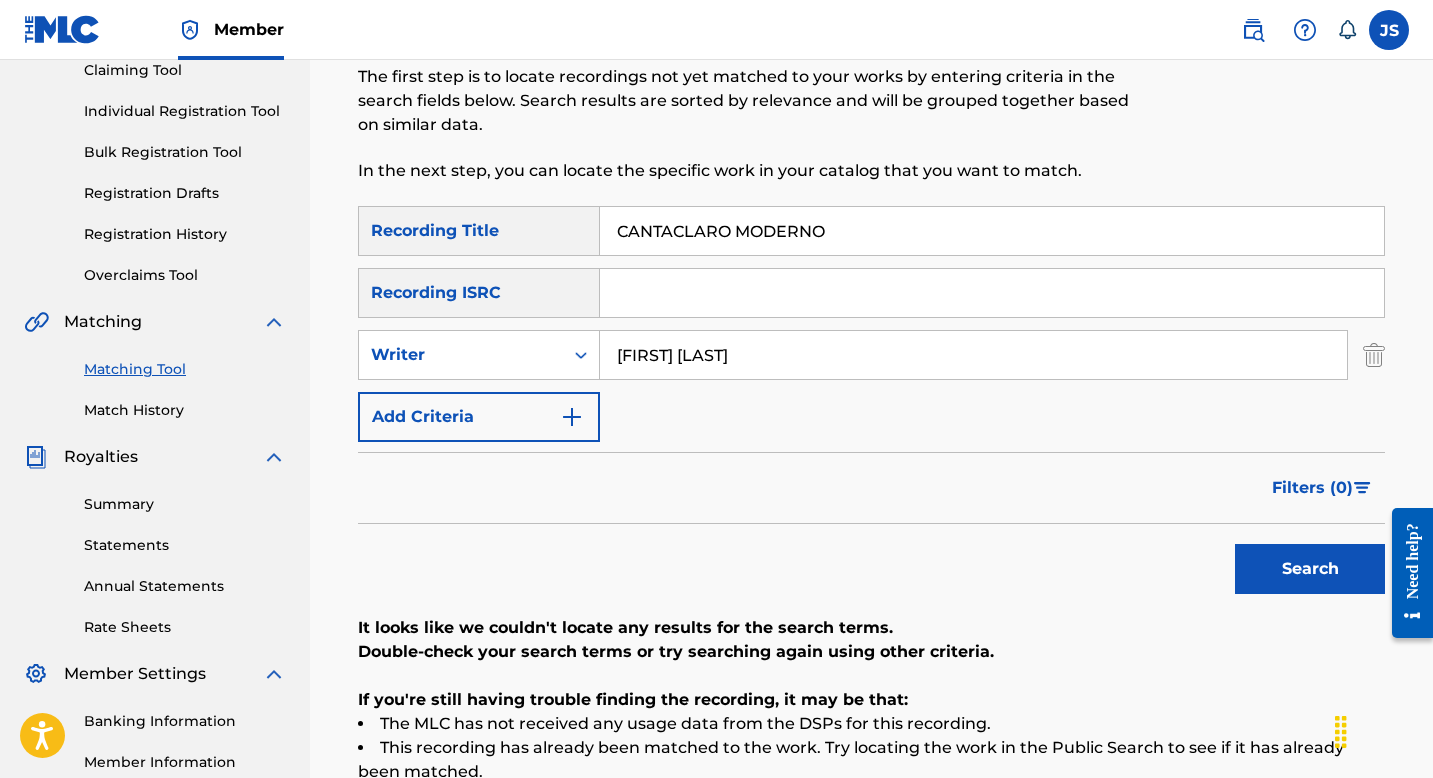 scroll, scrollTop: 213, scrollLeft: 0, axis: vertical 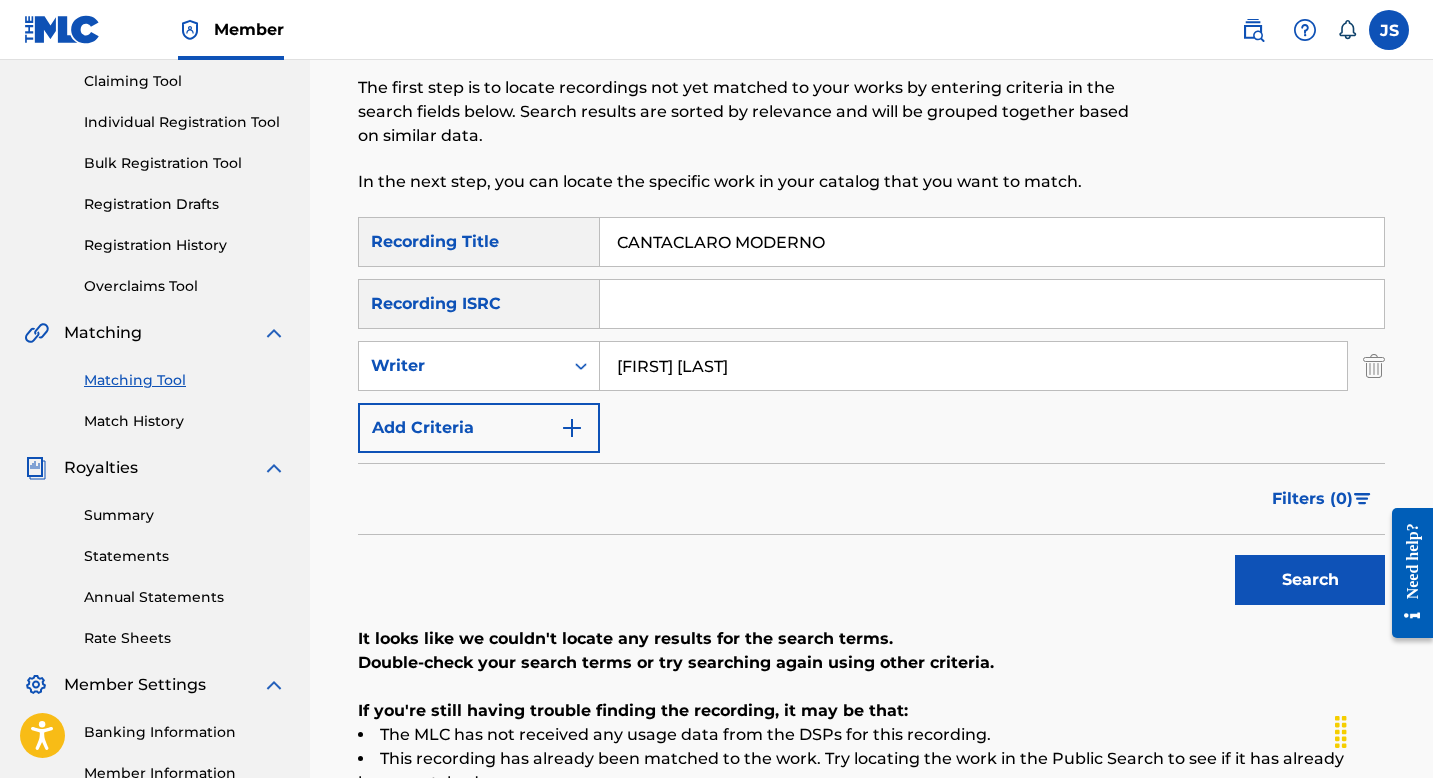 click on "[FIRST] [LAST]" at bounding box center [973, 366] 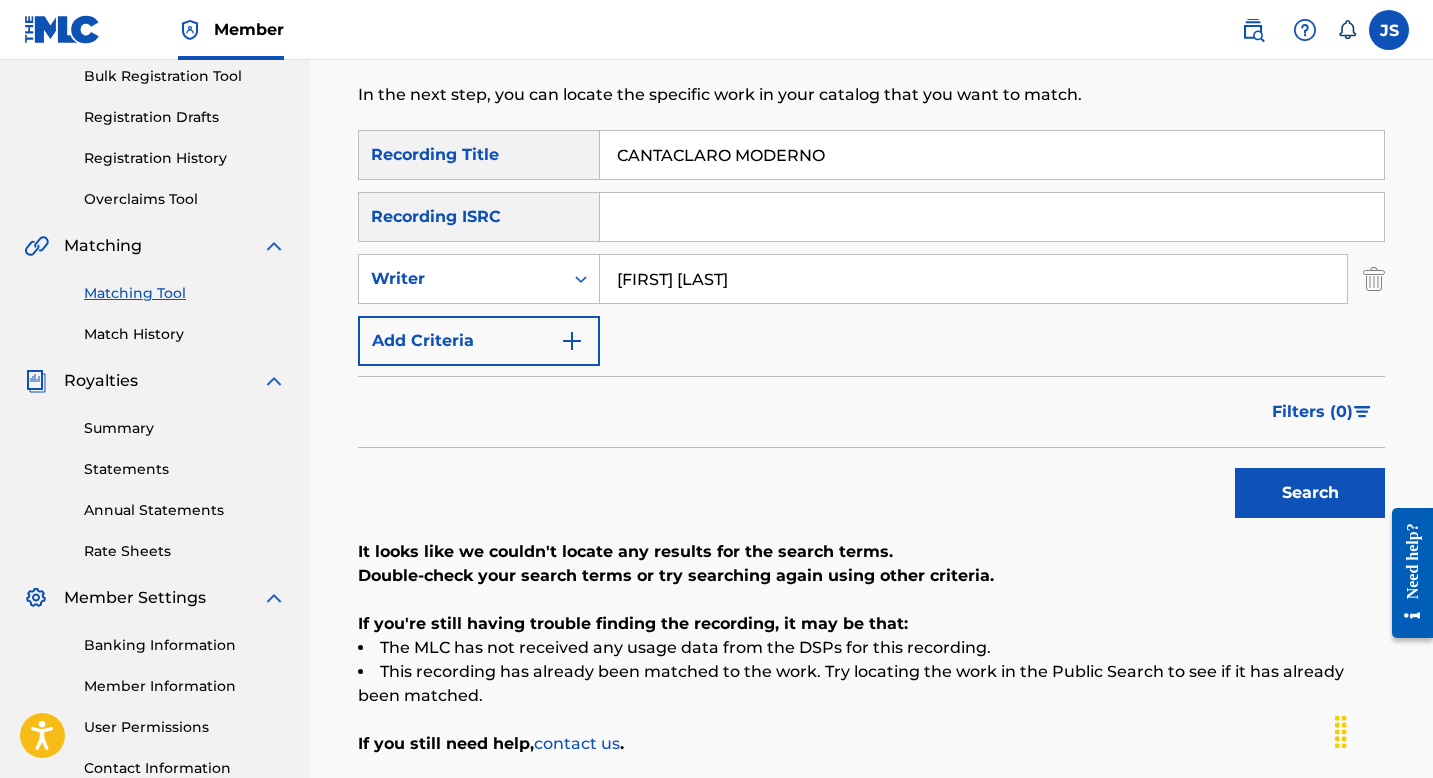 scroll, scrollTop: 328, scrollLeft: 0, axis: vertical 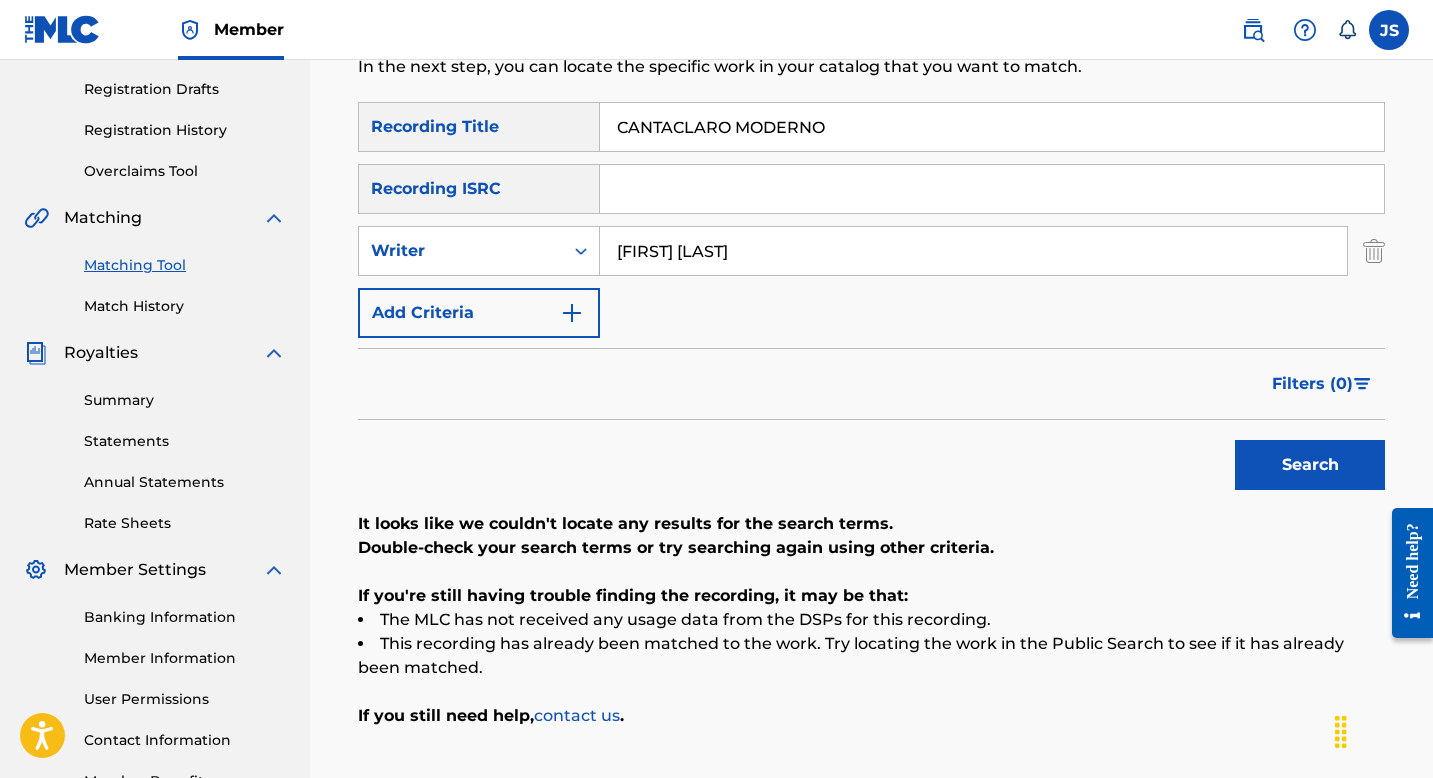 type on "ALI CABELLO" 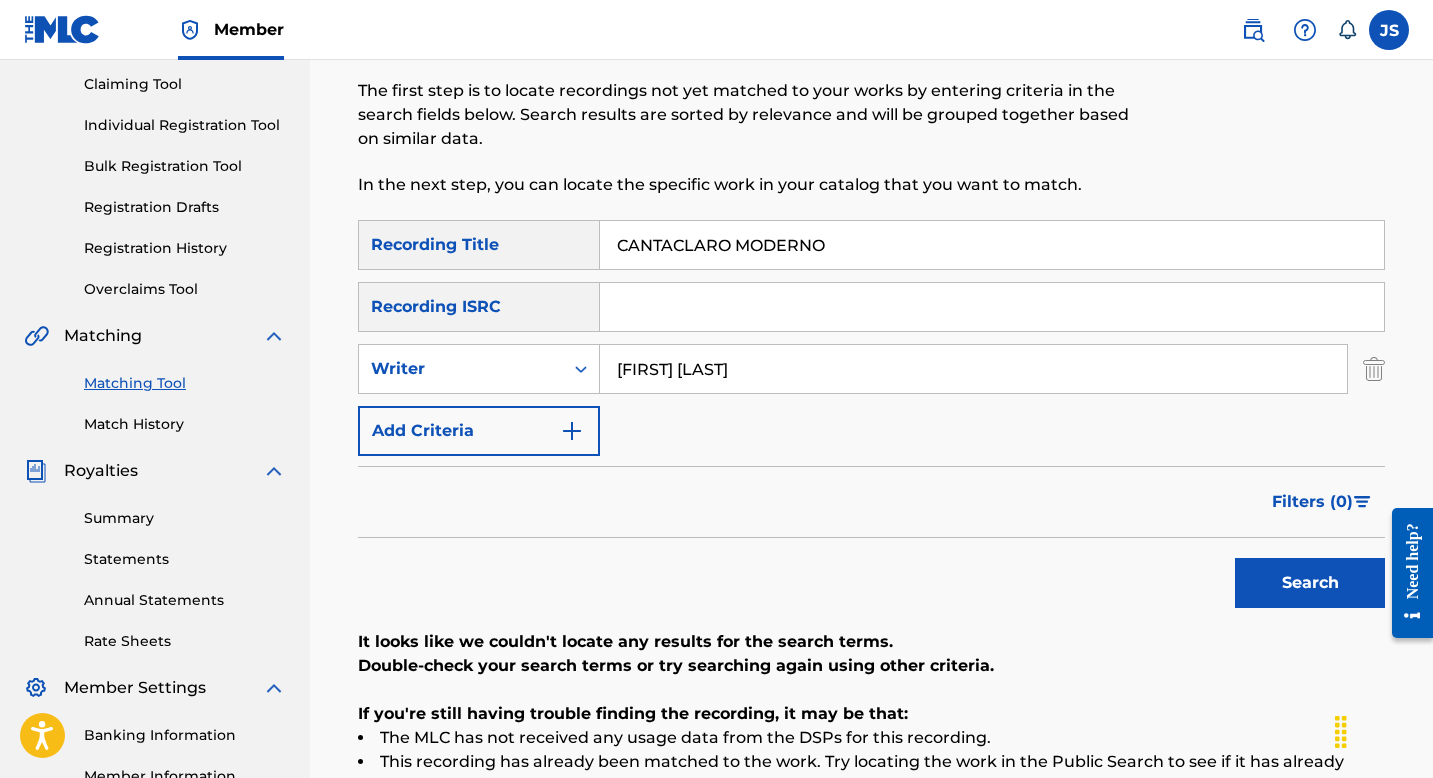 scroll, scrollTop: 0, scrollLeft: 0, axis: both 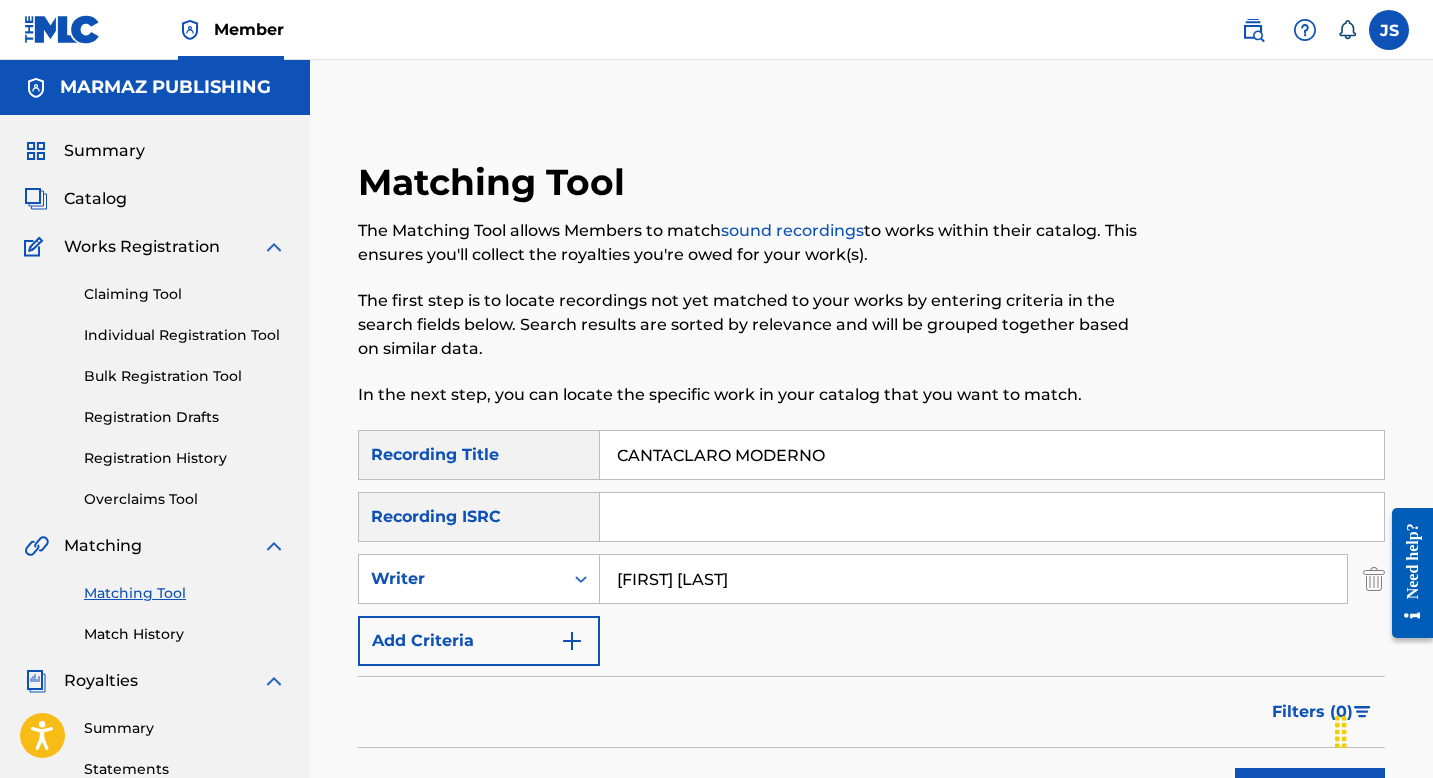 click on "CANTACLARO MODERNO" at bounding box center (992, 455) 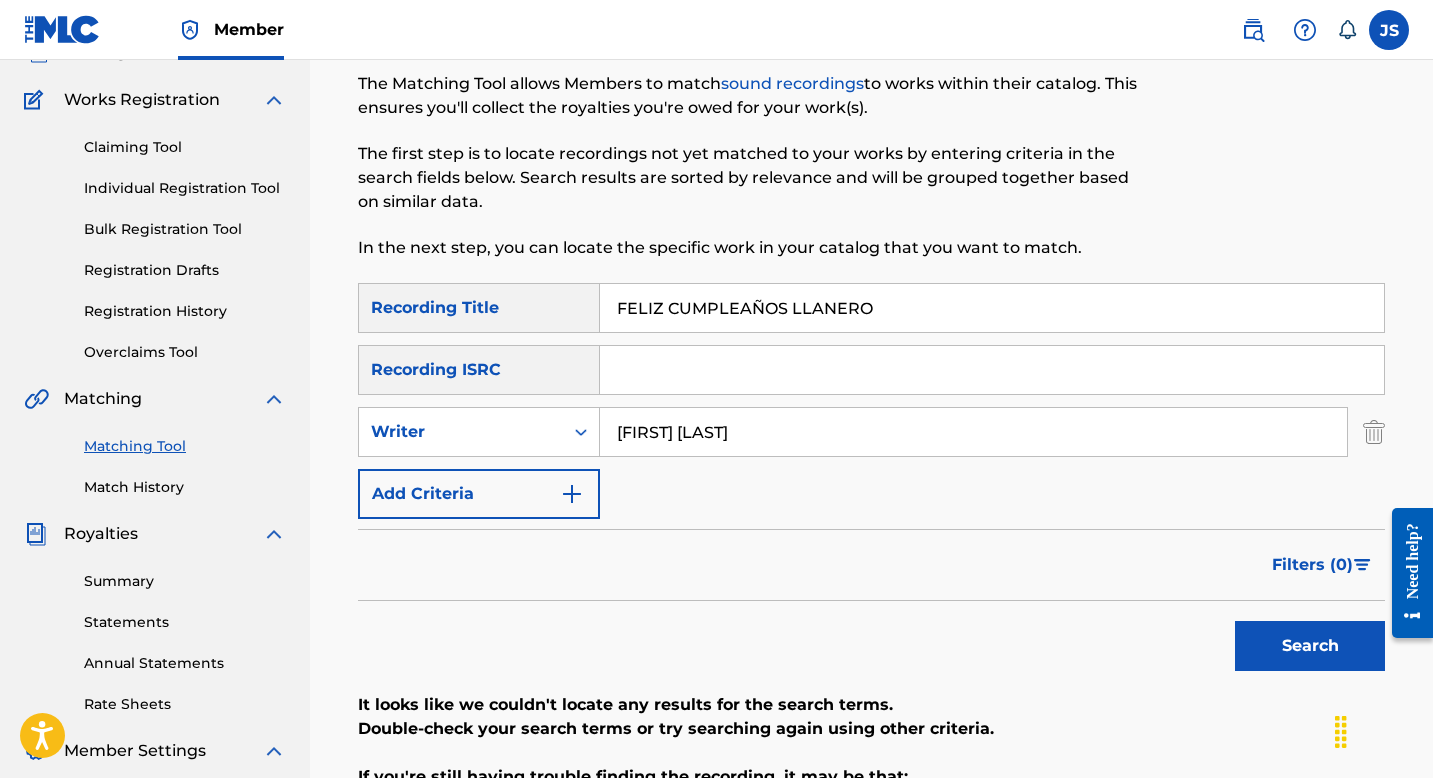 scroll, scrollTop: 176, scrollLeft: 0, axis: vertical 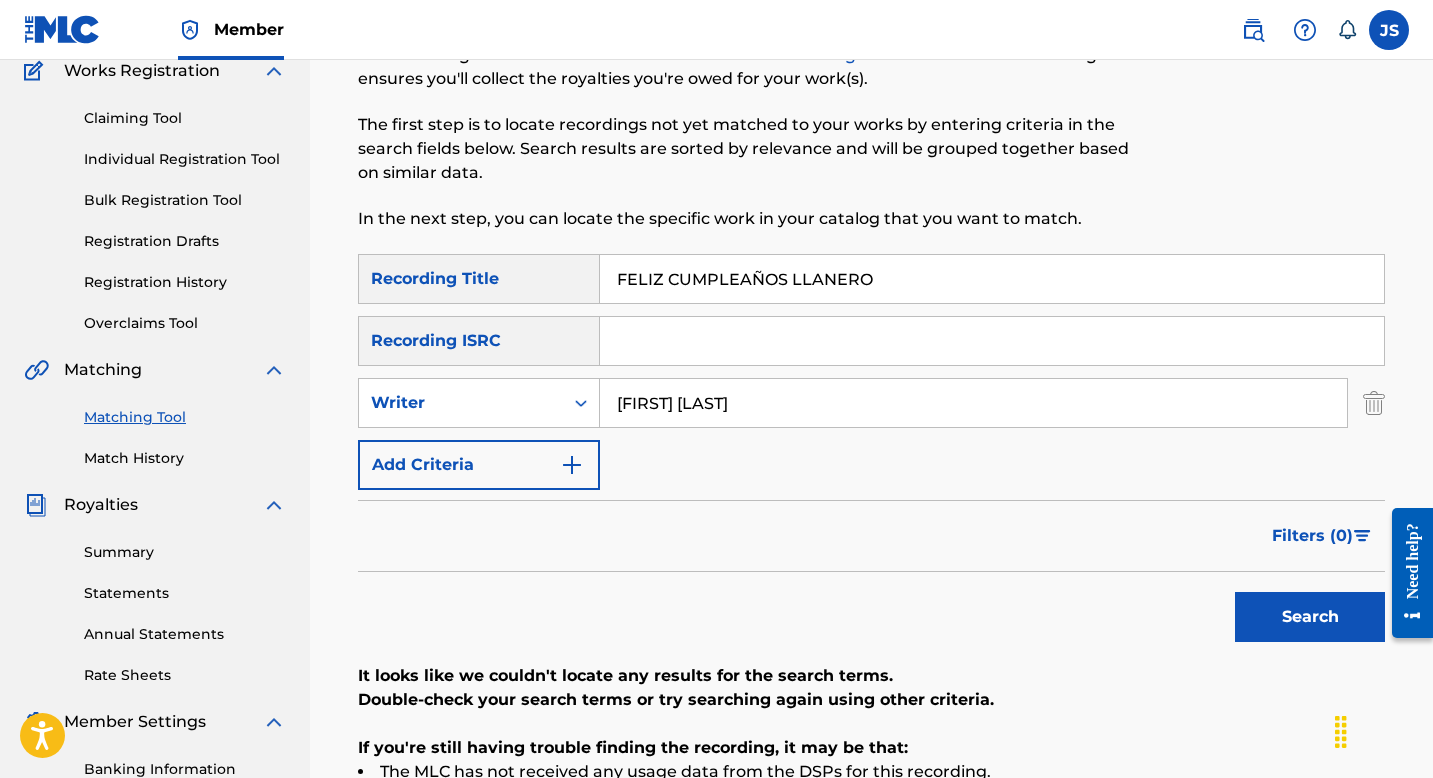 click on "Search" at bounding box center [1310, 617] 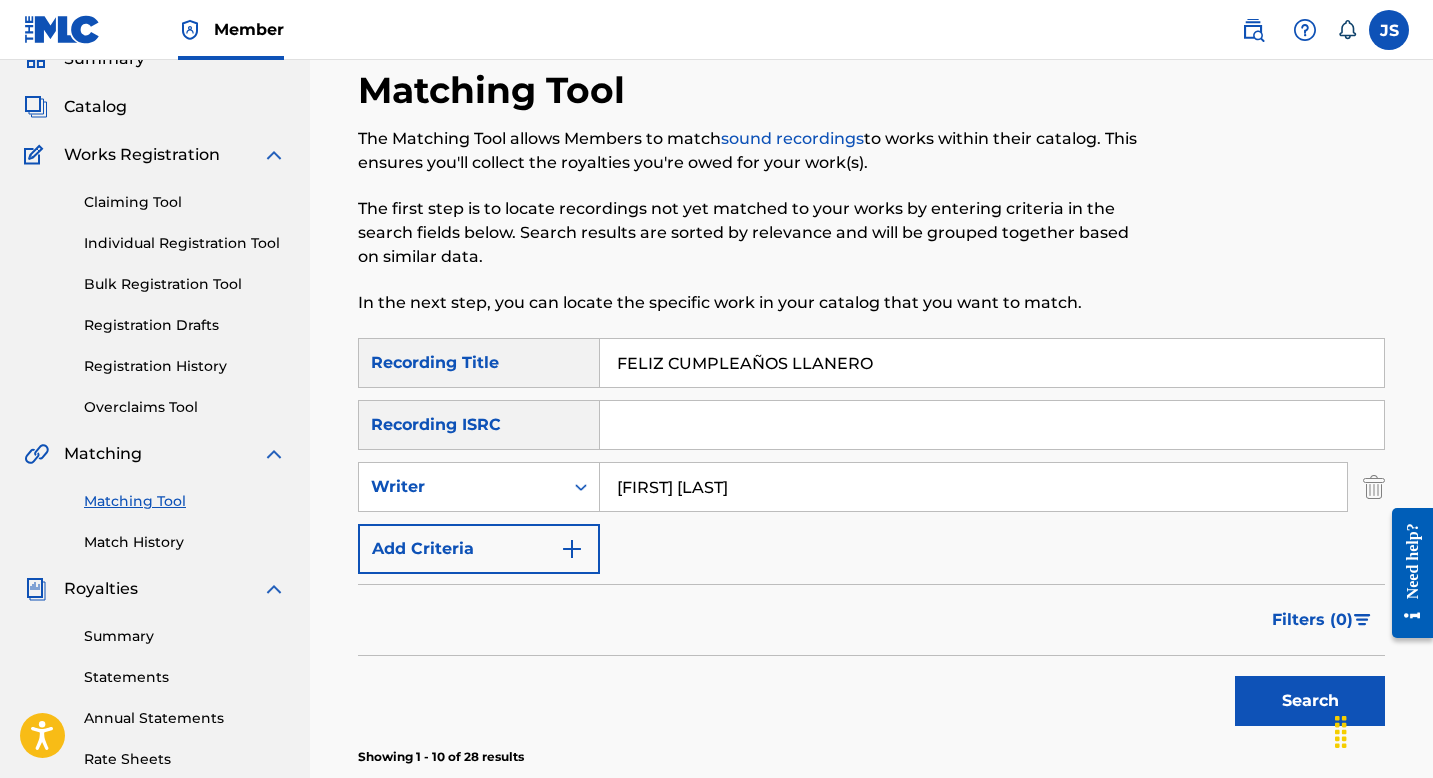 scroll, scrollTop: 41, scrollLeft: 0, axis: vertical 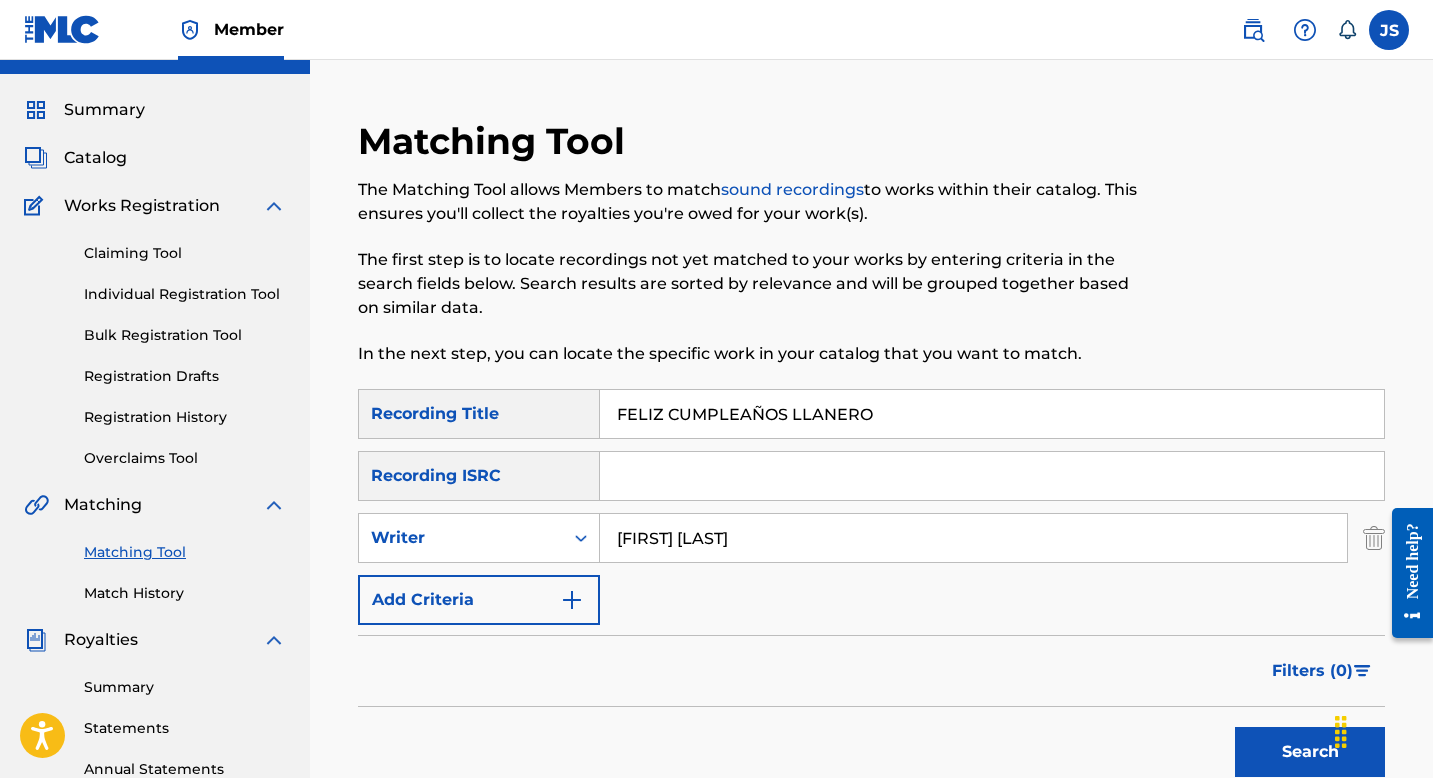 click on "FELIZ CUMPLEAÑOS LLANERO" at bounding box center [992, 414] 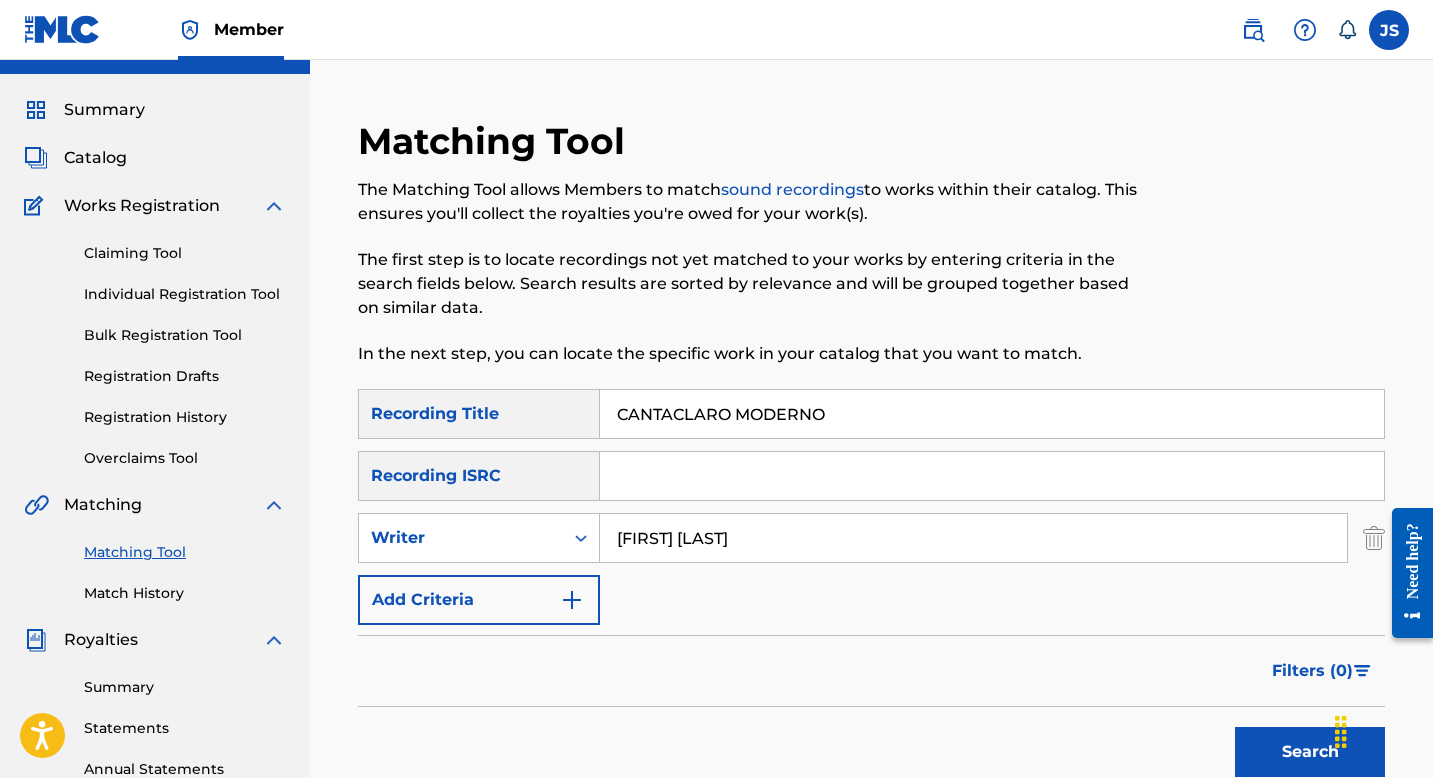 click on "Search" at bounding box center (1310, 752) 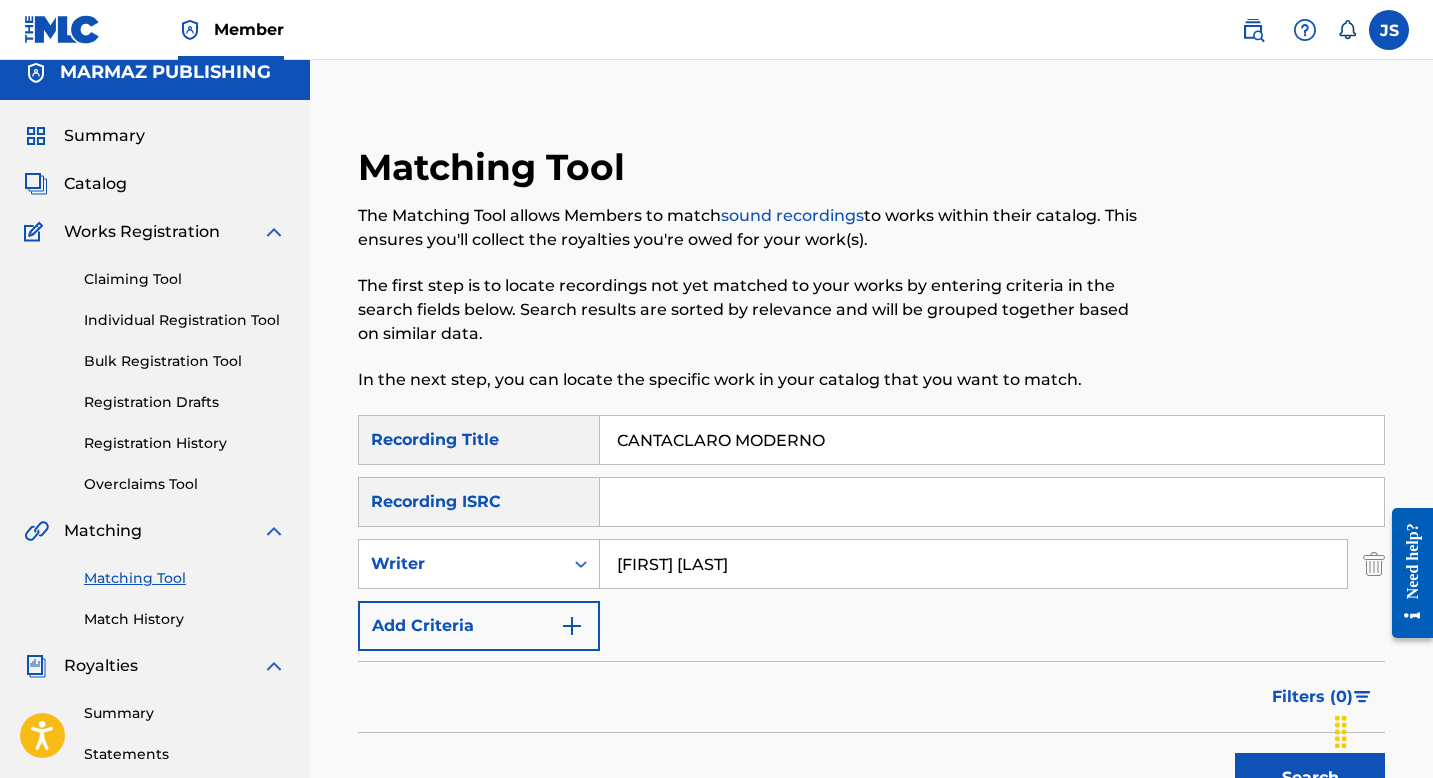 scroll, scrollTop: 0, scrollLeft: 0, axis: both 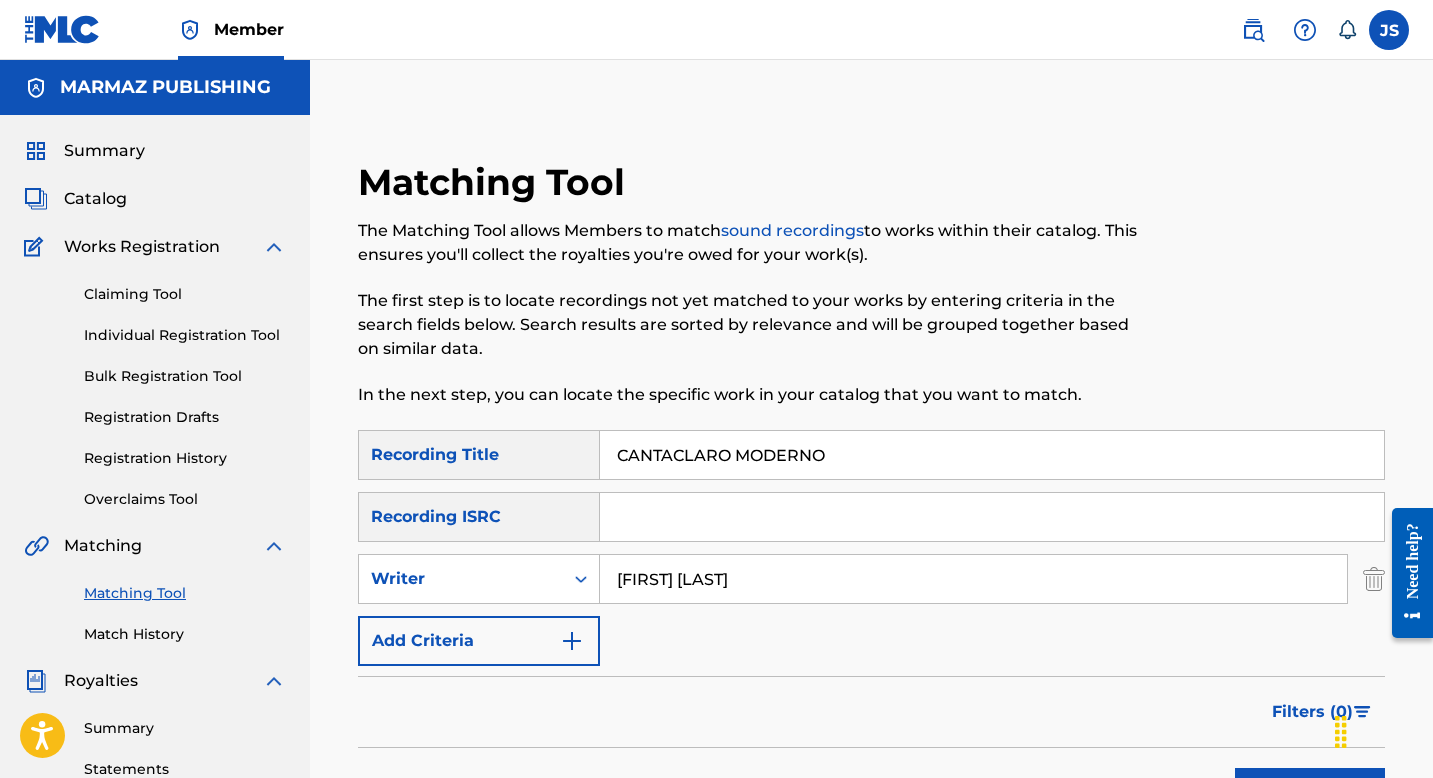 click on "CANTACLARO MODERNO" at bounding box center [992, 455] 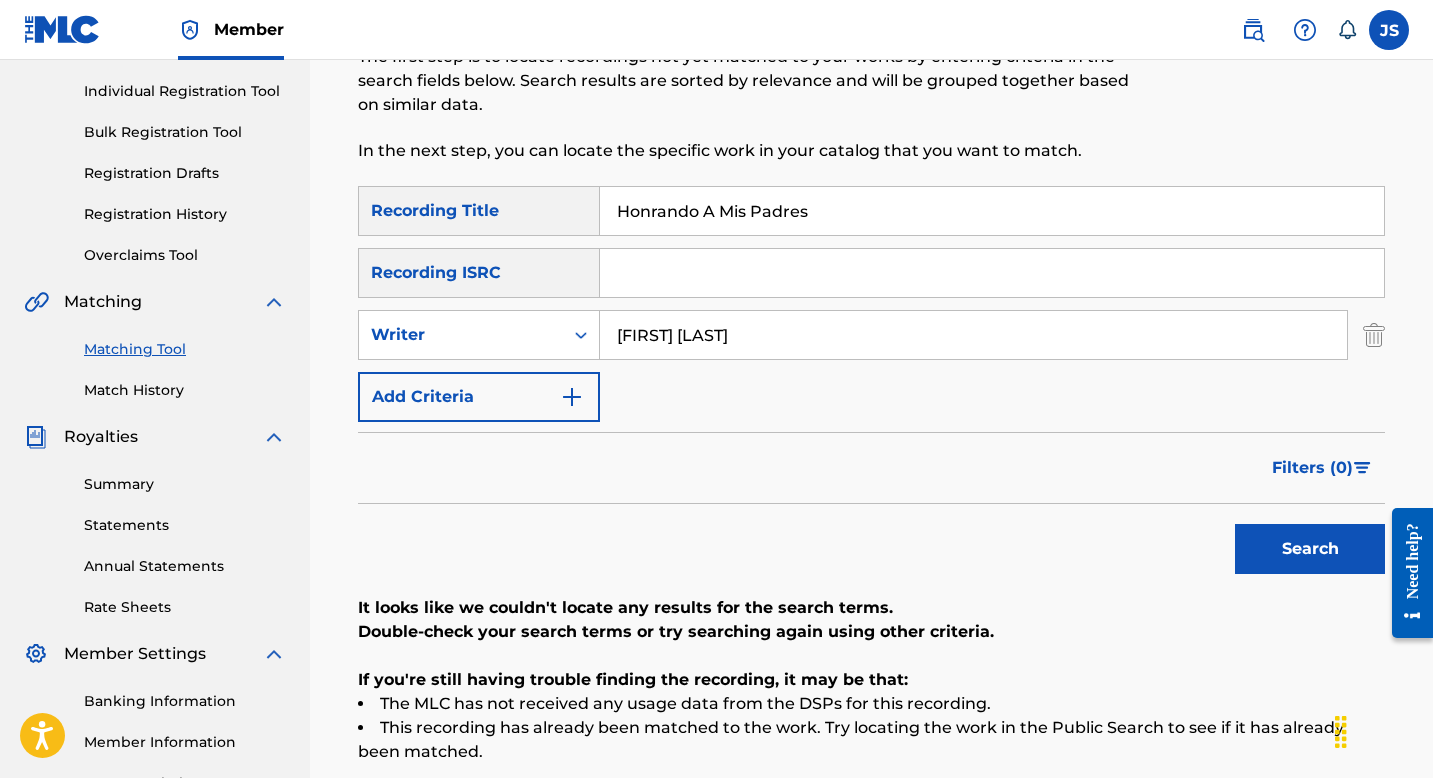 scroll, scrollTop: 292, scrollLeft: 0, axis: vertical 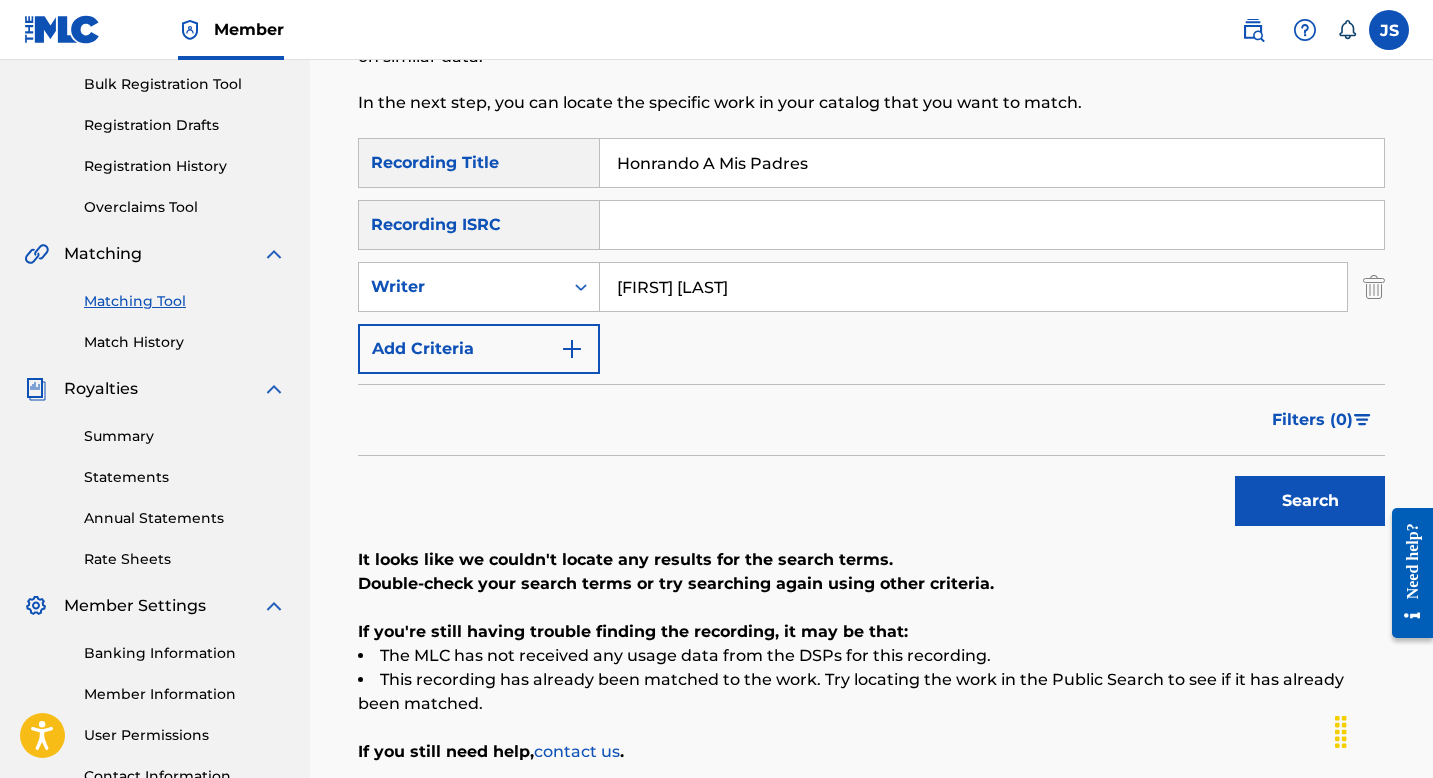 click on "Search" at bounding box center [1310, 501] 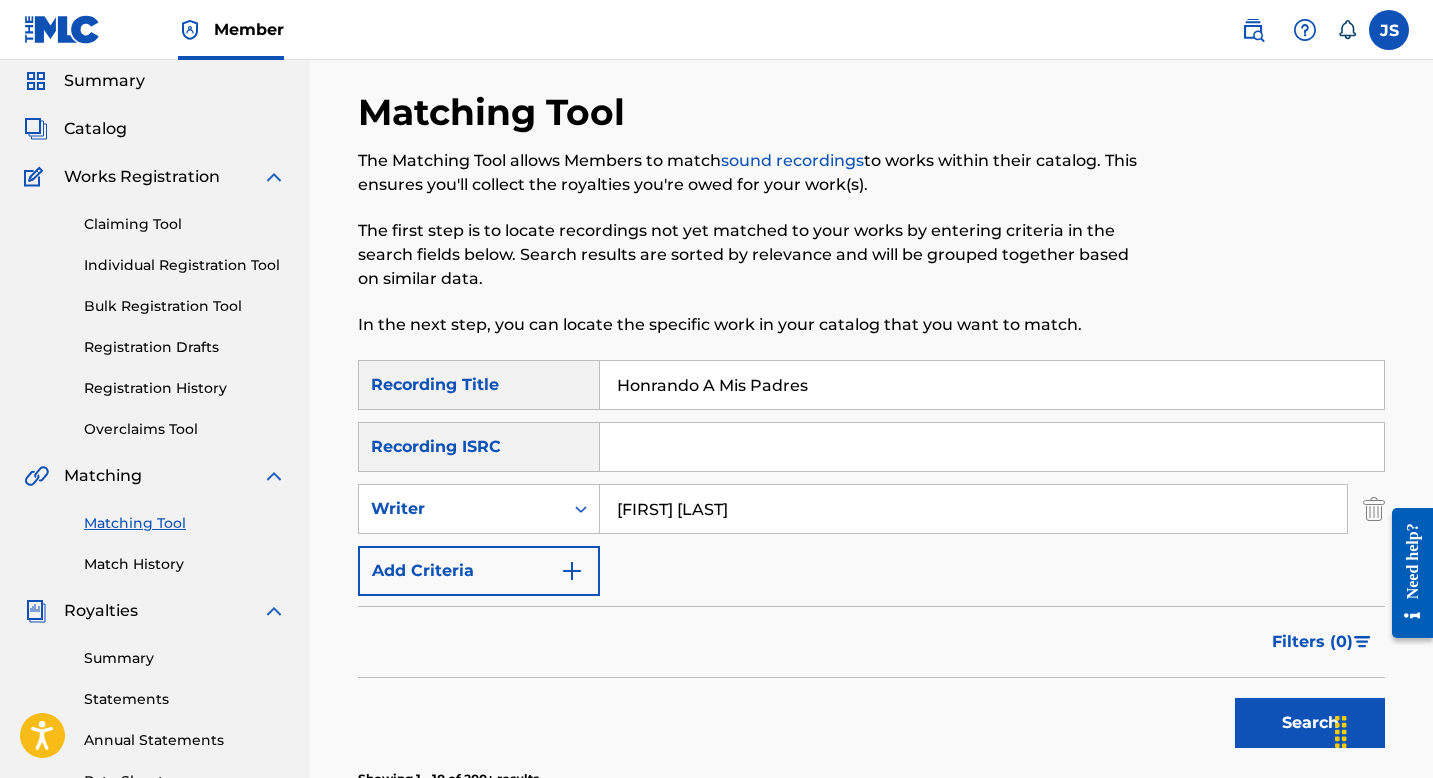 scroll, scrollTop: 0, scrollLeft: 0, axis: both 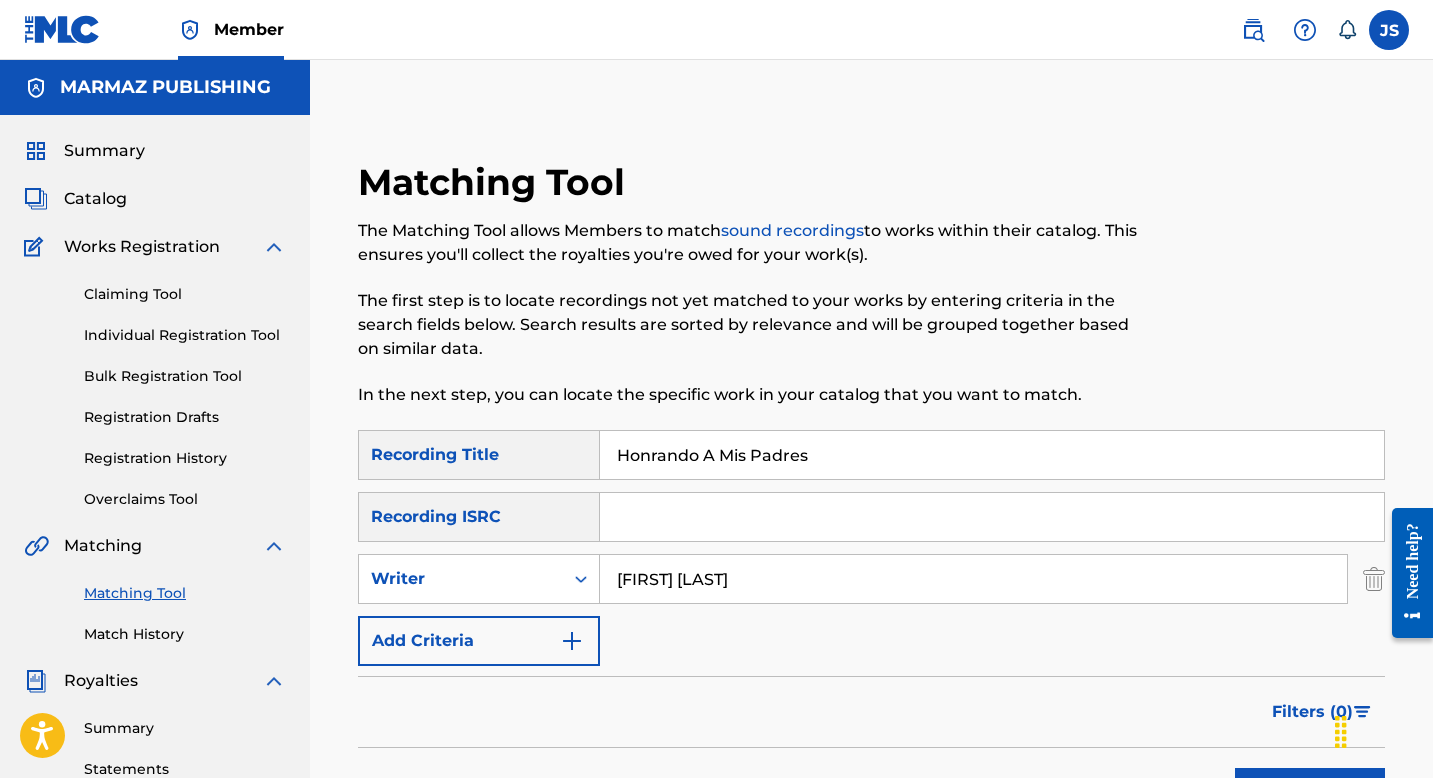 click on "Honrando A Mis Padres" at bounding box center [992, 455] 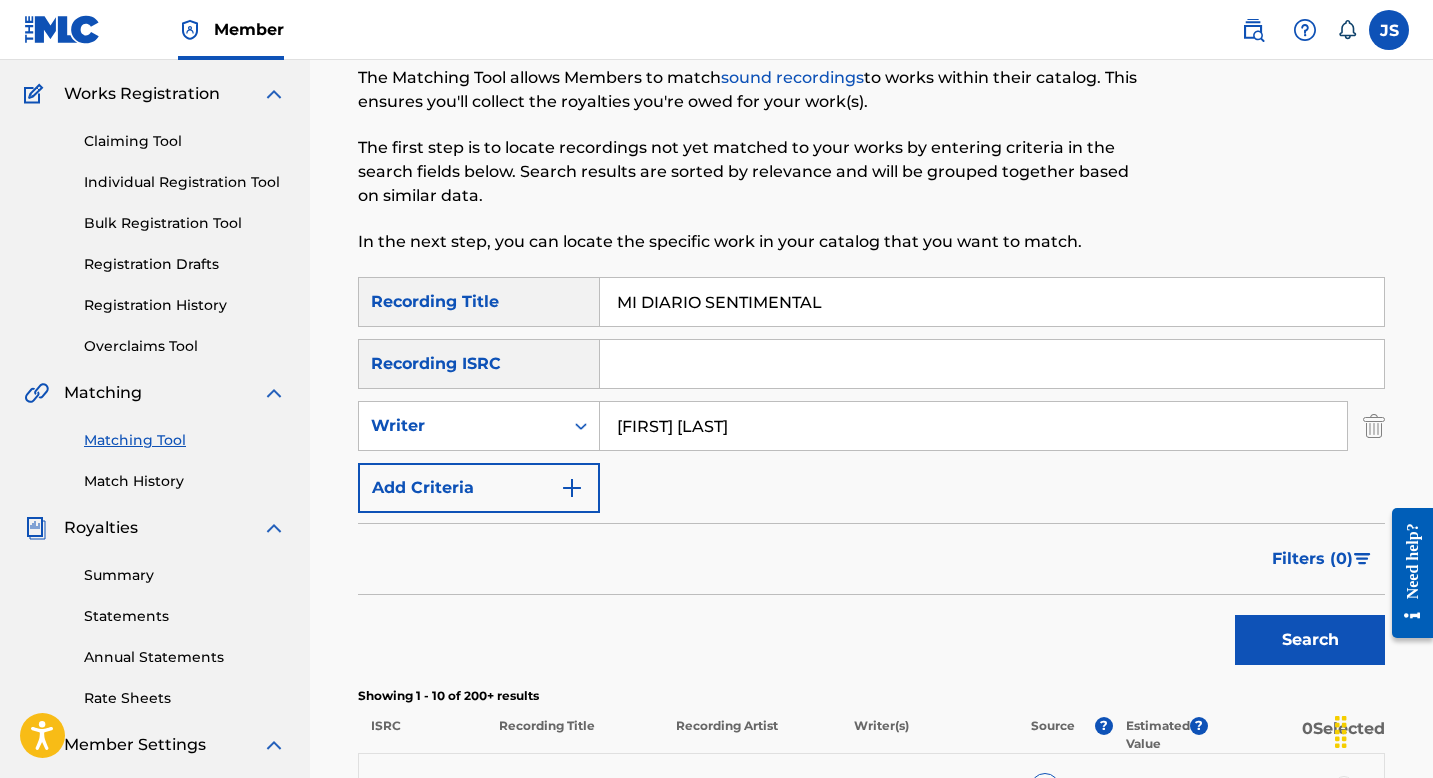 scroll, scrollTop: 190, scrollLeft: 0, axis: vertical 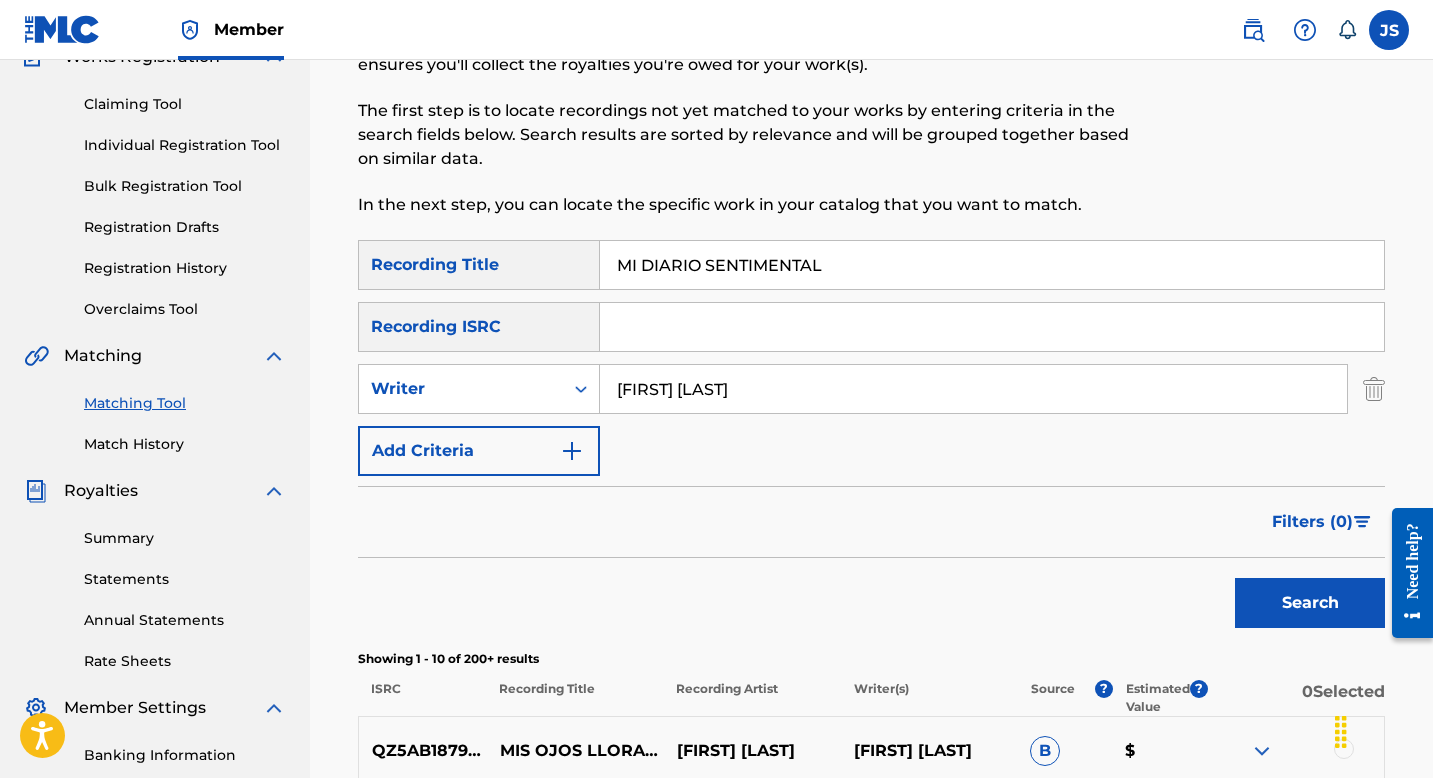 click on "Search" at bounding box center (1310, 603) 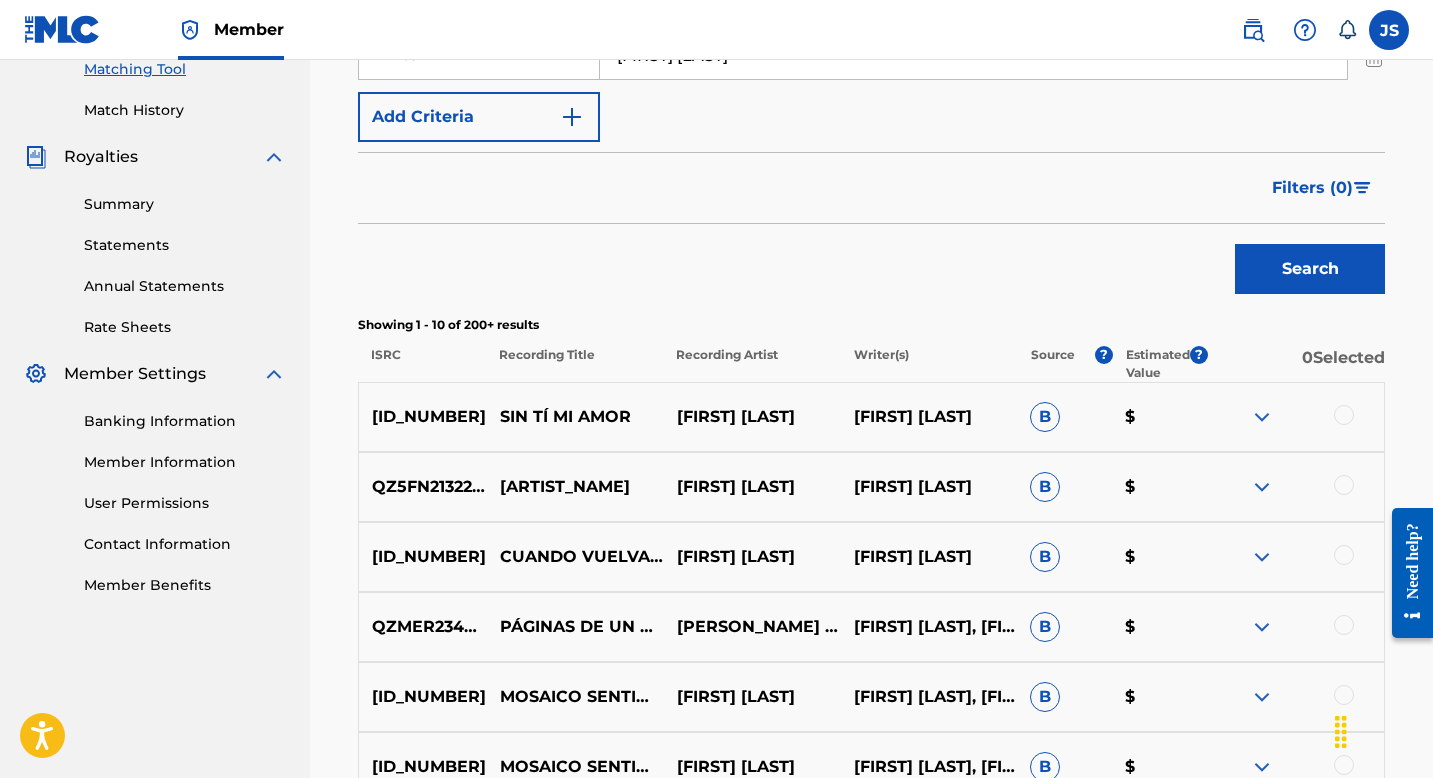 scroll, scrollTop: 0, scrollLeft: 0, axis: both 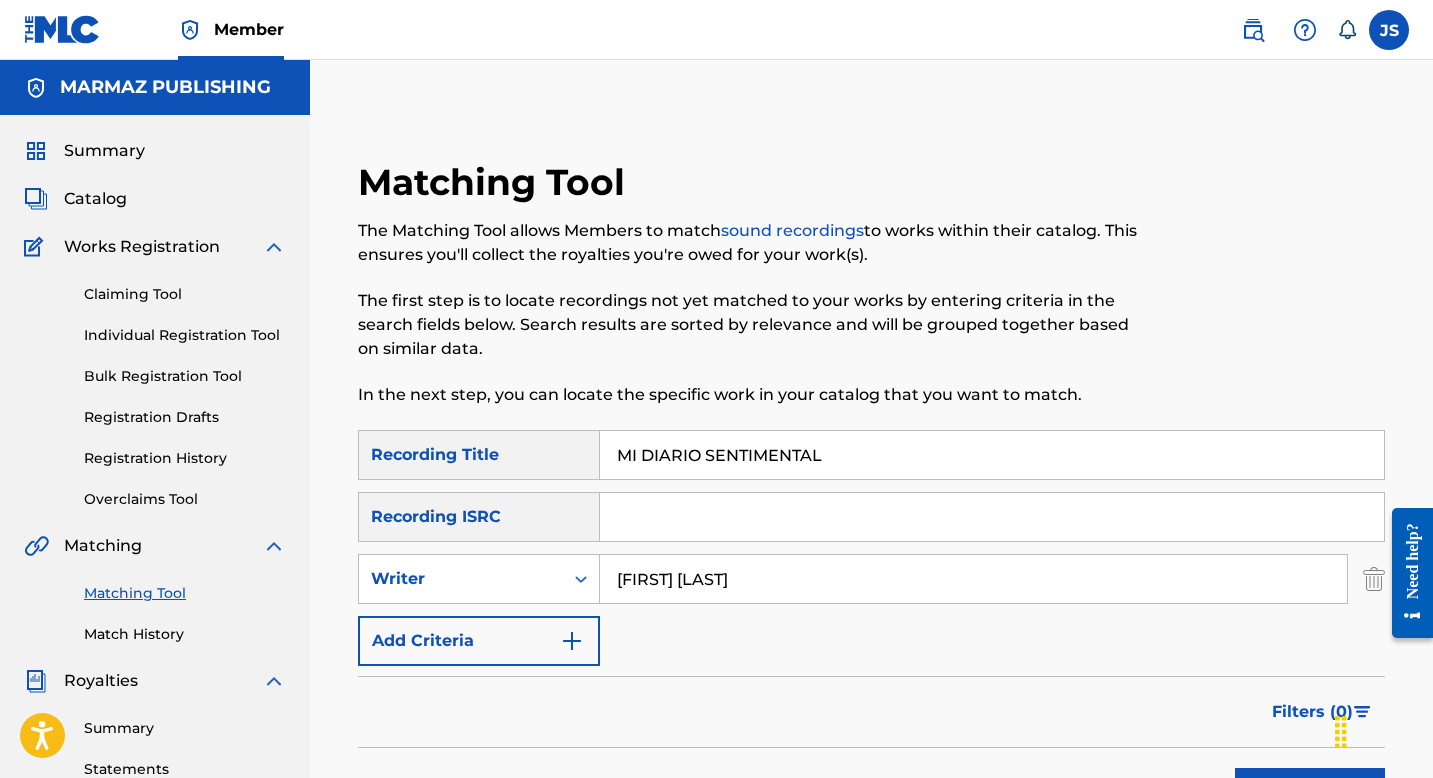click on "MI DIARIO SENTIMENTAL" at bounding box center [992, 455] 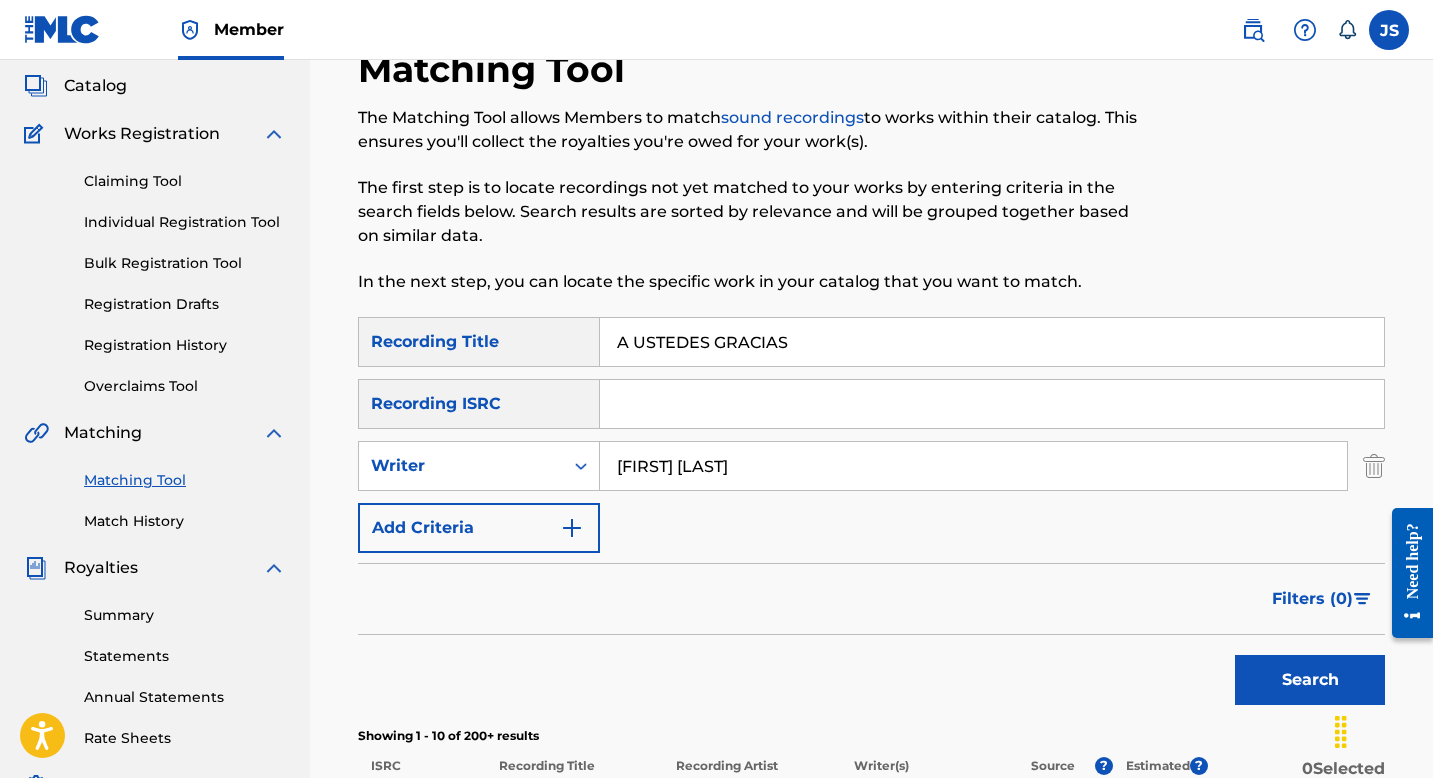 scroll, scrollTop: 121, scrollLeft: 0, axis: vertical 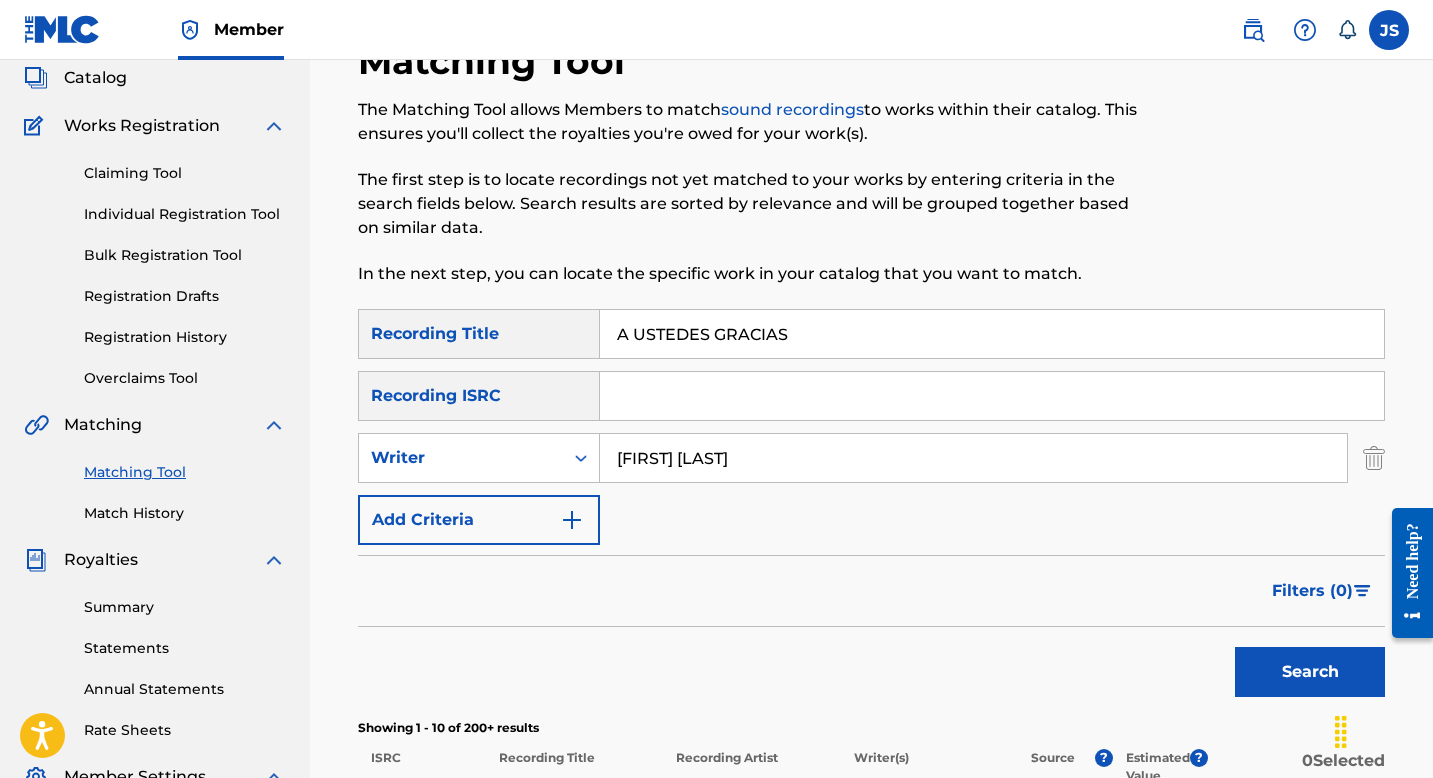 click on "Search" at bounding box center (1310, 672) 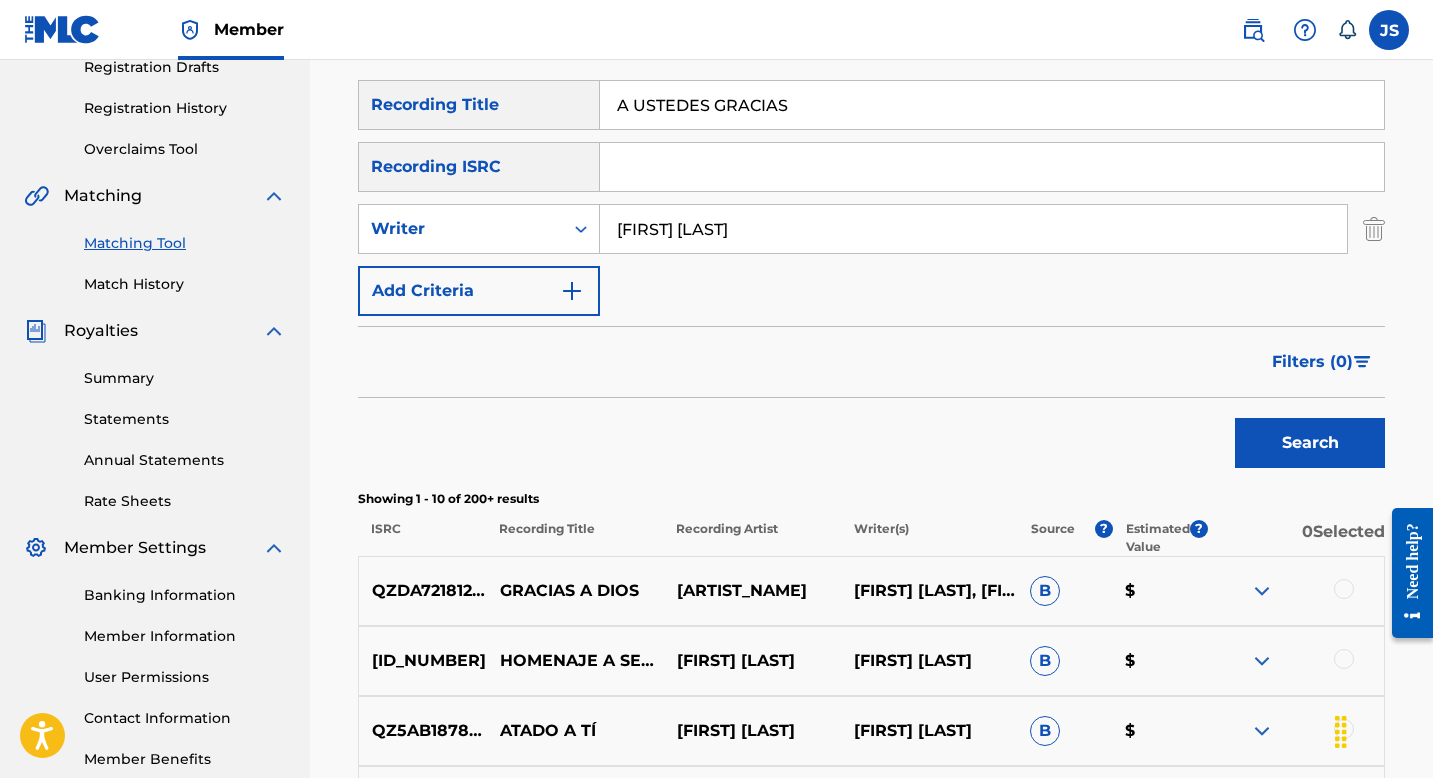 scroll, scrollTop: 342, scrollLeft: 0, axis: vertical 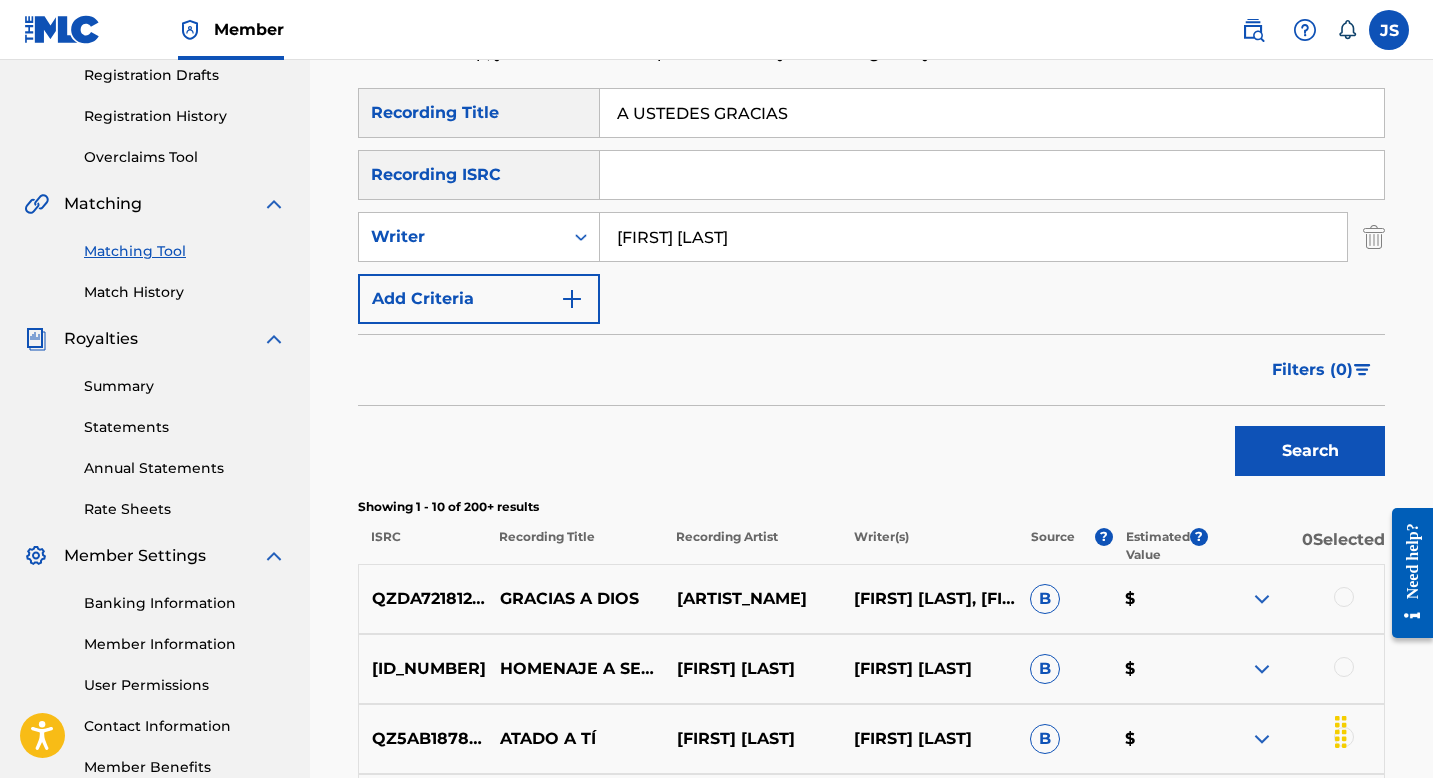 click on "A USTEDES GRACIAS" at bounding box center (992, 113) 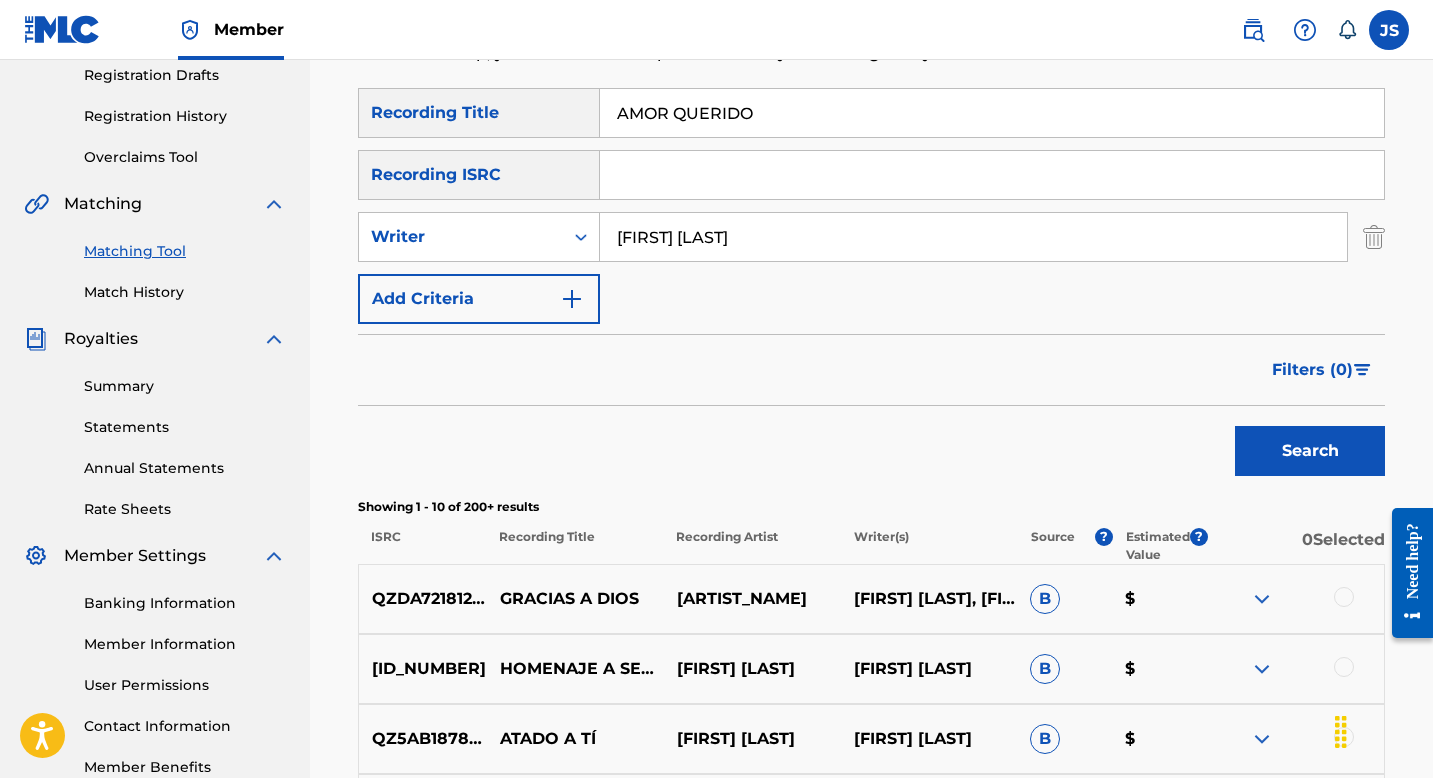 click on "Search" at bounding box center [1310, 451] 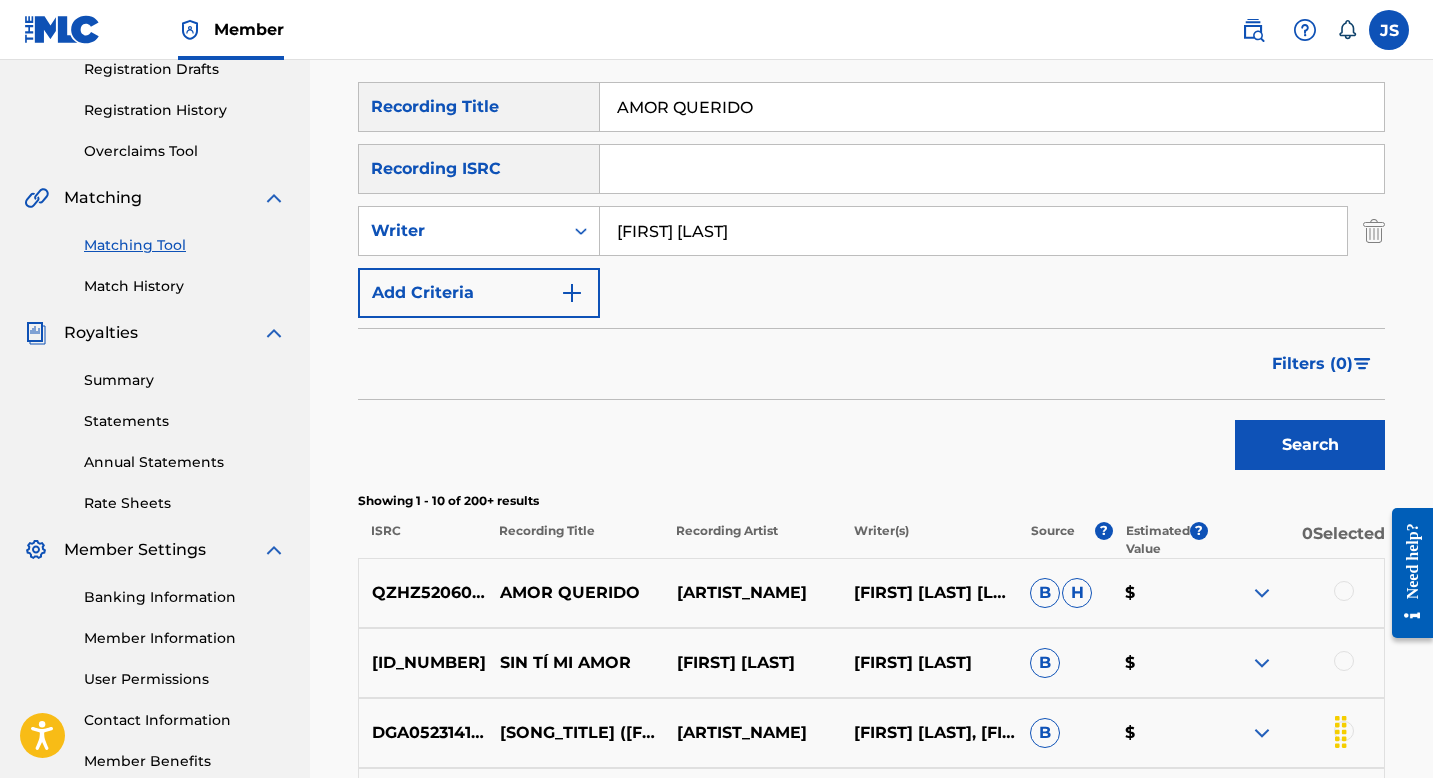 scroll, scrollTop: 370, scrollLeft: 0, axis: vertical 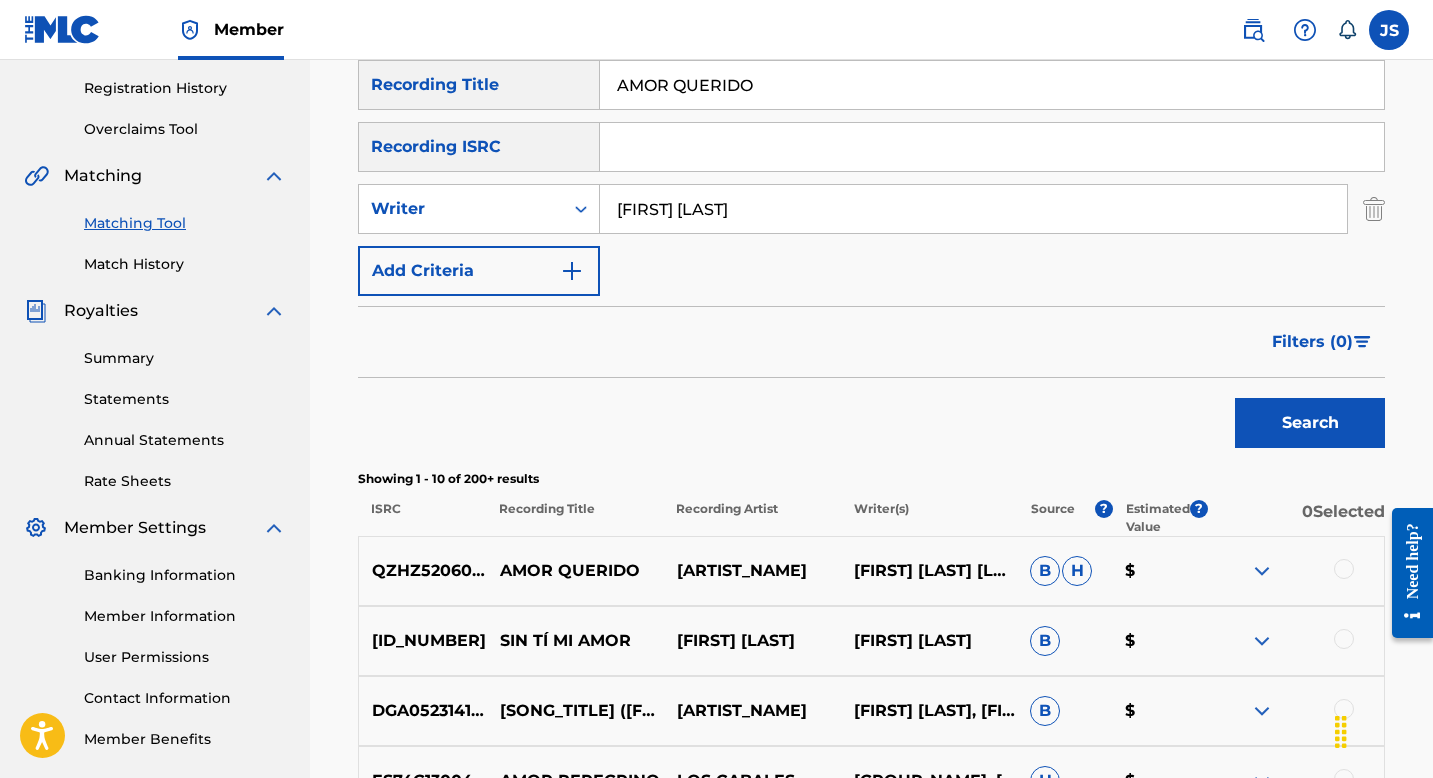 click on "AMOR QUERIDO" at bounding box center [992, 85] 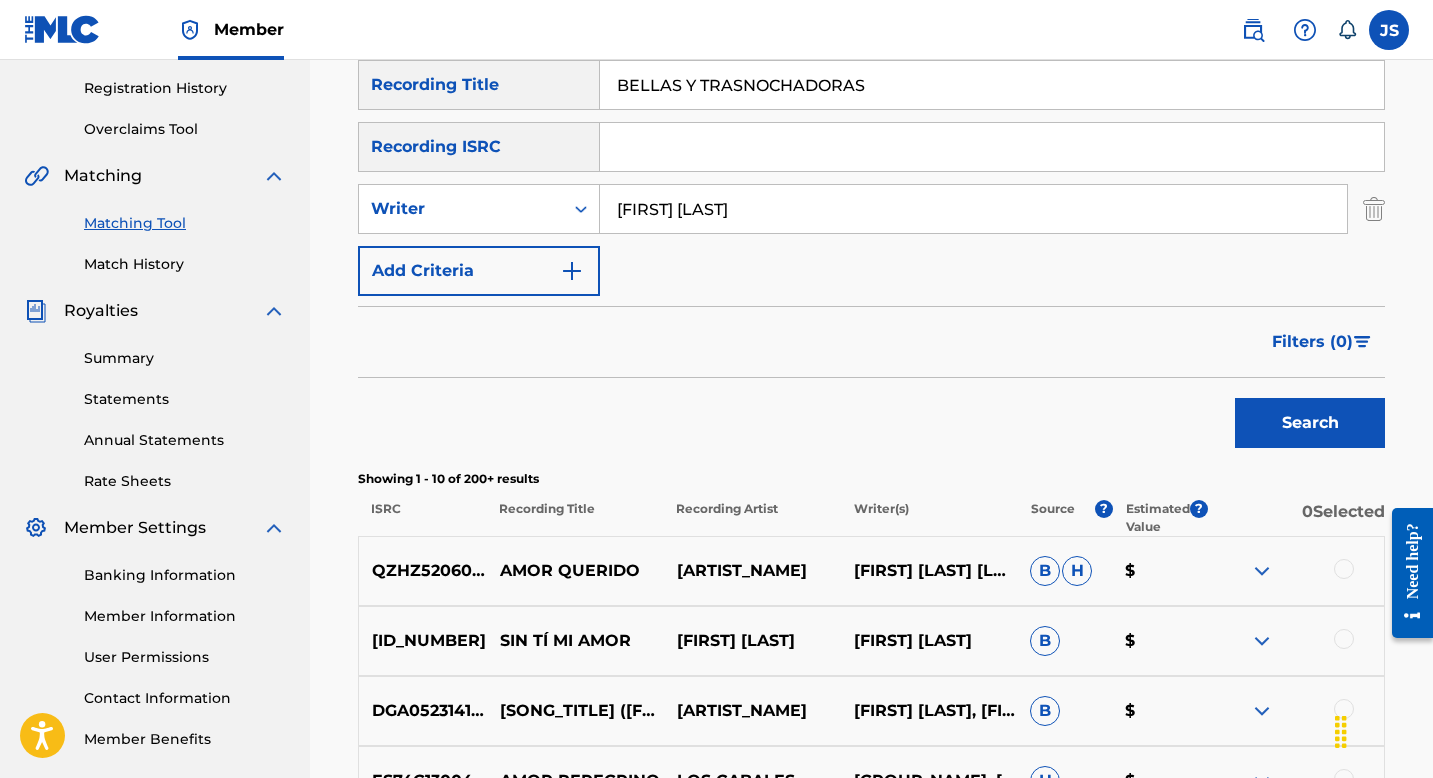 click on "Search" at bounding box center [1310, 423] 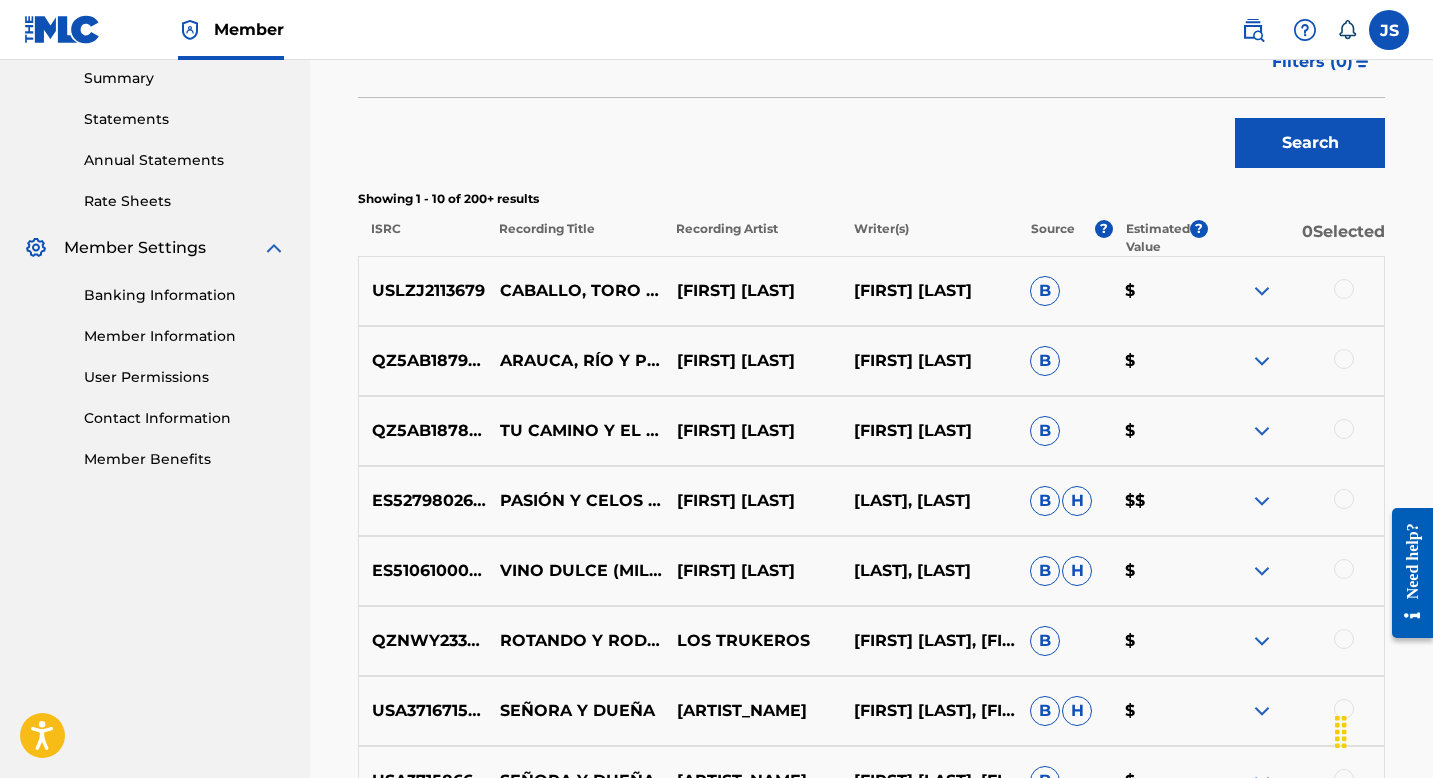scroll, scrollTop: 0, scrollLeft: 0, axis: both 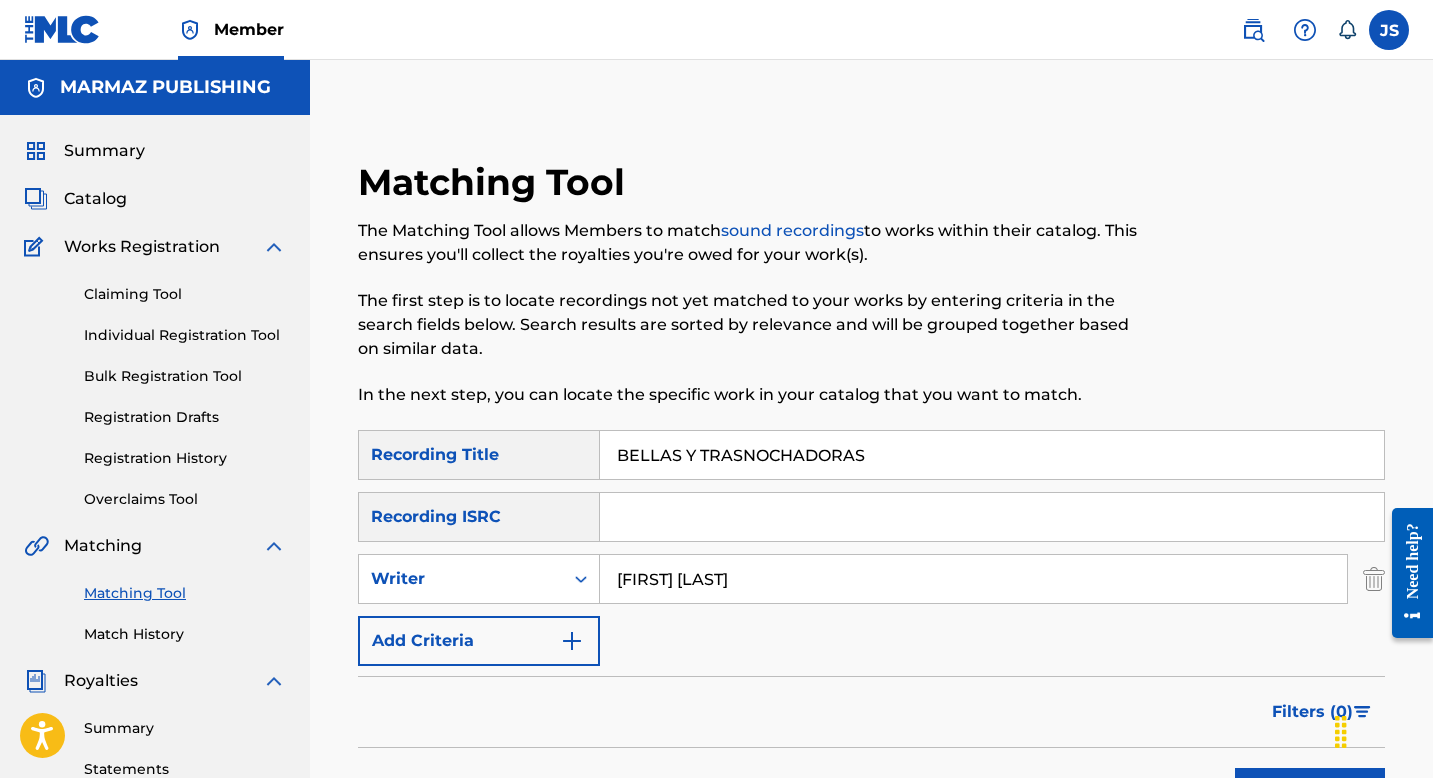 click on "BELLAS Y TRASNOCHADORAS" at bounding box center [992, 455] 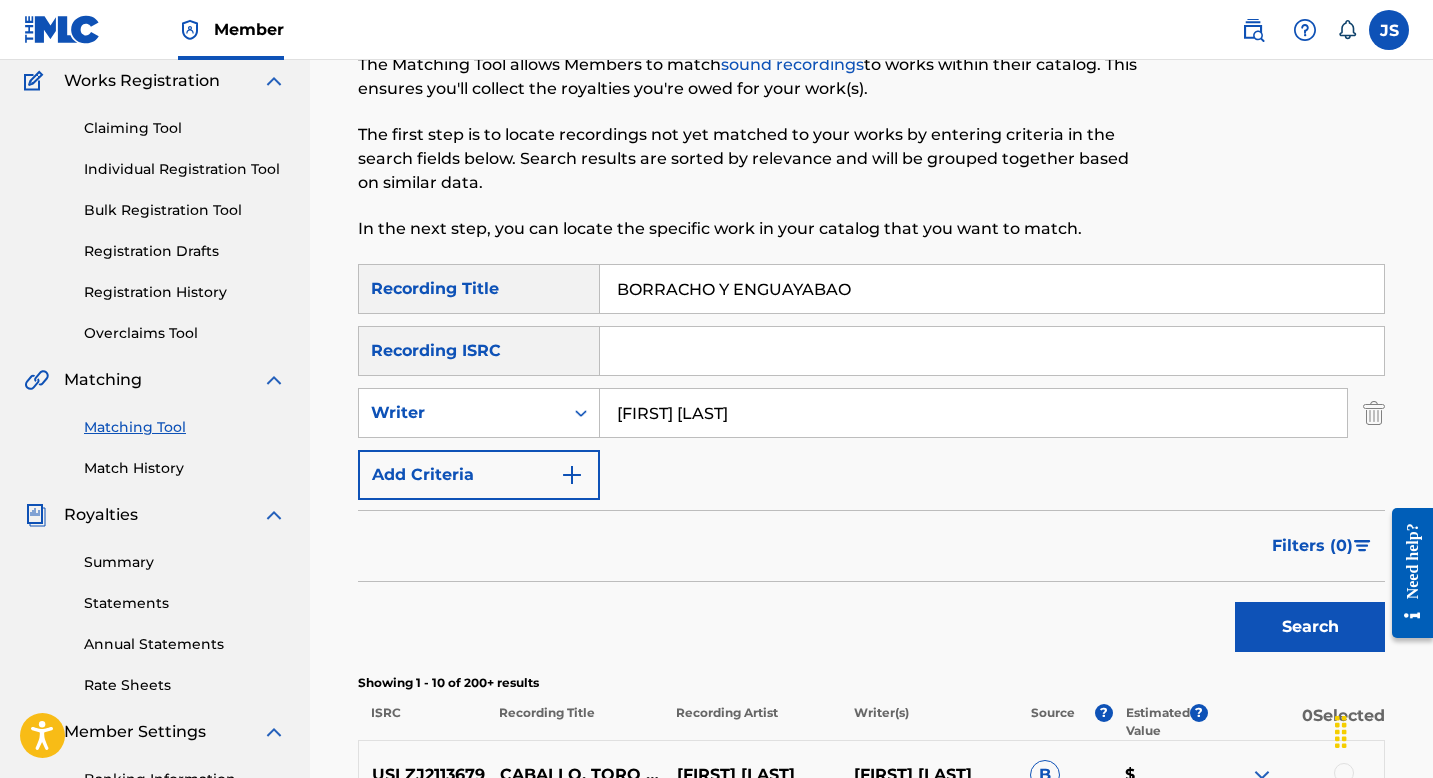 scroll, scrollTop: 205, scrollLeft: 0, axis: vertical 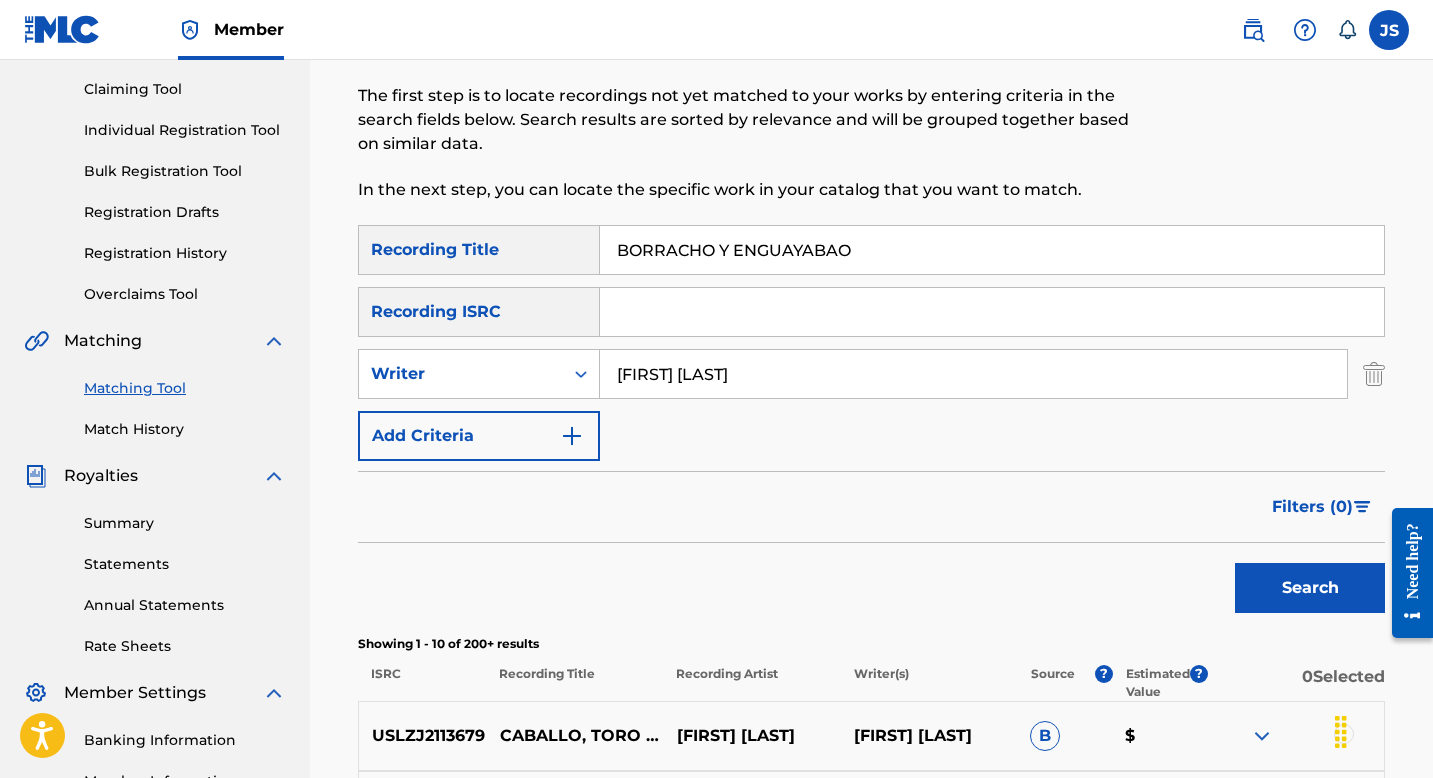 click on "Search" at bounding box center [1310, 588] 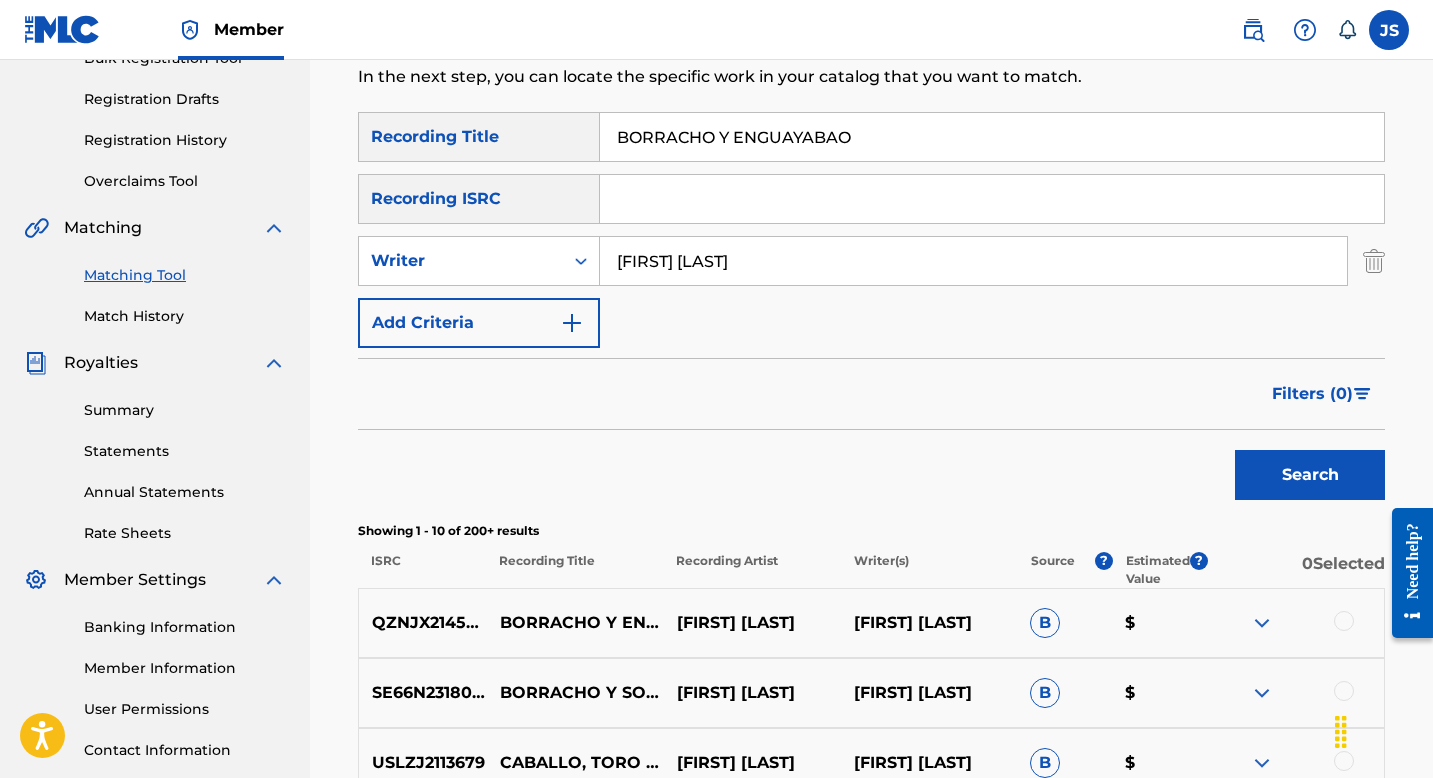 scroll, scrollTop: 275, scrollLeft: 0, axis: vertical 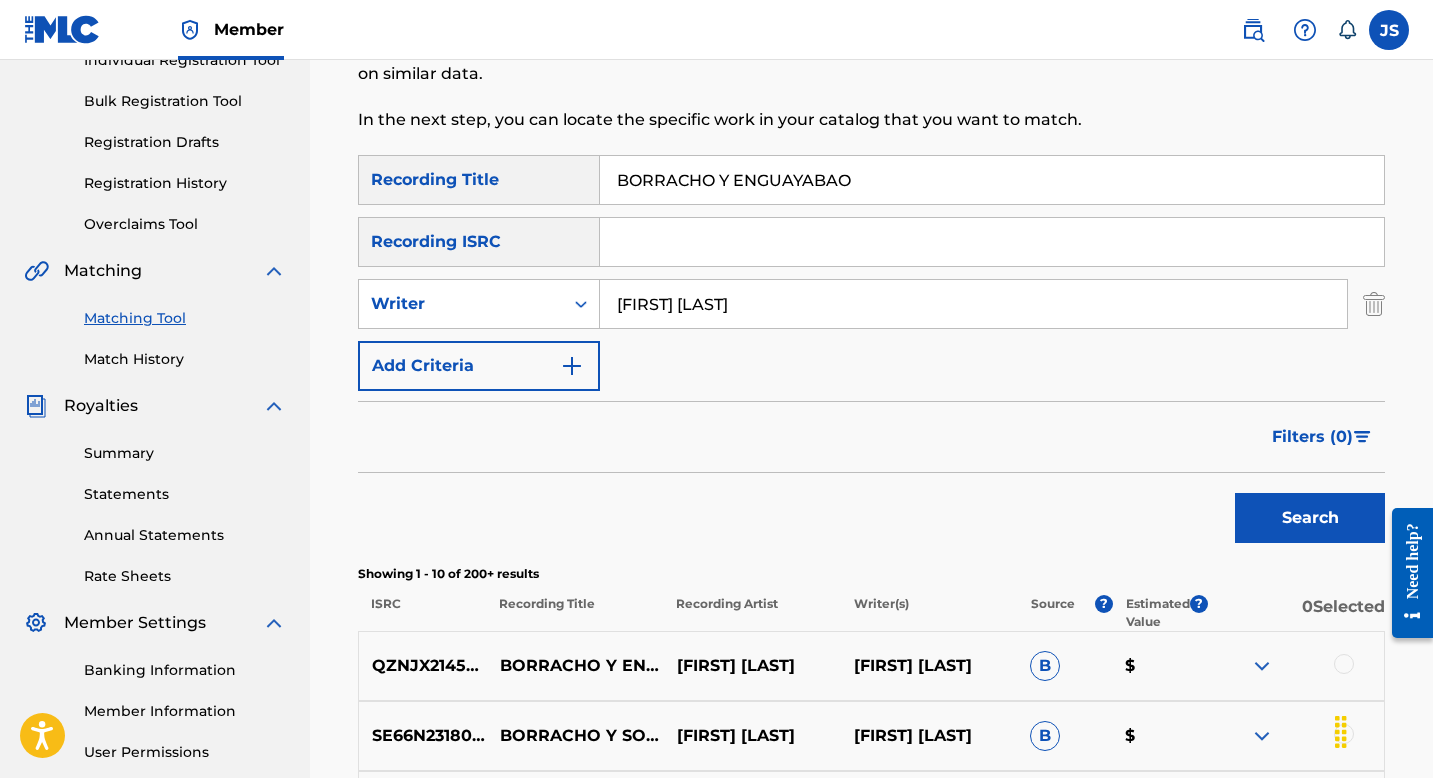 click on "BORRACHO Y ENGUAYABAO" at bounding box center [992, 180] 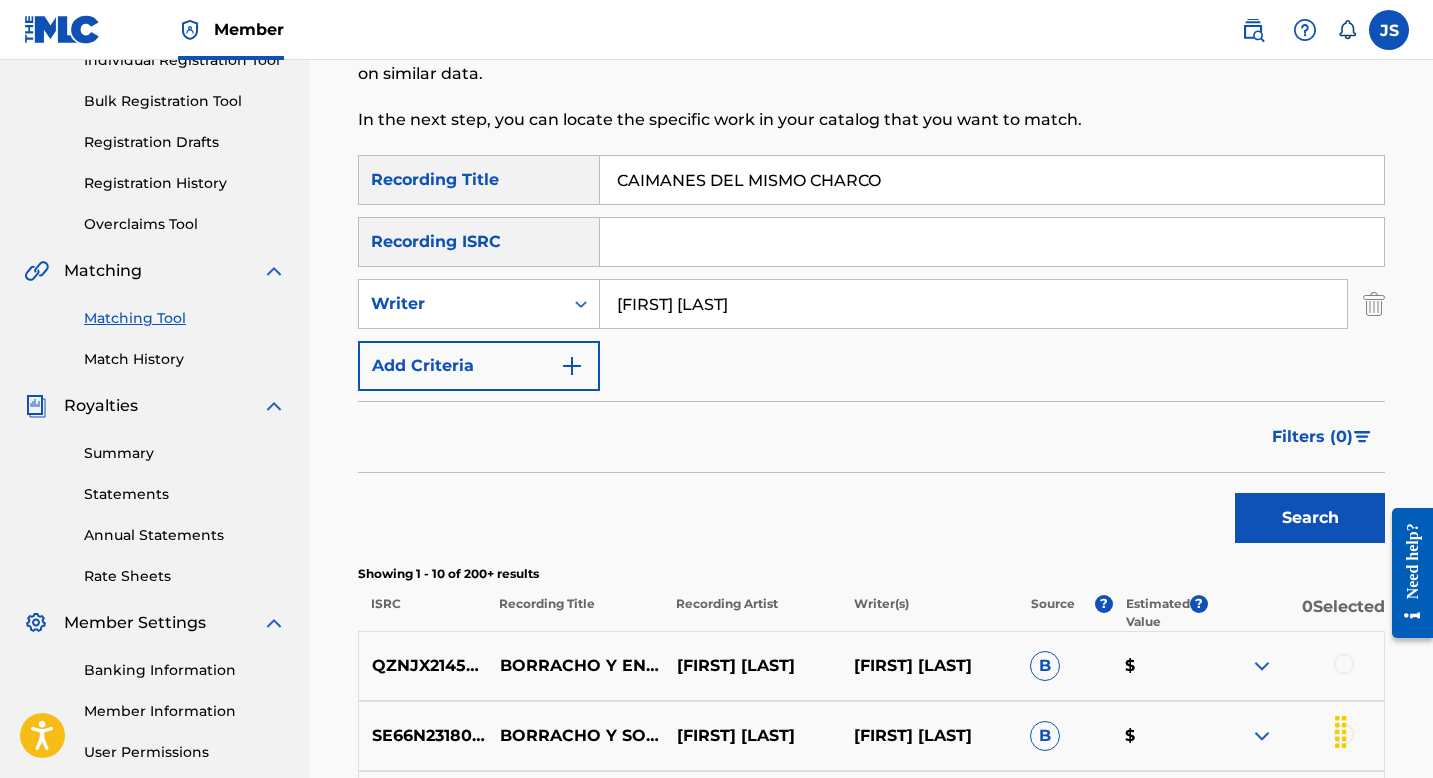 click on "Search" at bounding box center [1310, 518] 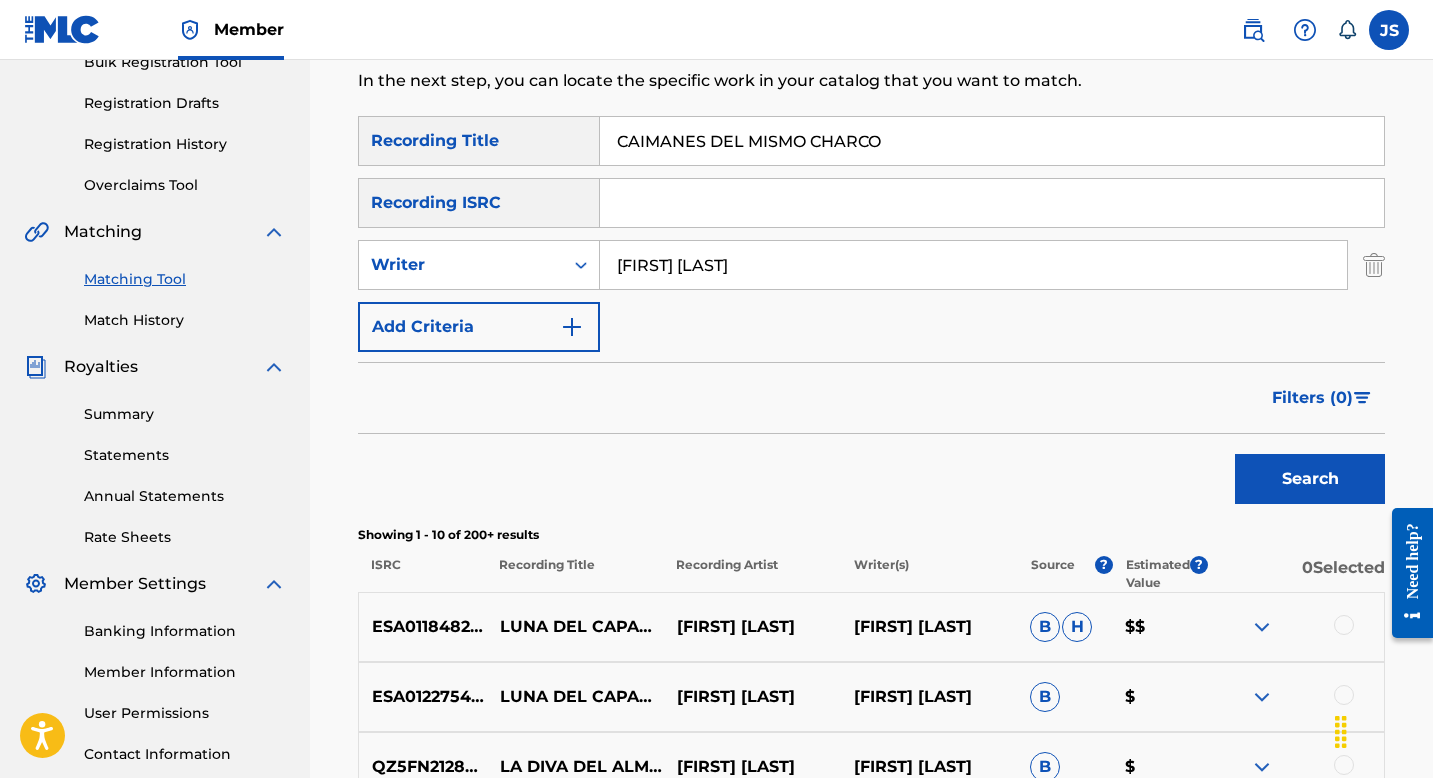 scroll, scrollTop: 282, scrollLeft: 0, axis: vertical 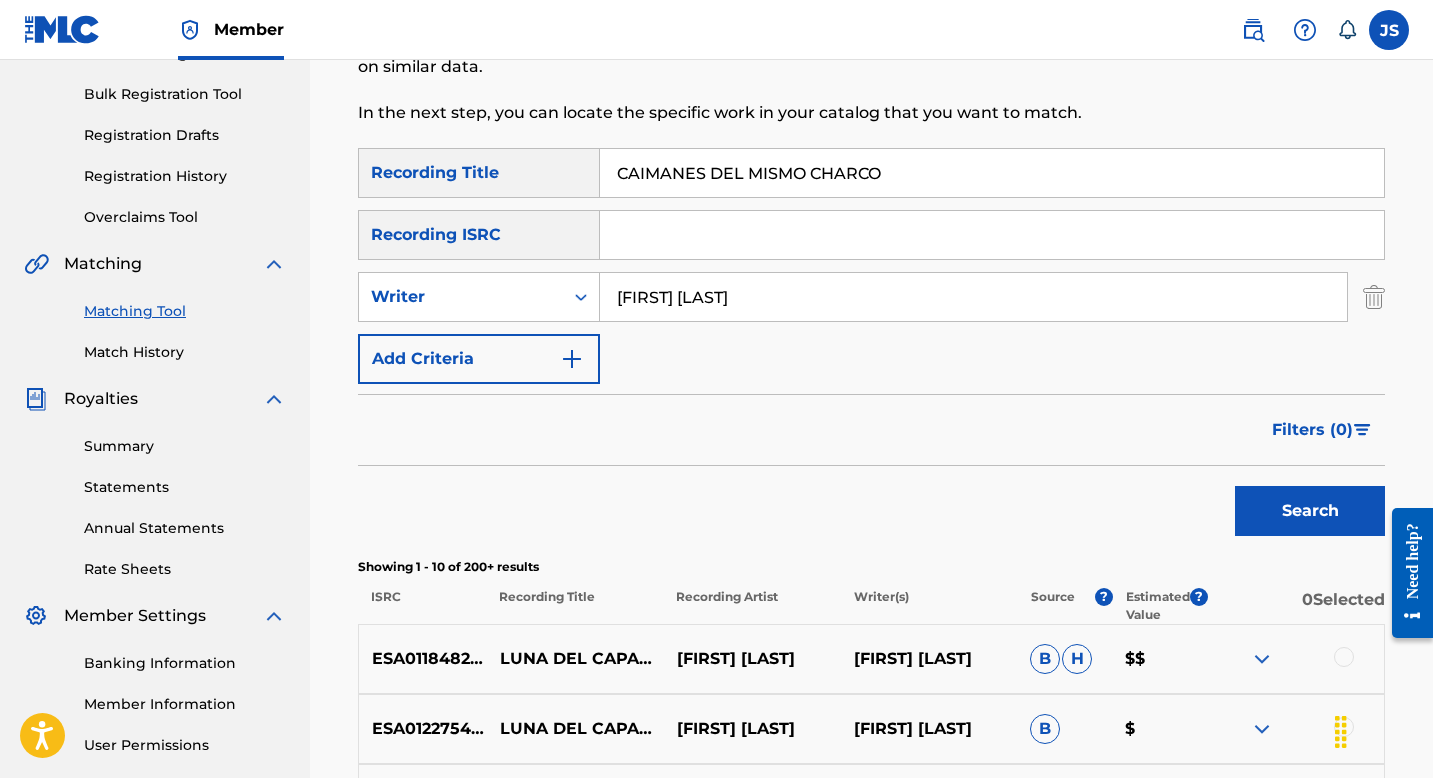 click on "CAIMANES DEL MISMO CHARCO" at bounding box center [992, 173] 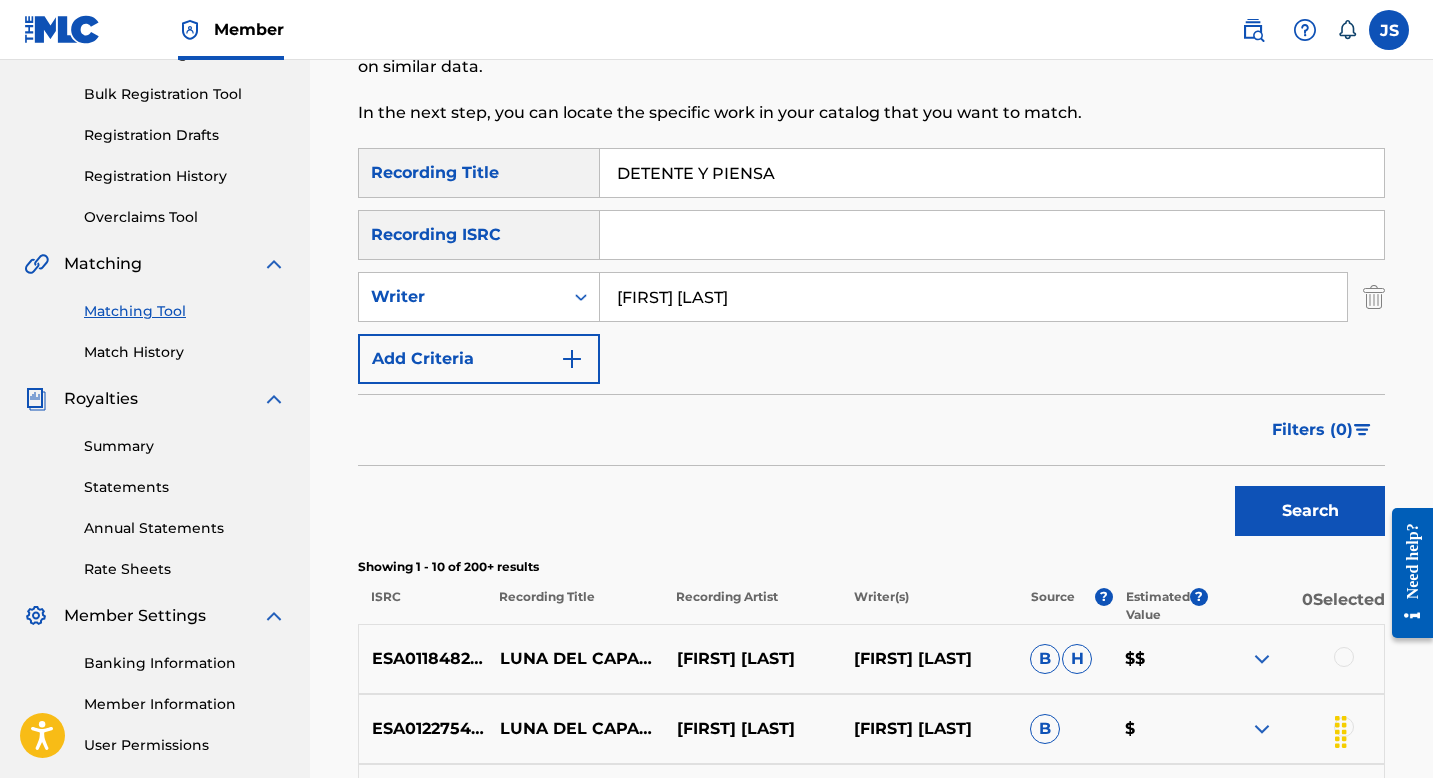click on "Search" at bounding box center (1310, 511) 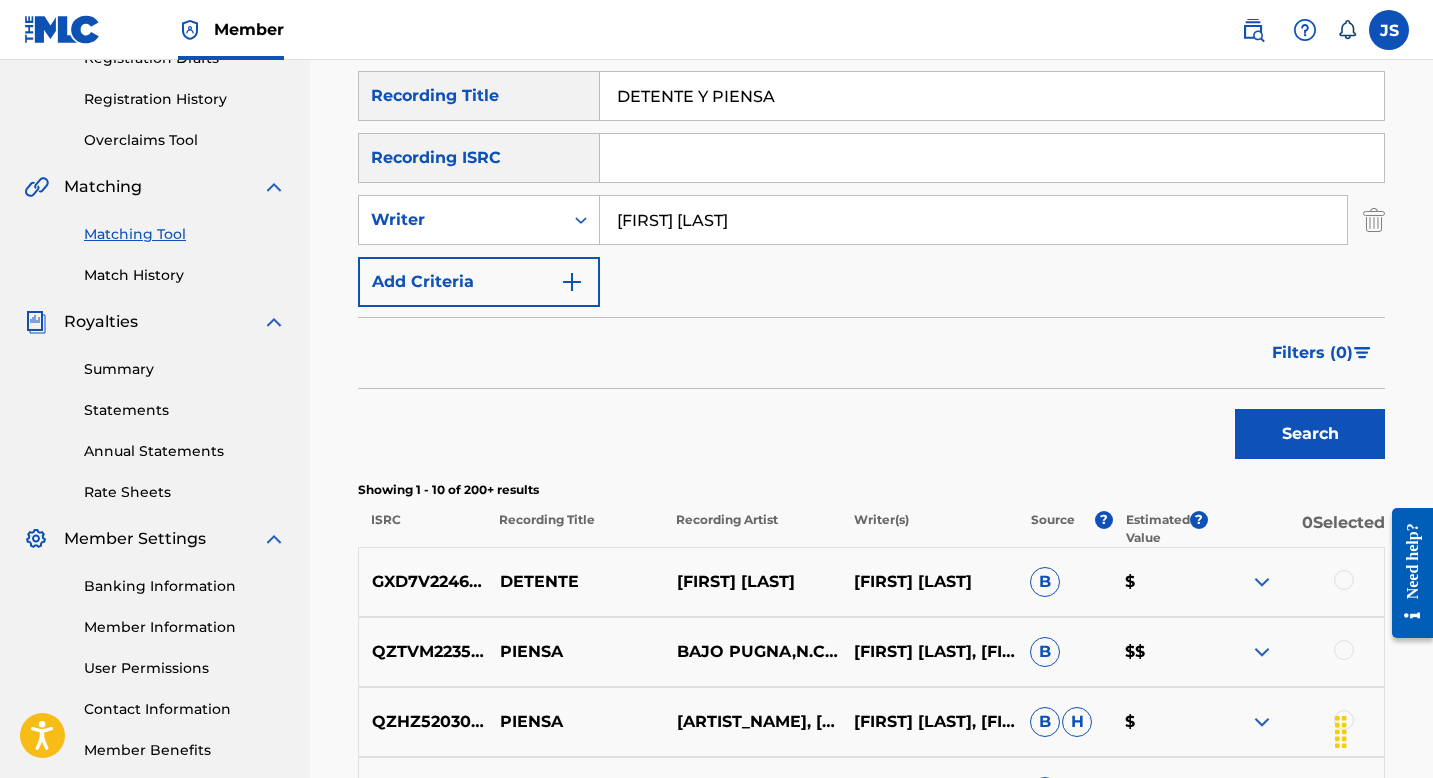 scroll, scrollTop: 187, scrollLeft: 0, axis: vertical 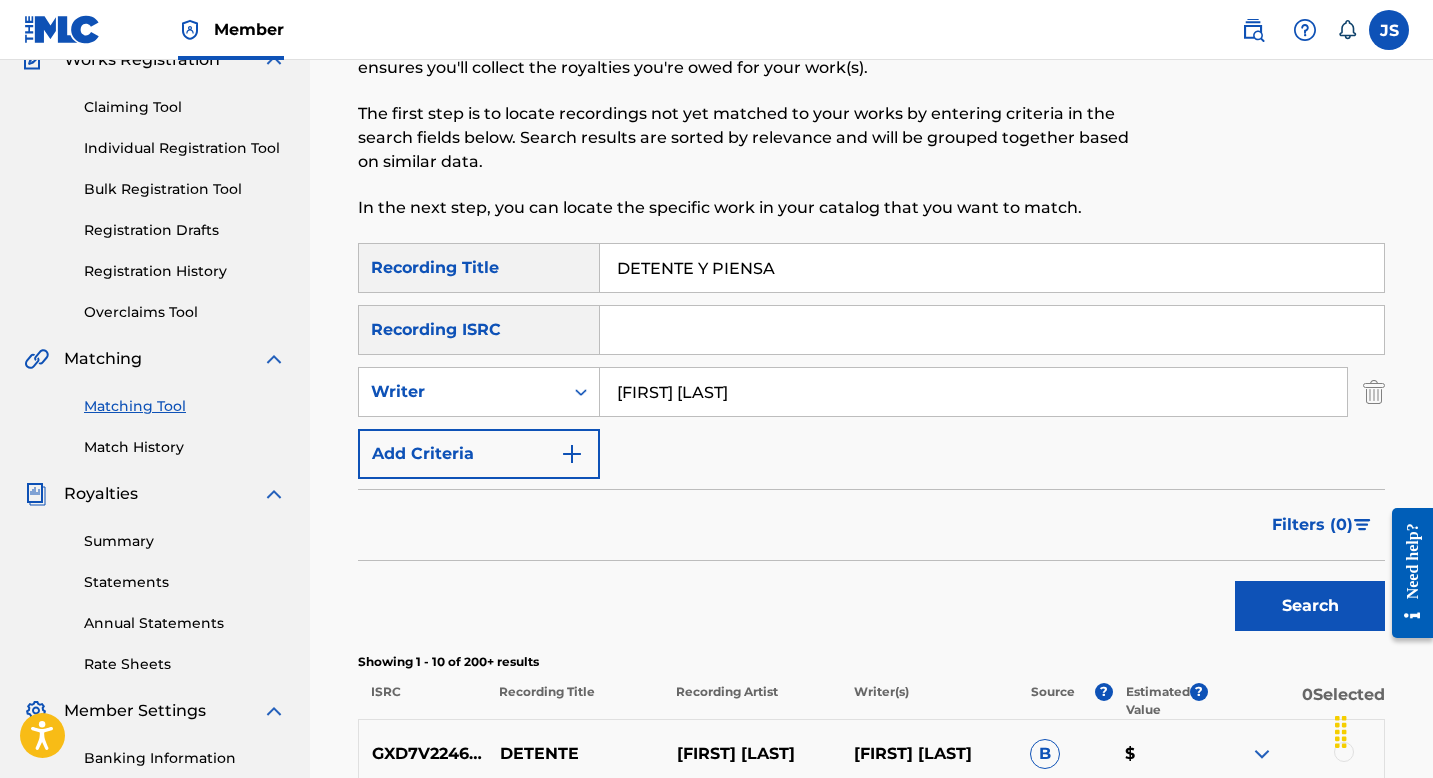 click on "DETENTE Y PIENSA" at bounding box center [992, 268] 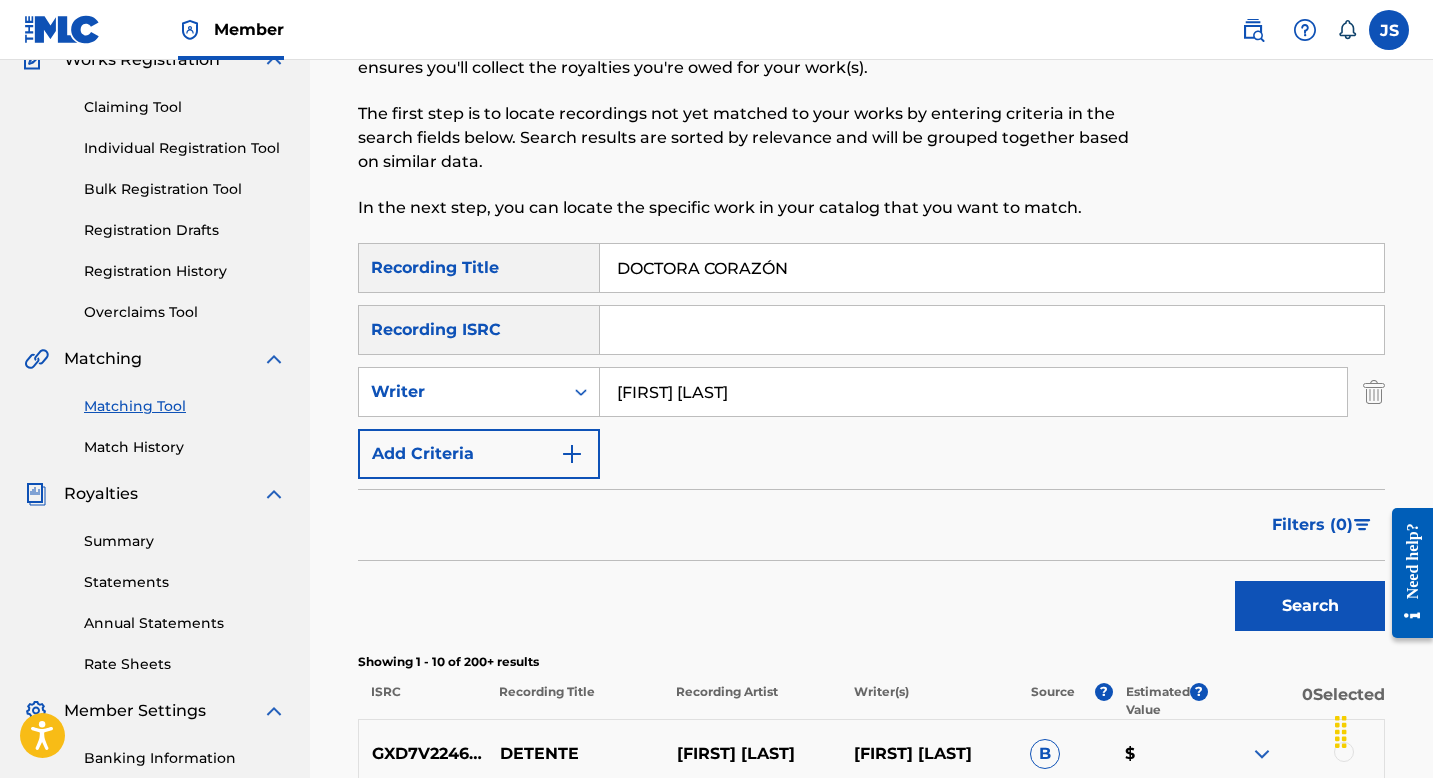 click on "Search" at bounding box center [1310, 606] 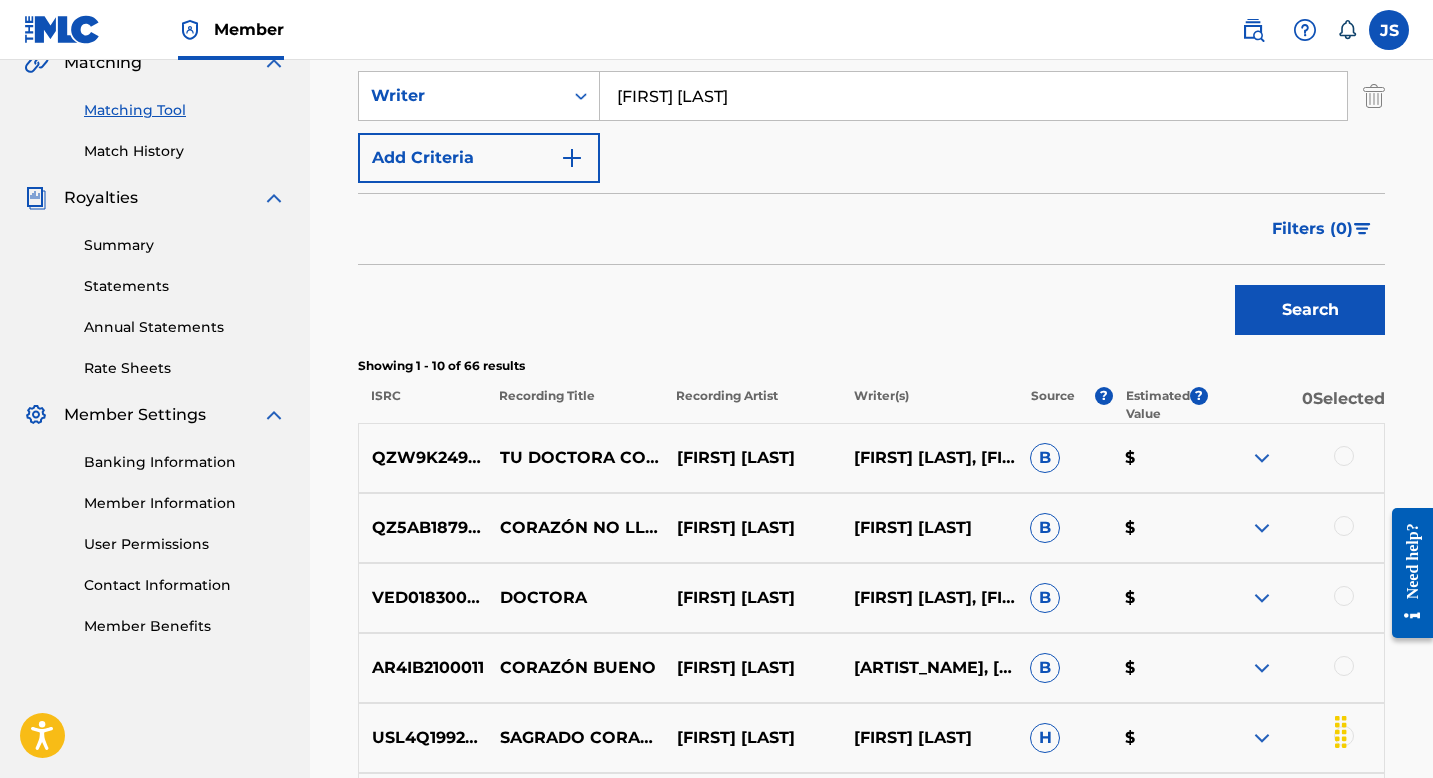 scroll, scrollTop: 0, scrollLeft: 0, axis: both 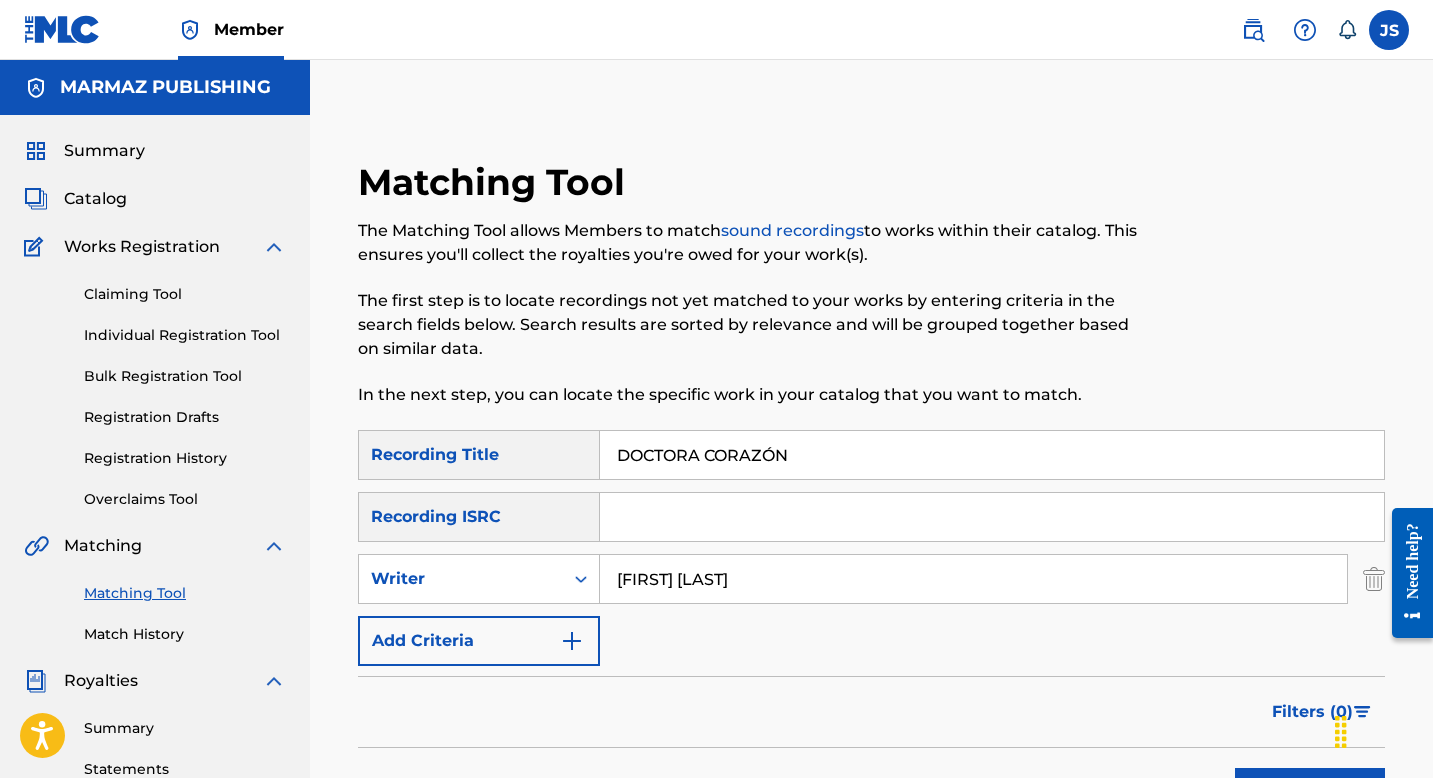 click on "DOCTORA CORAZÓN" at bounding box center (992, 455) 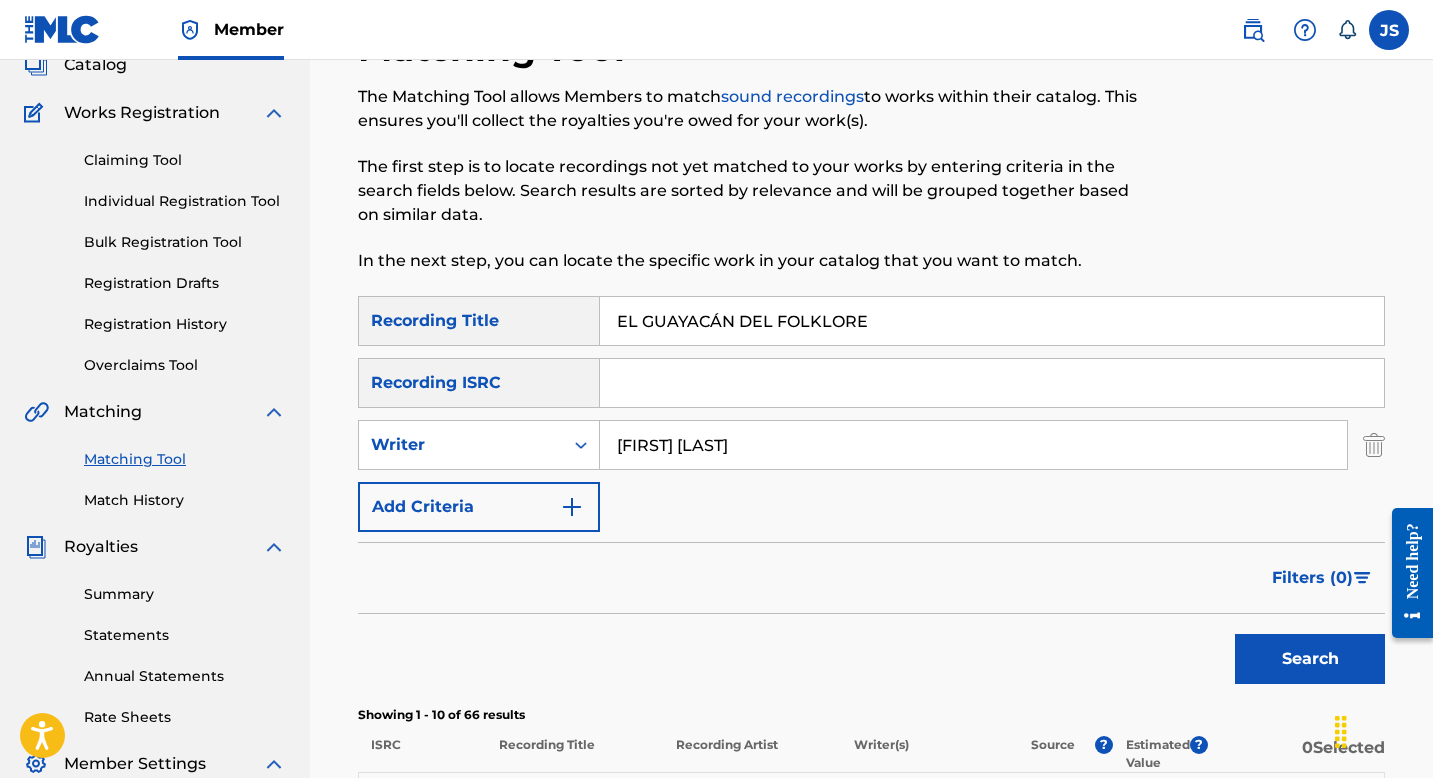 scroll, scrollTop: 138, scrollLeft: 0, axis: vertical 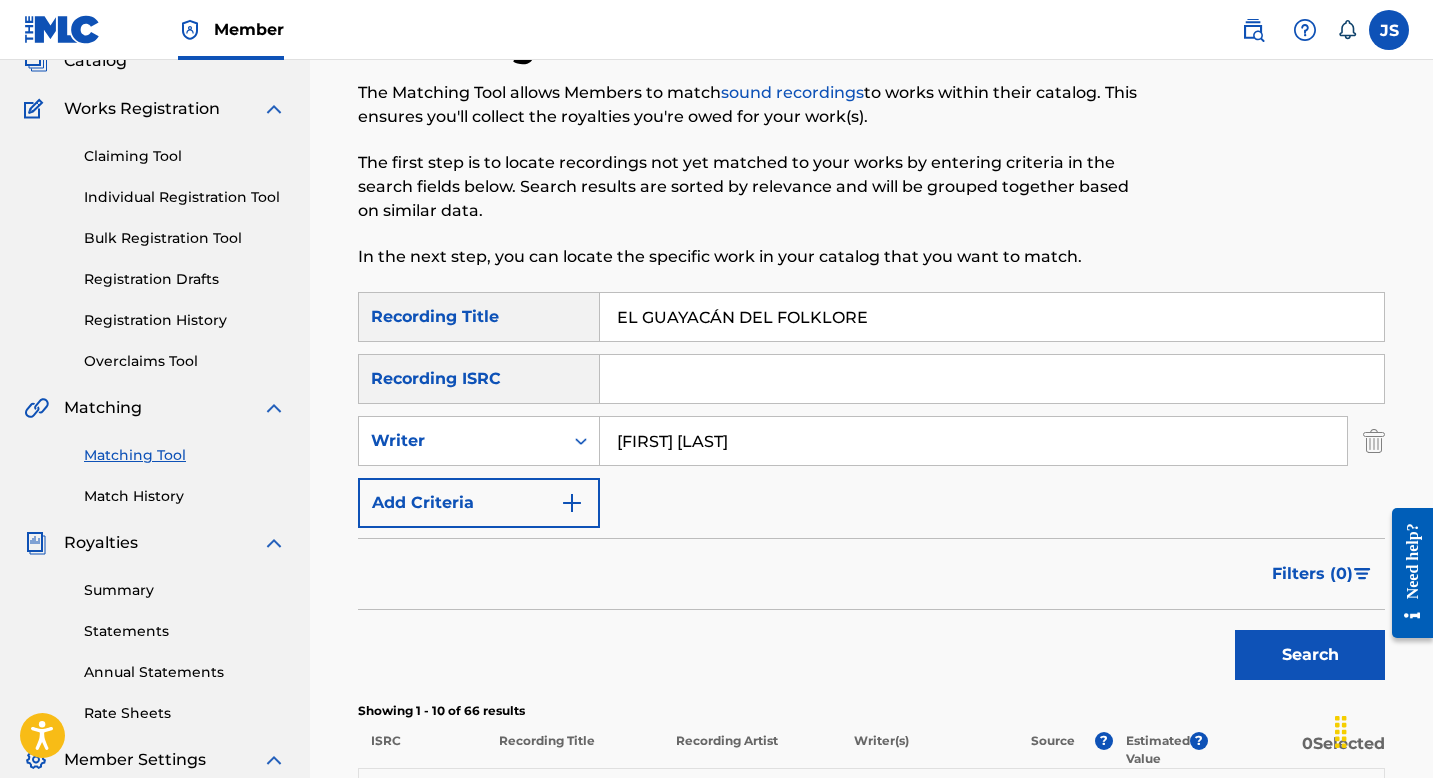 type on "EL GUAYACÁN DEL FOLKLORE" 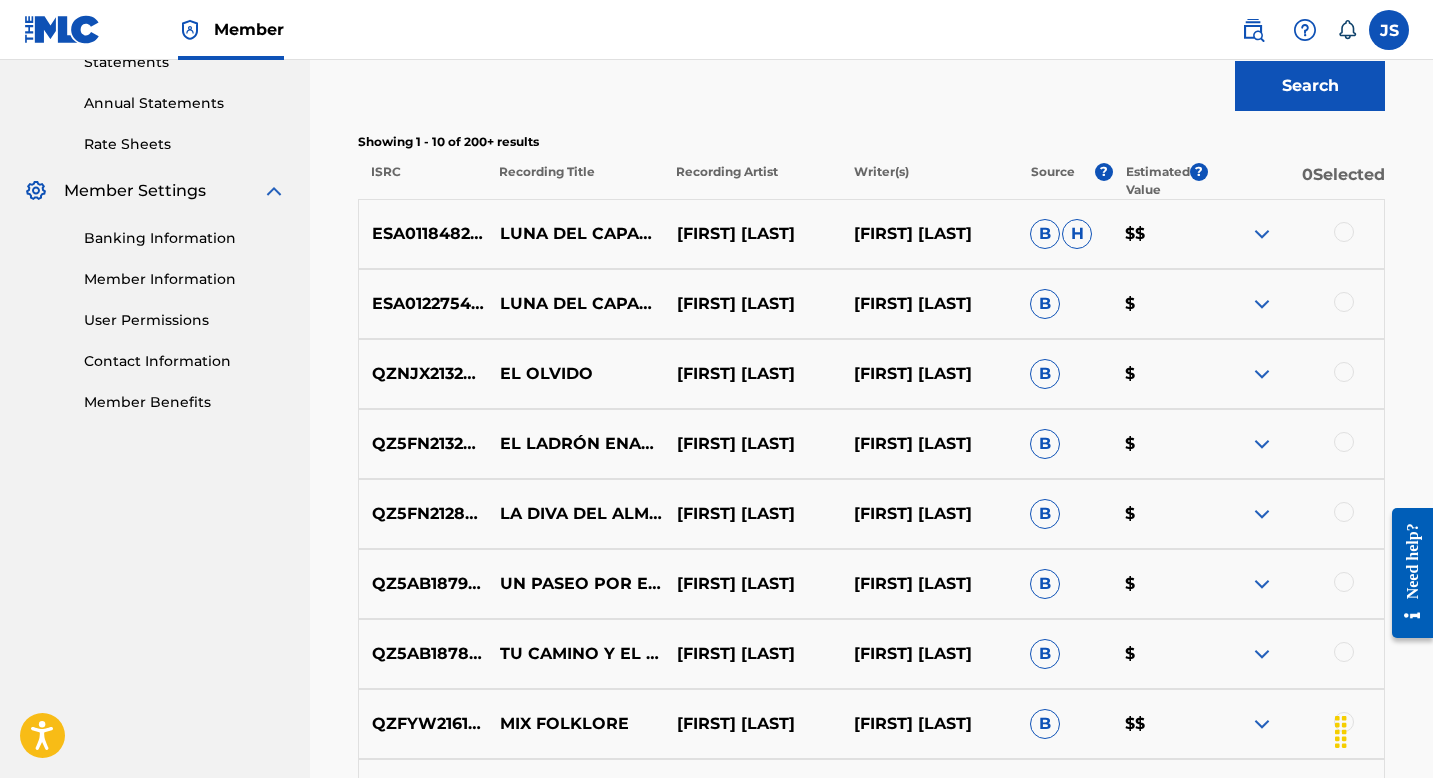 scroll, scrollTop: 710, scrollLeft: 0, axis: vertical 